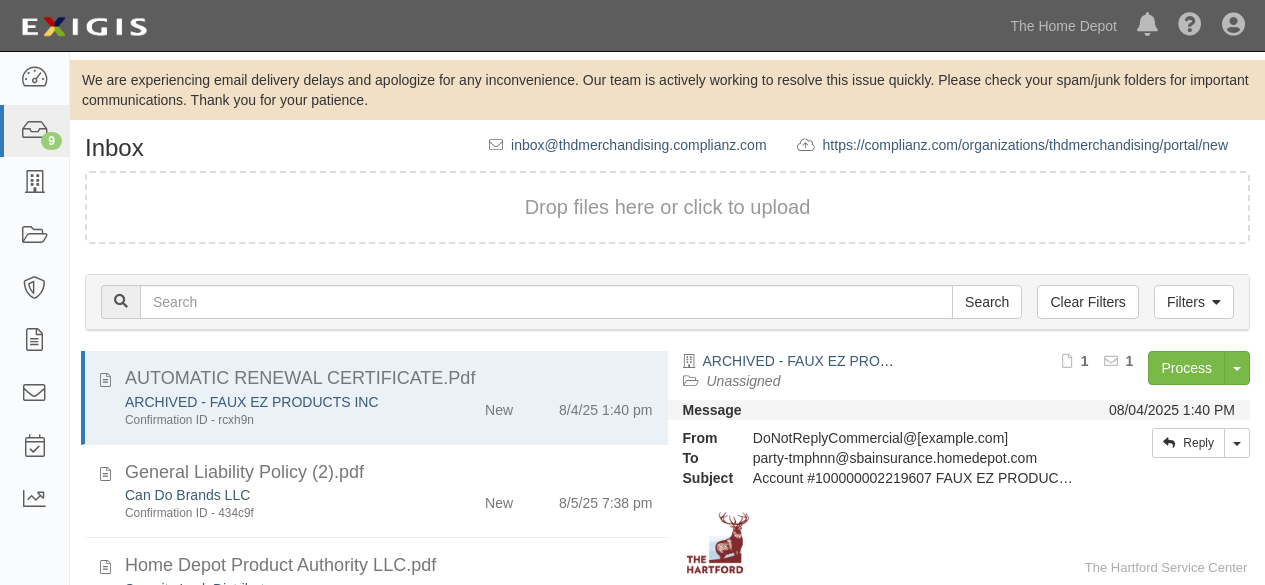 scroll, scrollTop: 136, scrollLeft: 0, axis: vertical 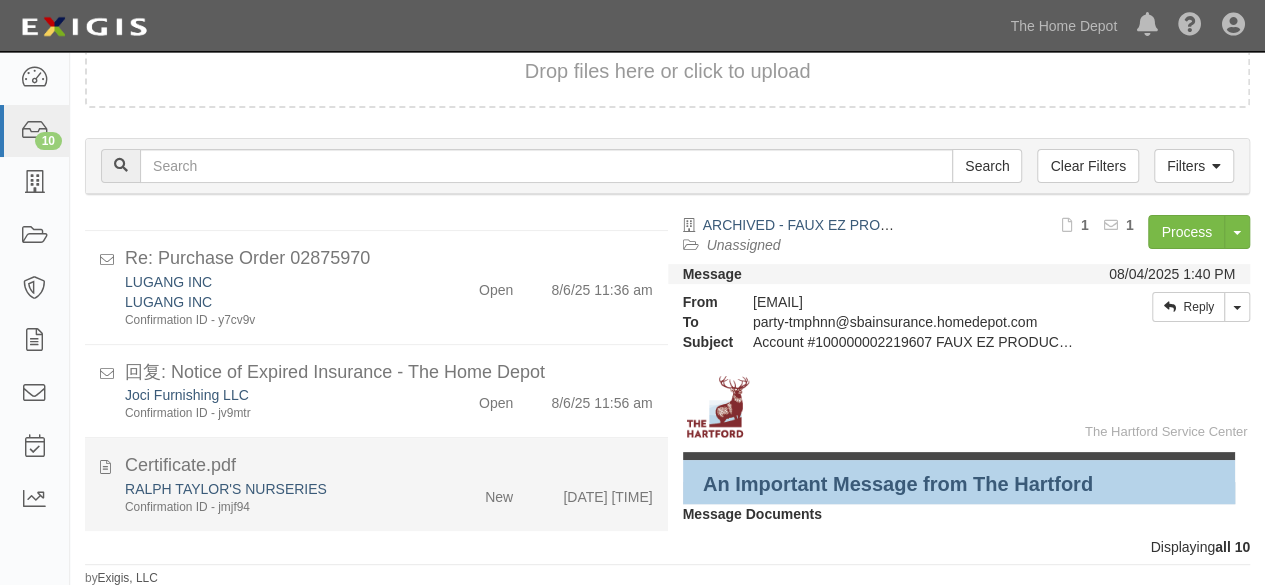 click on "RALPH TAYLOR'S NURSERIES" 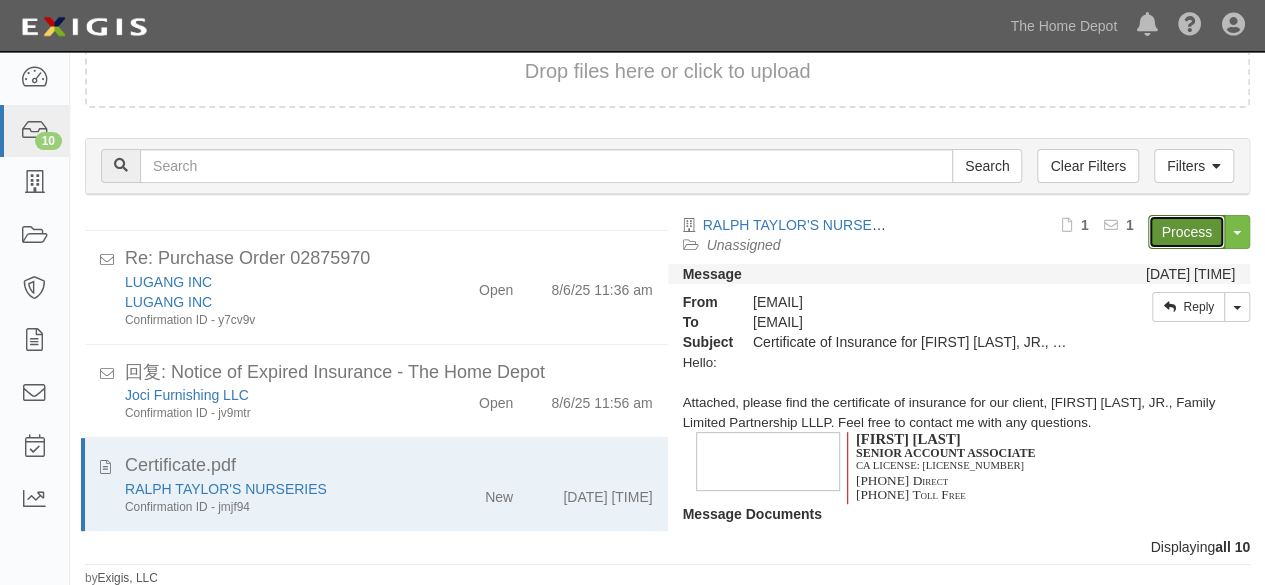 click on "Process" at bounding box center [1186, 232] 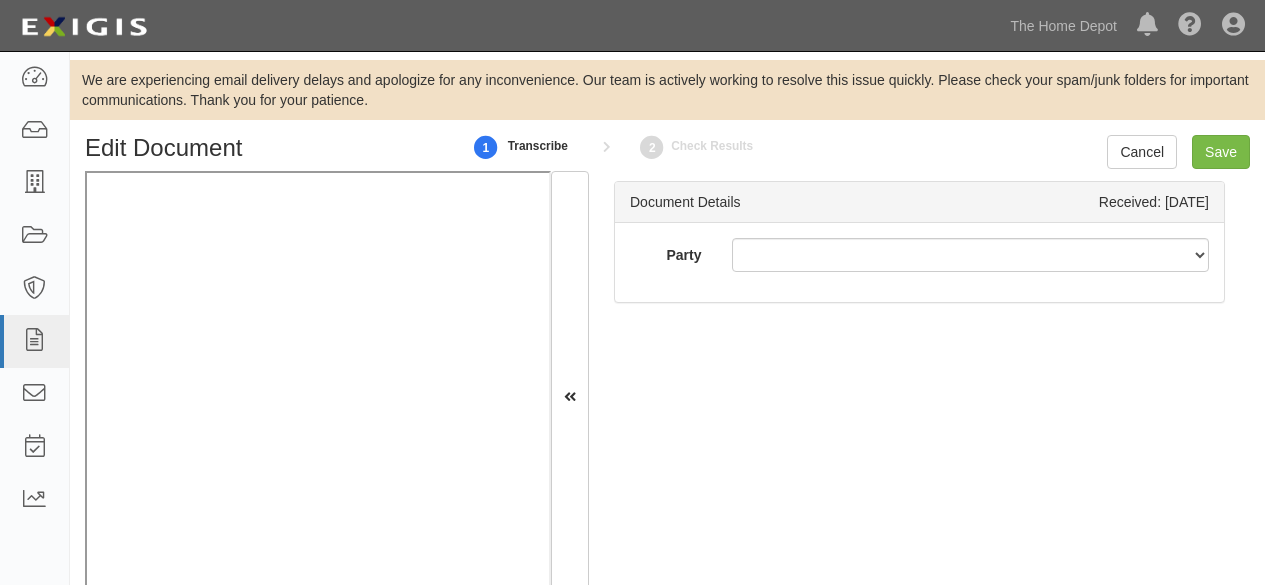 scroll, scrollTop: 0, scrollLeft: 0, axis: both 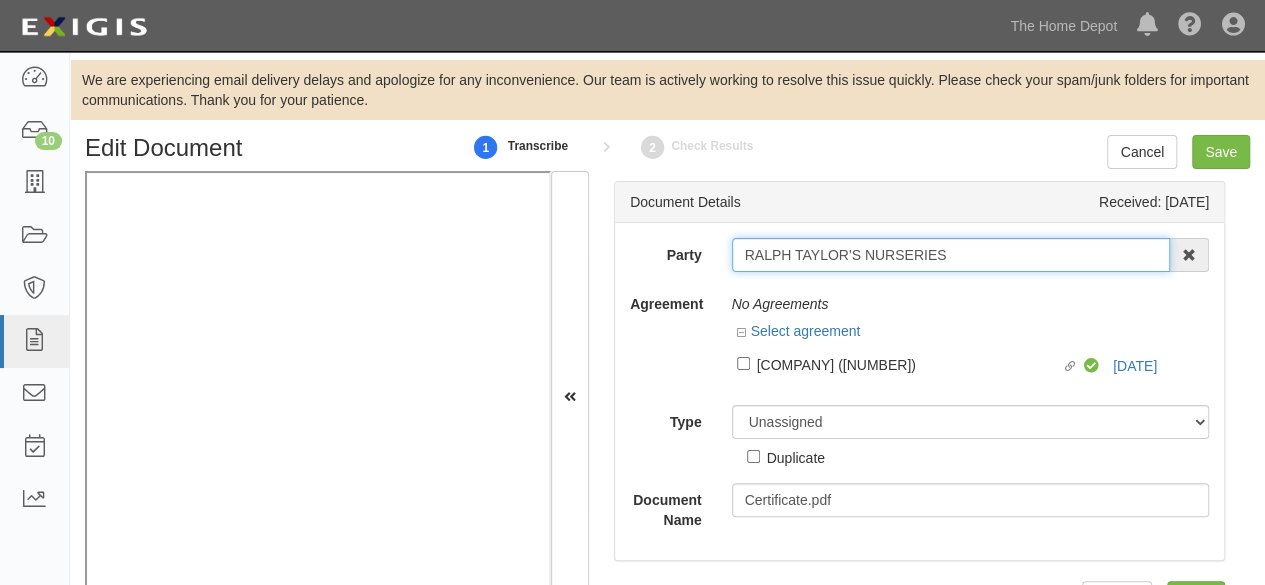 click on "RALPH TAYLOR'S NURSERIES" at bounding box center (951, 255) 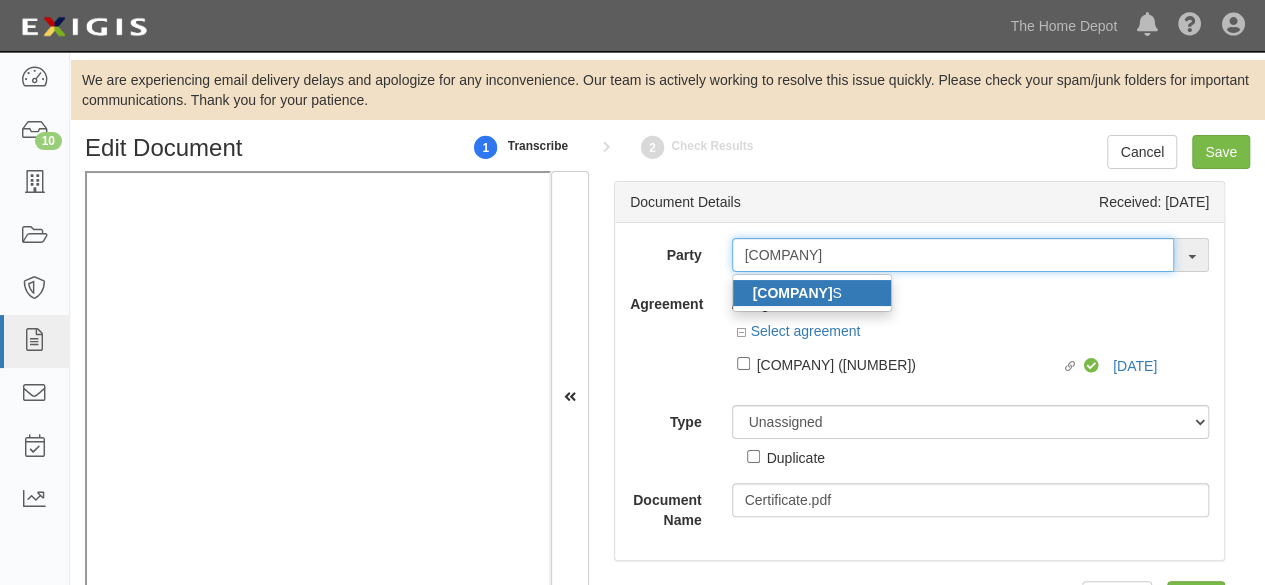 type on "RALPH TAYLOR'S NURSERIE" 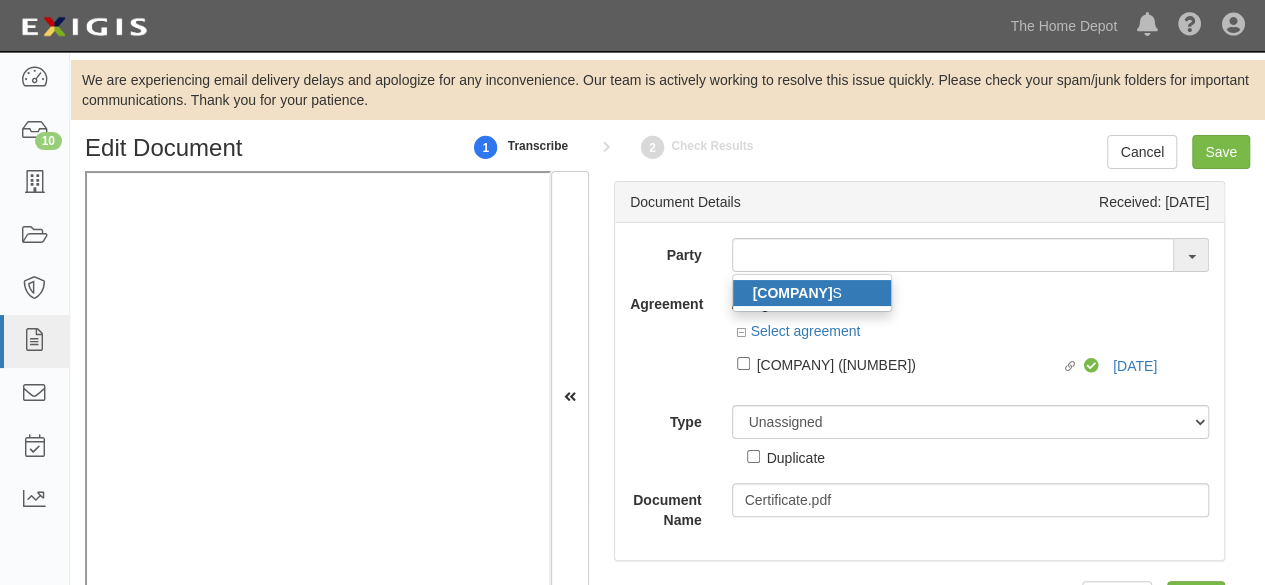 click on "RALPH TAYLOR'S NURSERIE S" at bounding box center (812, 293) 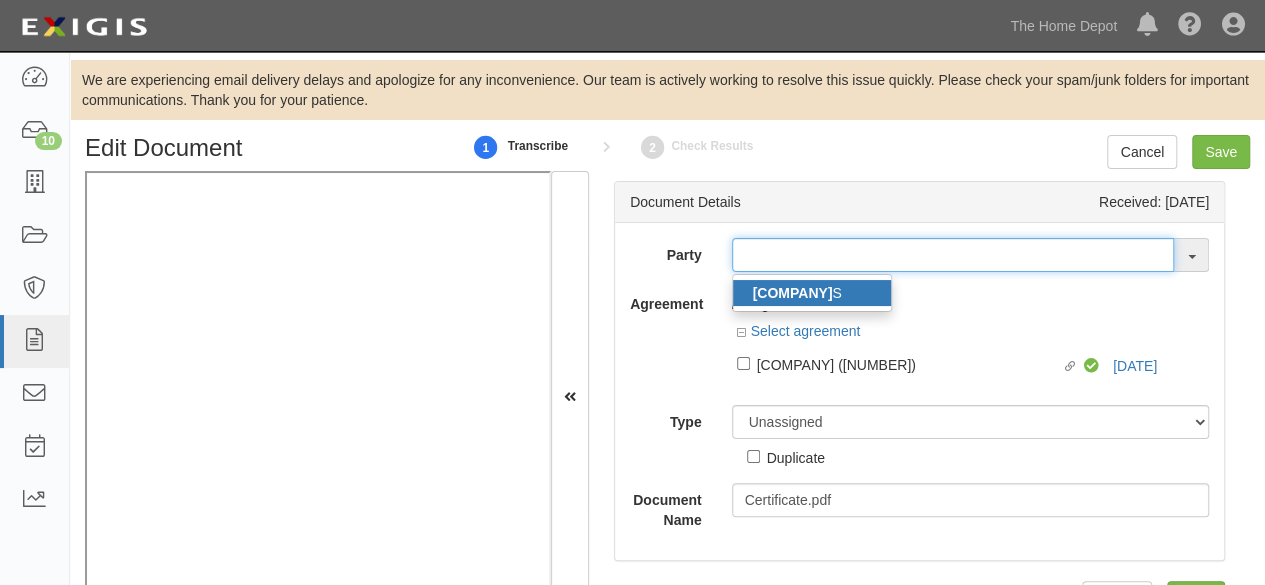 type on "RALPH TAYLOR'S NURSERIES" 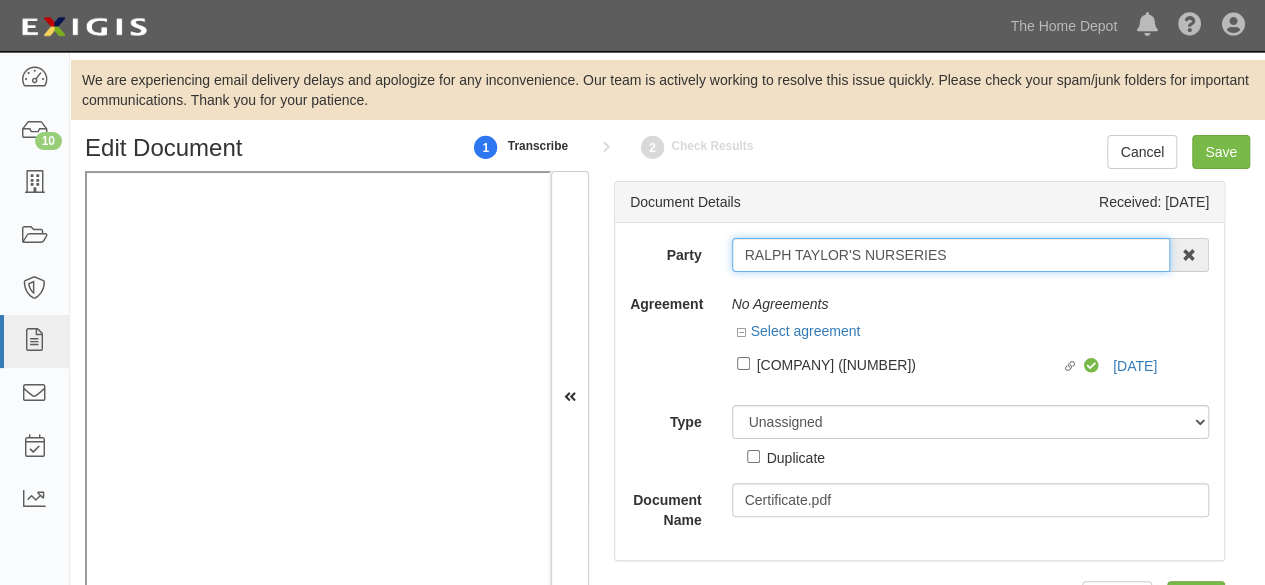 click on "RALPH TAYLOR'S NURSERIES" at bounding box center (951, 255) 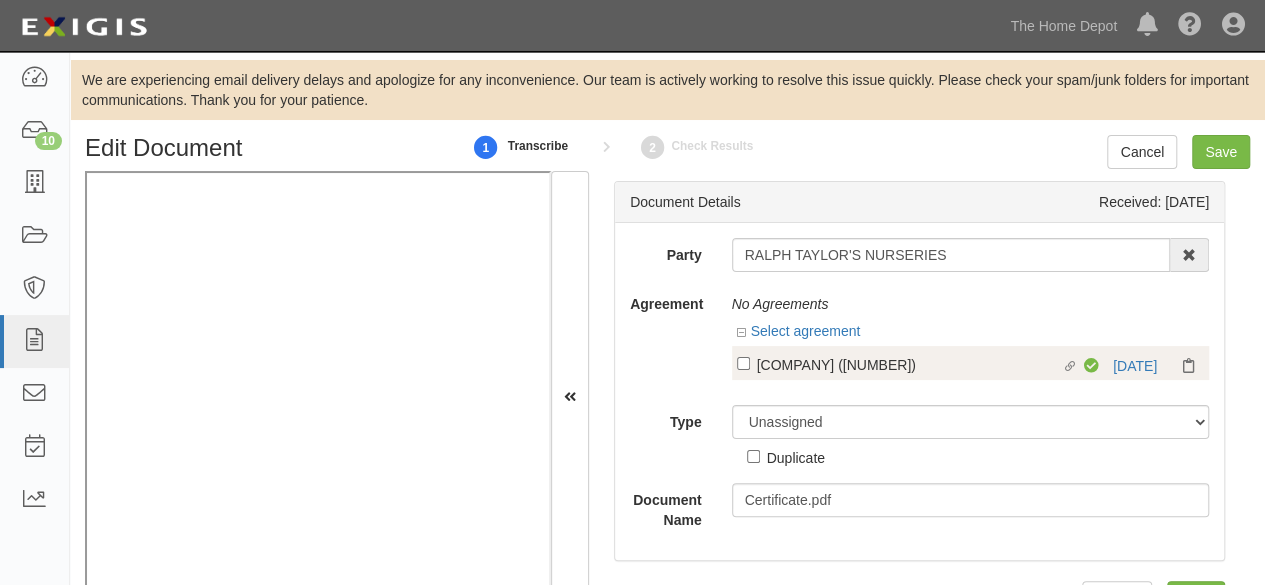 click on "RALPH TAYLOR'S NURSERIES (11316)" at bounding box center (909, 364) 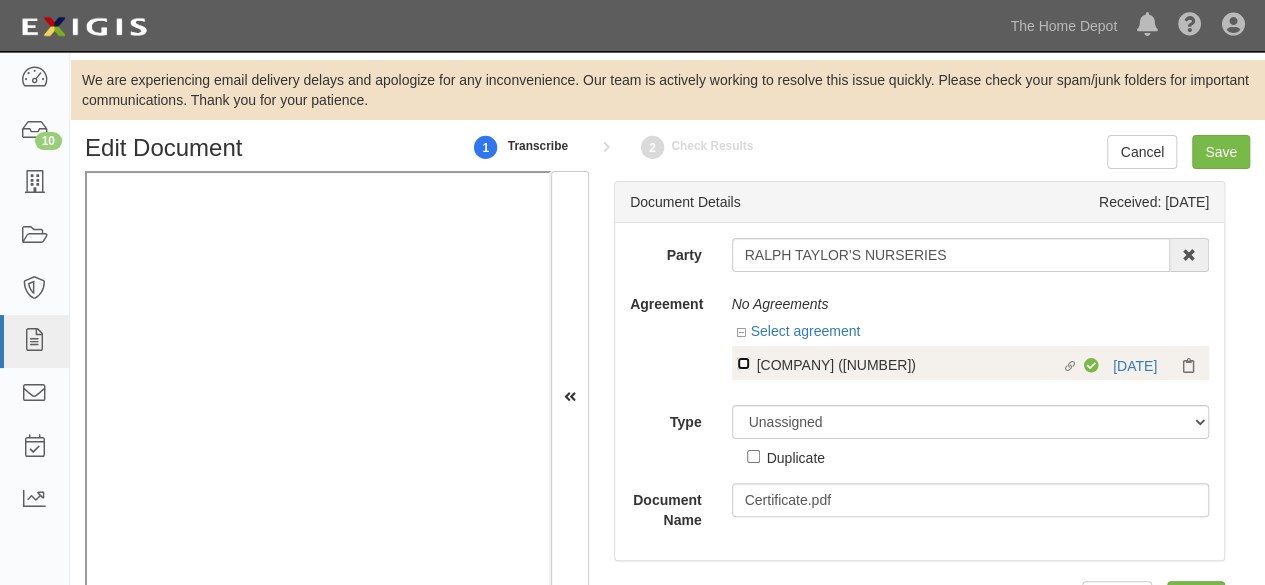 click on "Linked agreement
RALPH TAYLOR'S NURSERIES (11316)
Linked agreement" at bounding box center [743, 363] 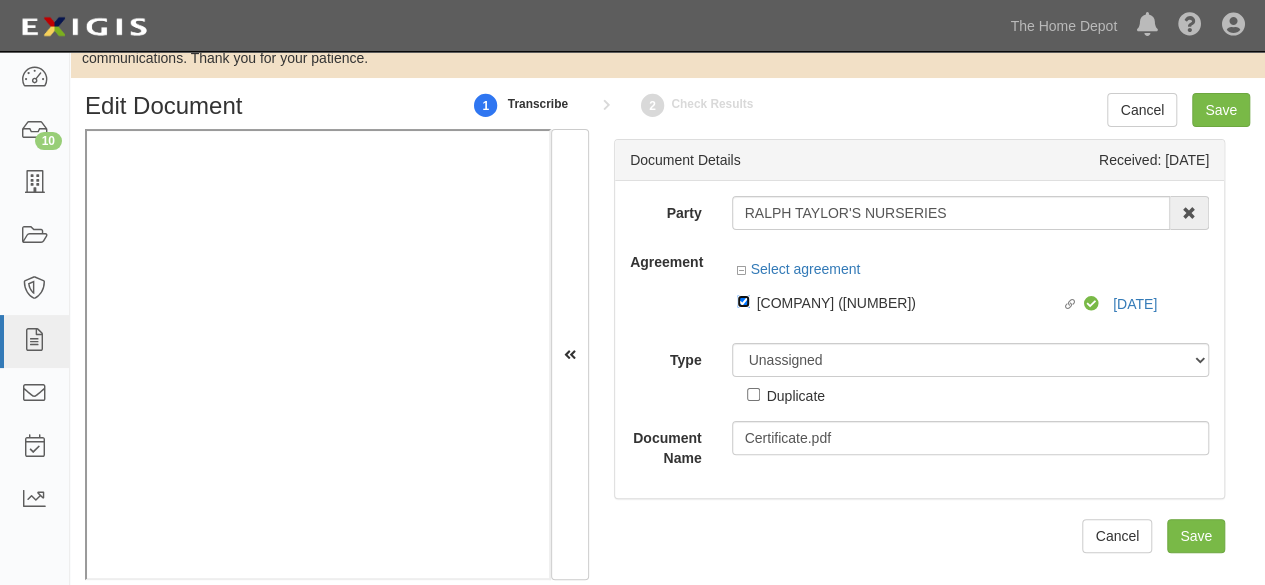 scroll, scrollTop: 65, scrollLeft: 0, axis: vertical 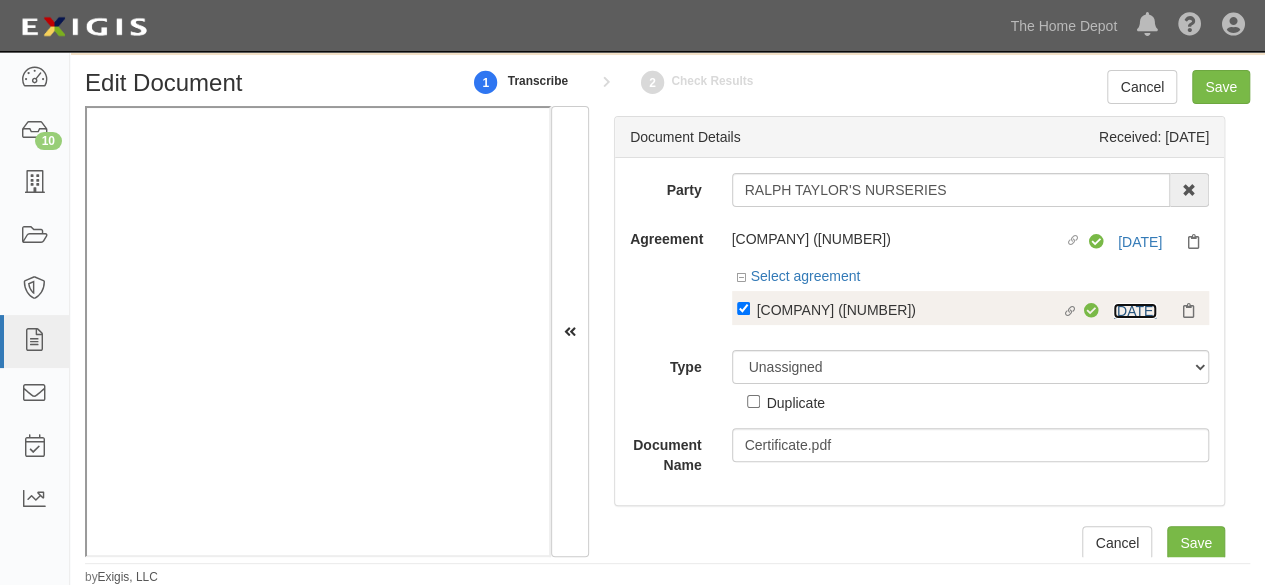 click on "10/29/25" at bounding box center (1135, 311) 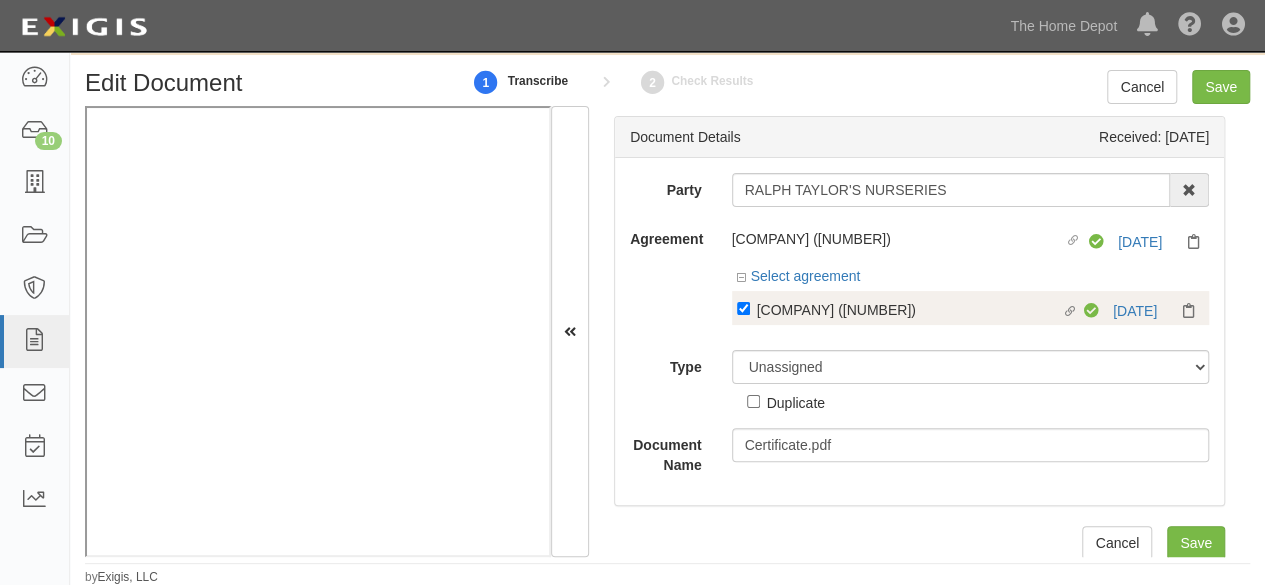 click on "RALPH TAYLOR'S NURSERIES (11316)" at bounding box center (909, 309) 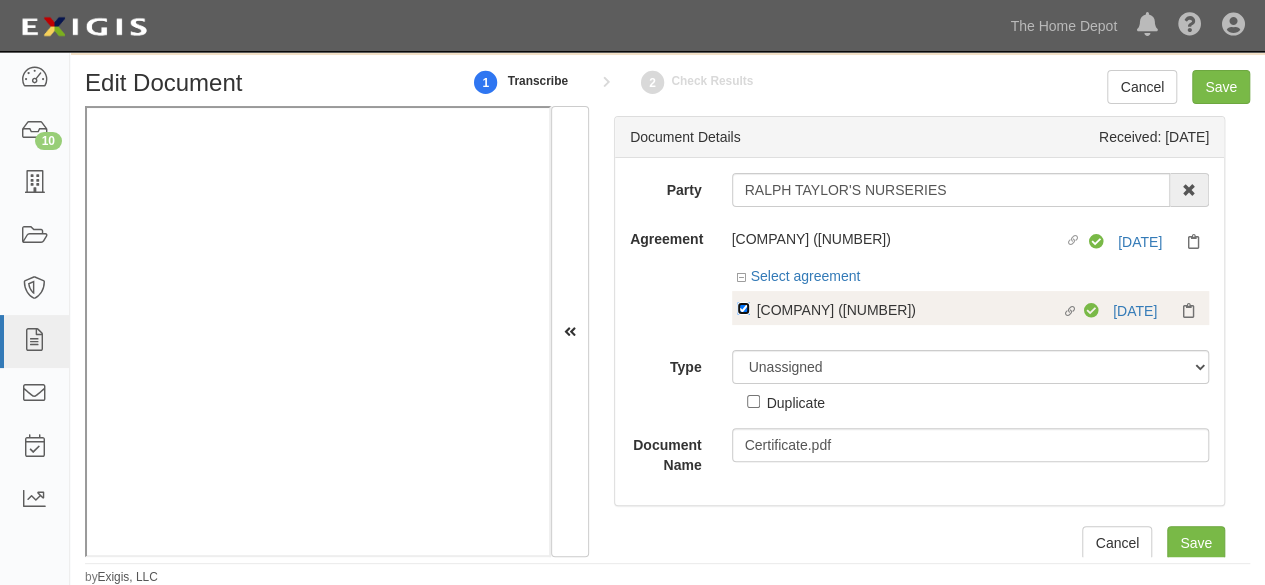 click on "Linked agreement
RALPH TAYLOR'S NURSERIES (11316)
Linked agreement" at bounding box center (743, 308) 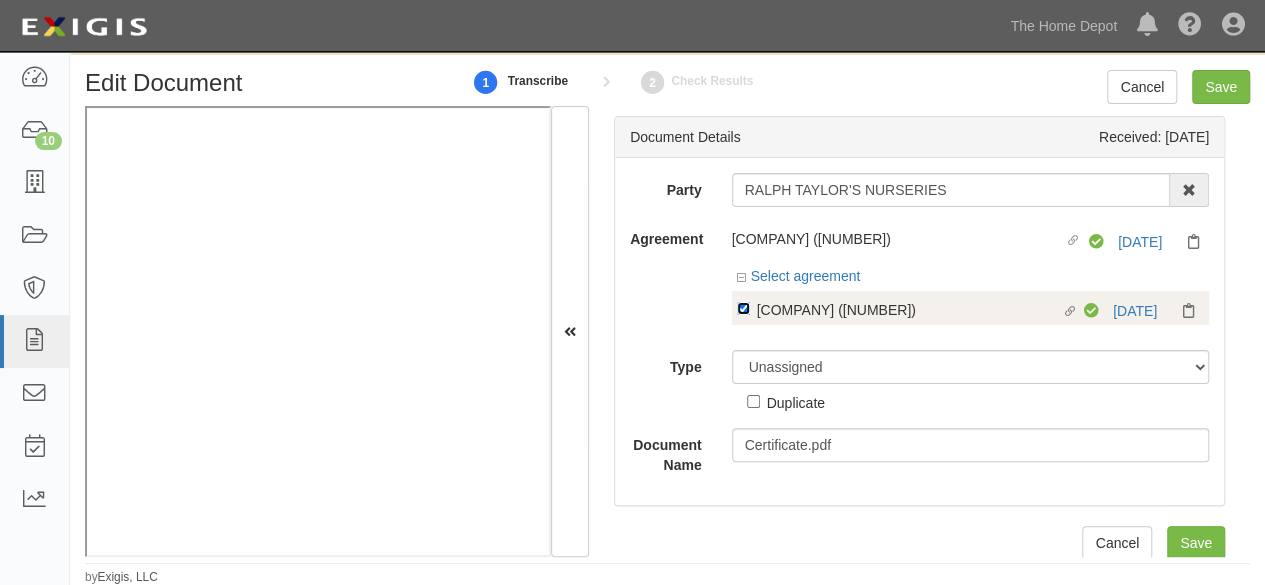 checkbox on "false" 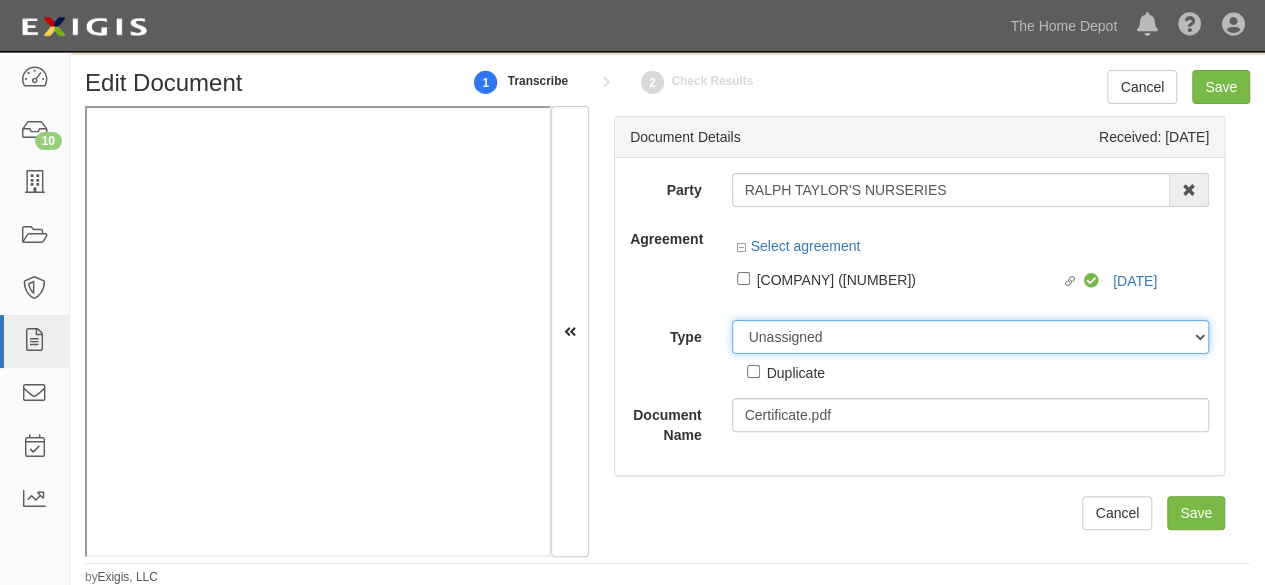 drag, startPoint x: 793, startPoint y: 339, endPoint x: 791, endPoint y: 325, distance: 14.142136 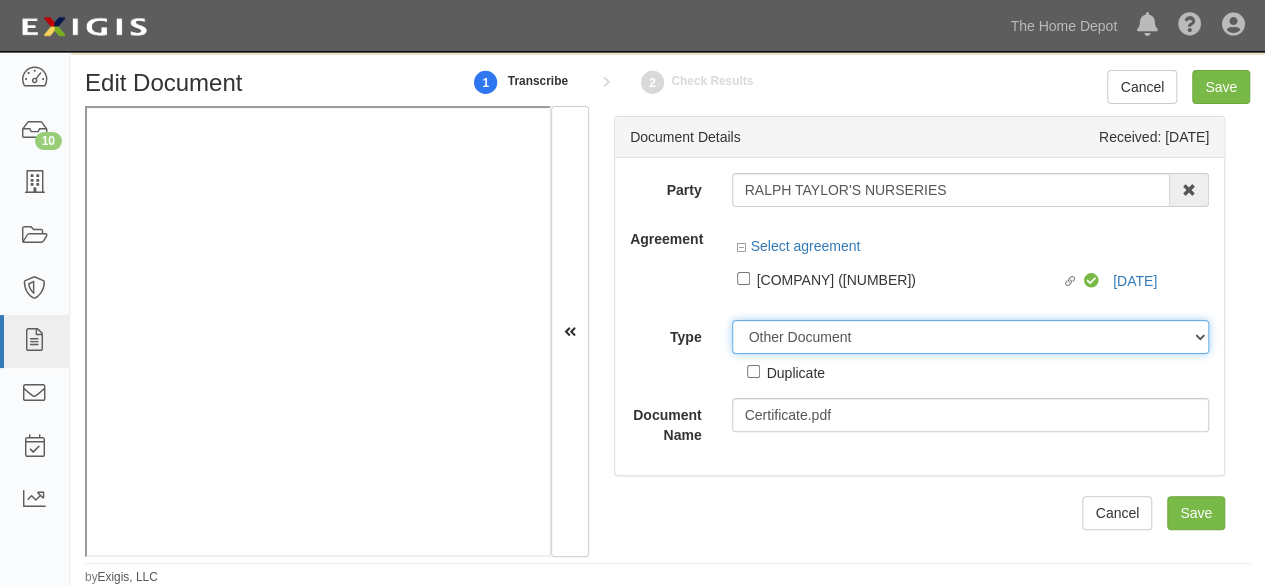 click on "Unassigned
Binder
Cancellation Notice
Certificate
Contract
Endorsement
Insurance Policy
Junk
Other Document
Policy Declarations
Reinstatement Notice
Requirements
Waiver Request" at bounding box center (971, 337) 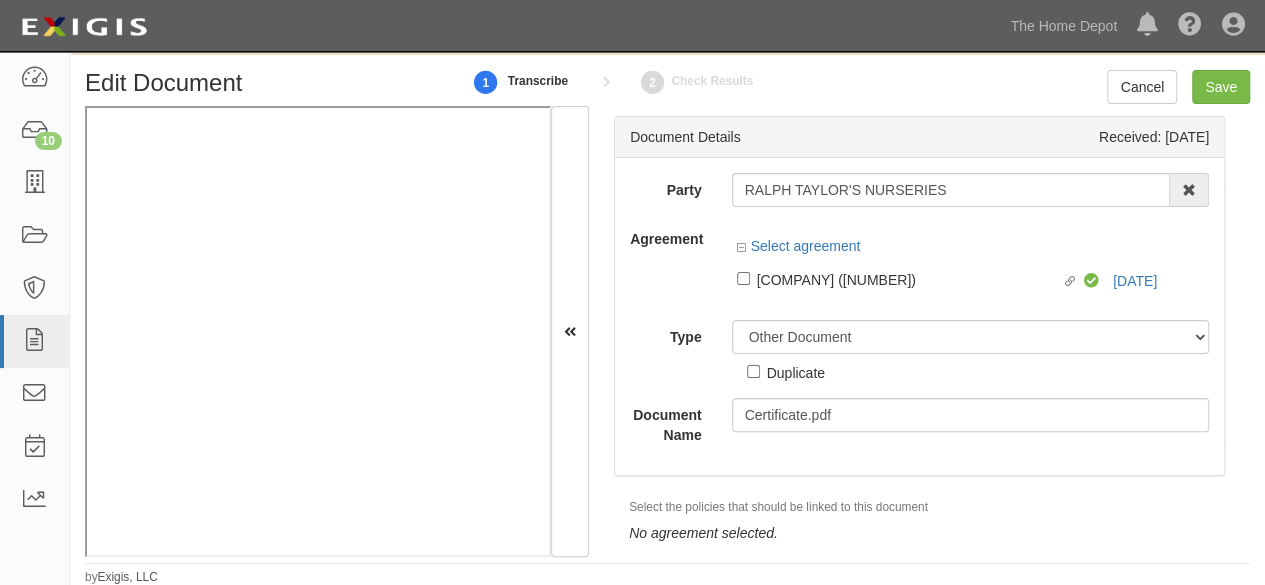 click on "Duplicate" at bounding box center (796, 372) 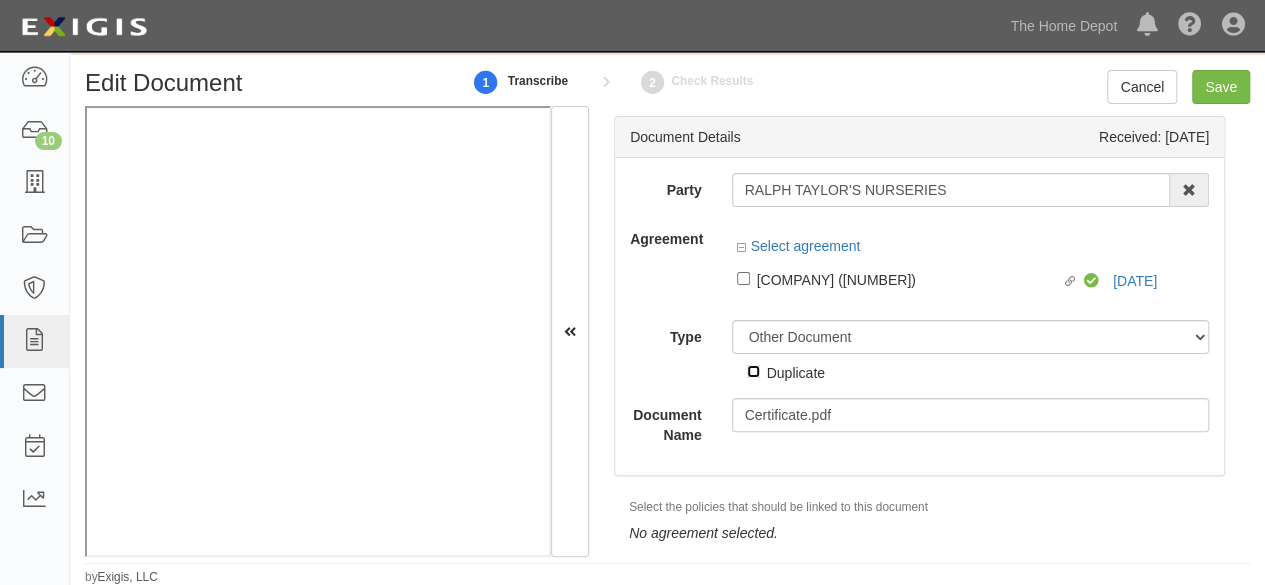 click on "Duplicate" at bounding box center [753, 371] 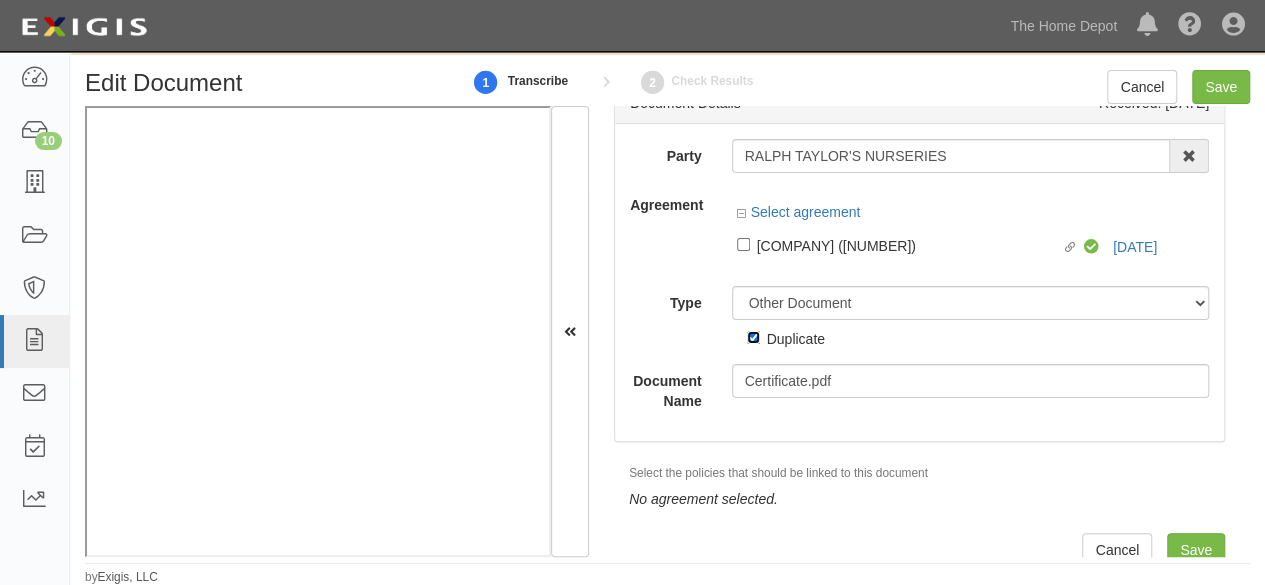 scroll, scrollTop: 52, scrollLeft: 0, axis: vertical 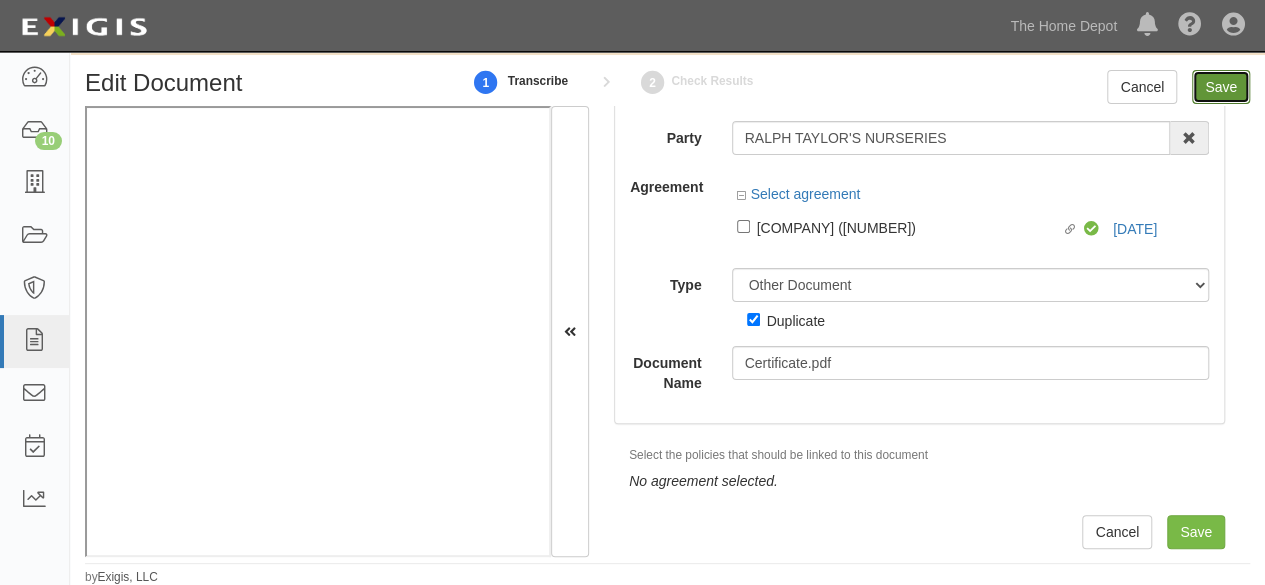 click on "Save" at bounding box center [1221, 87] 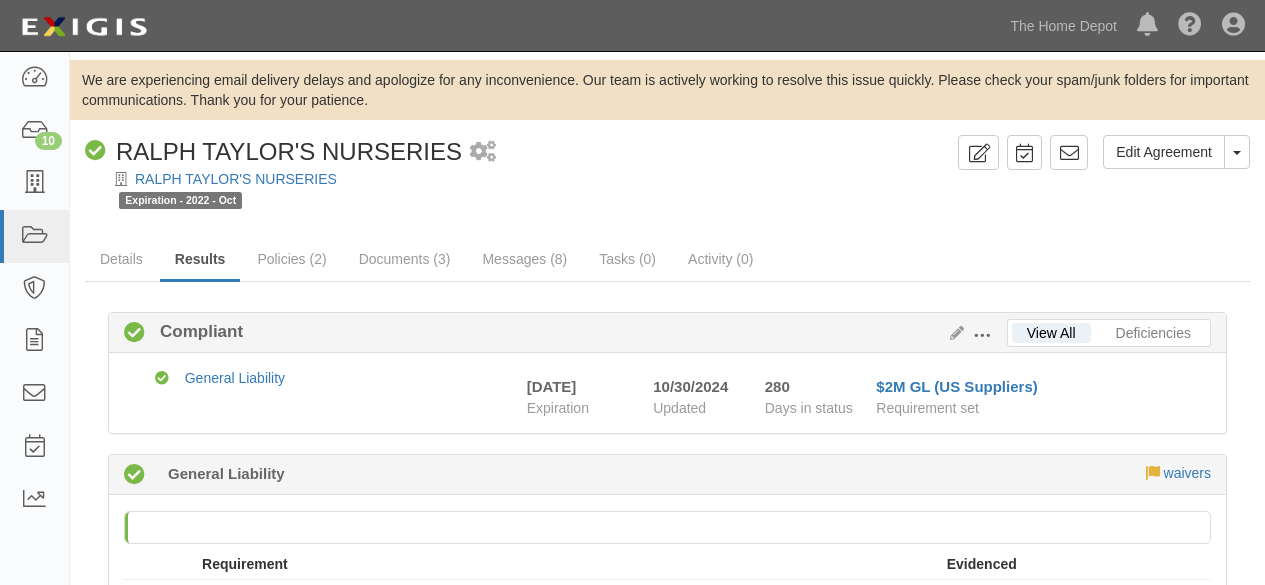 scroll, scrollTop: 0, scrollLeft: 0, axis: both 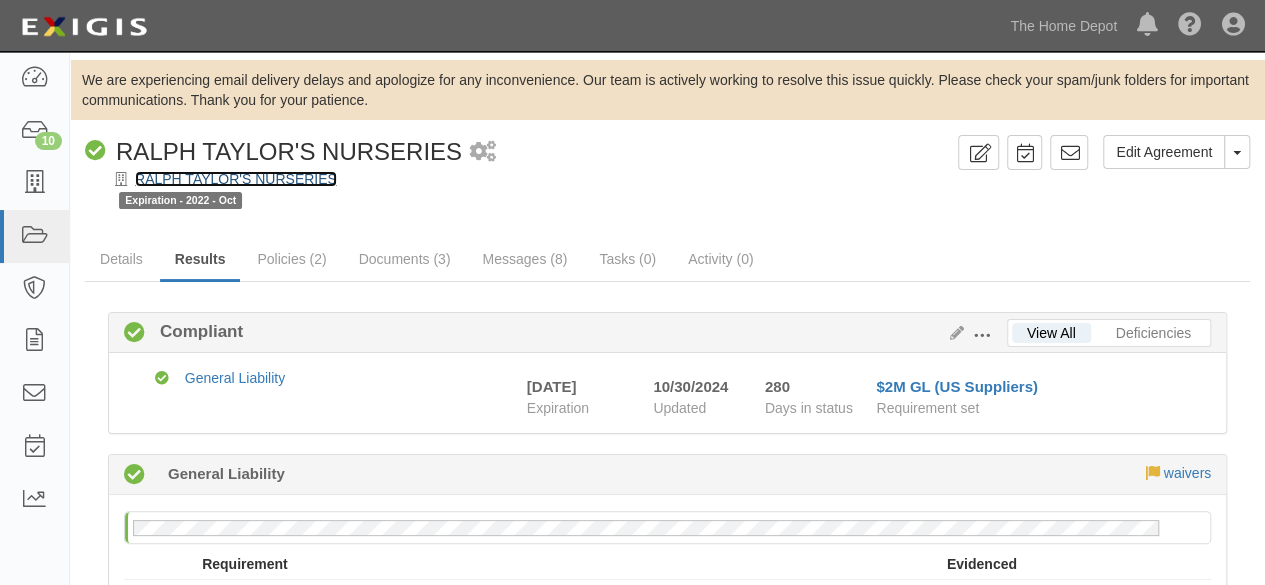 click on "RALPH TAYLOR'S NURSERIES" at bounding box center (236, 179) 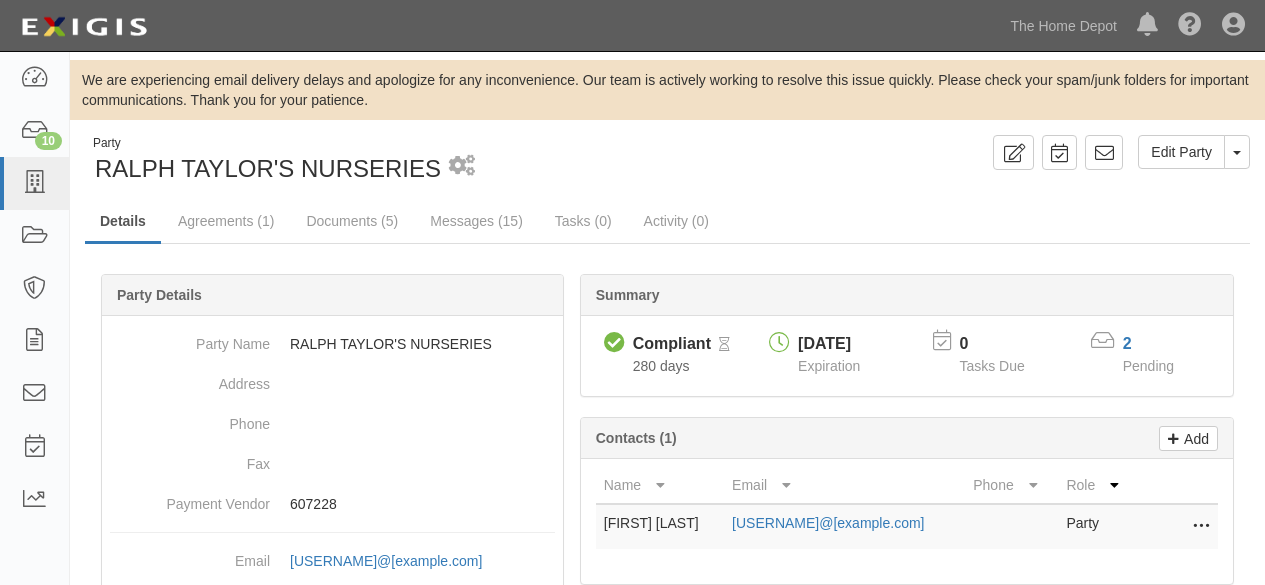scroll, scrollTop: 0, scrollLeft: 0, axis: both 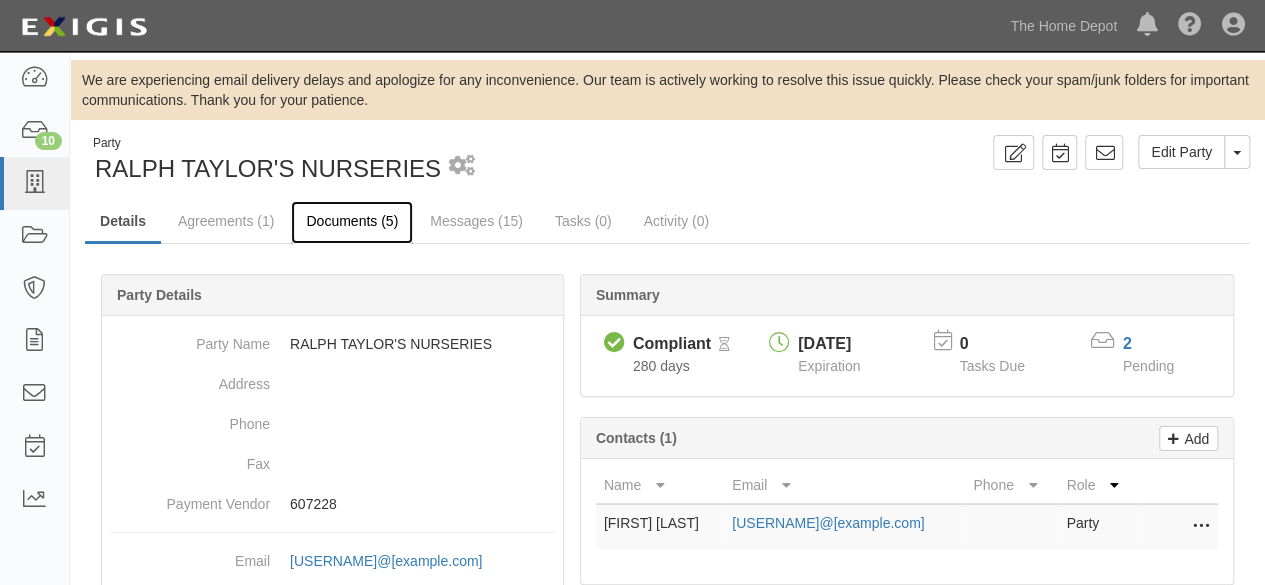 click on "Documents (5)" at bounding box center [352, 222] 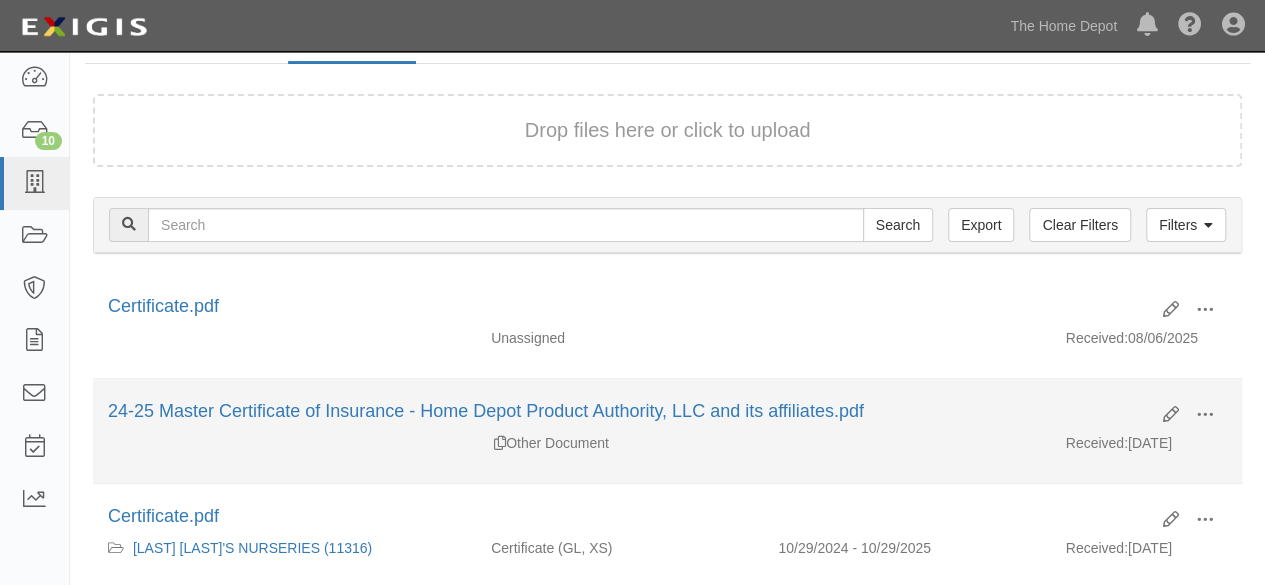 scroll, scrollTop: 200, scrollLeft: 0, axis: vertical 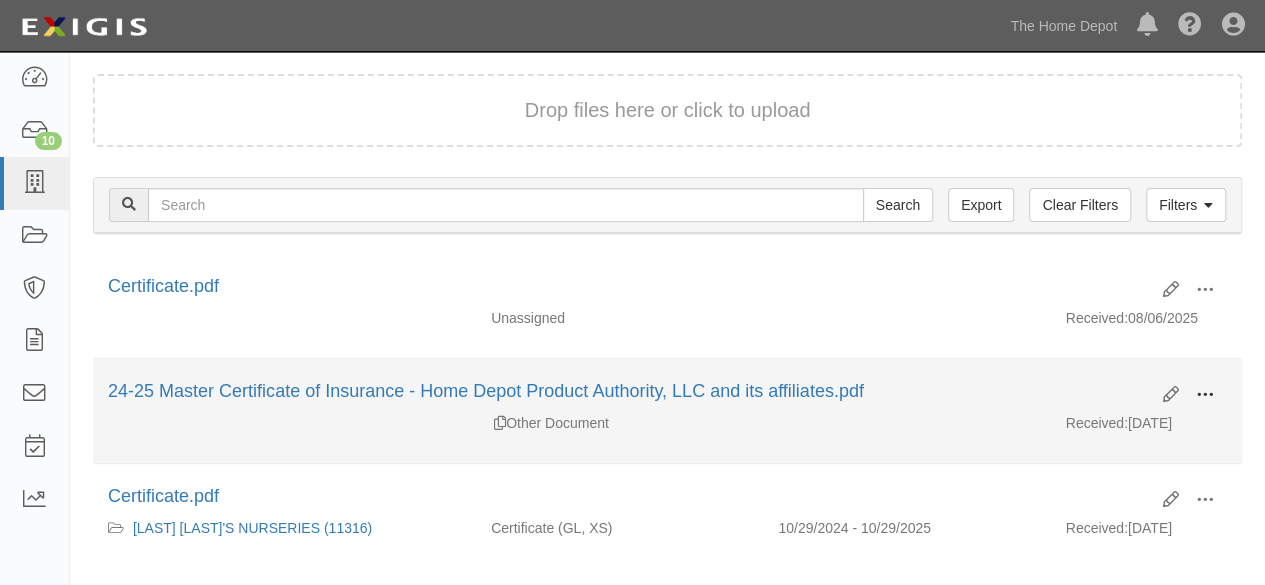 click at bounding box center (1205, 395) 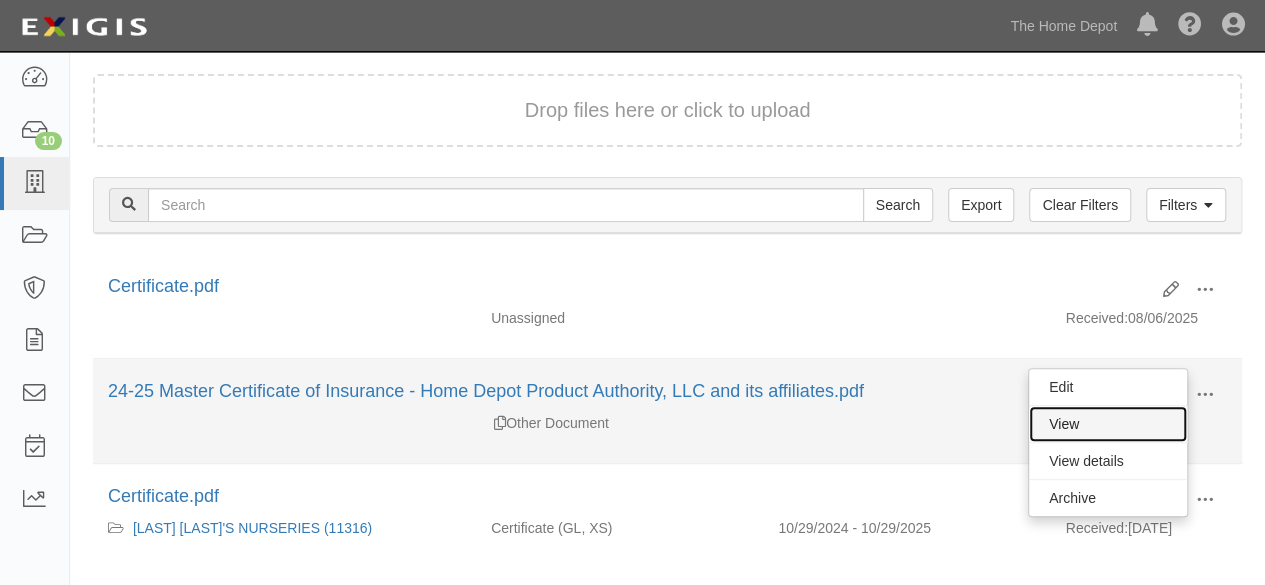 click on "View" at bounding box center [1108, 424] 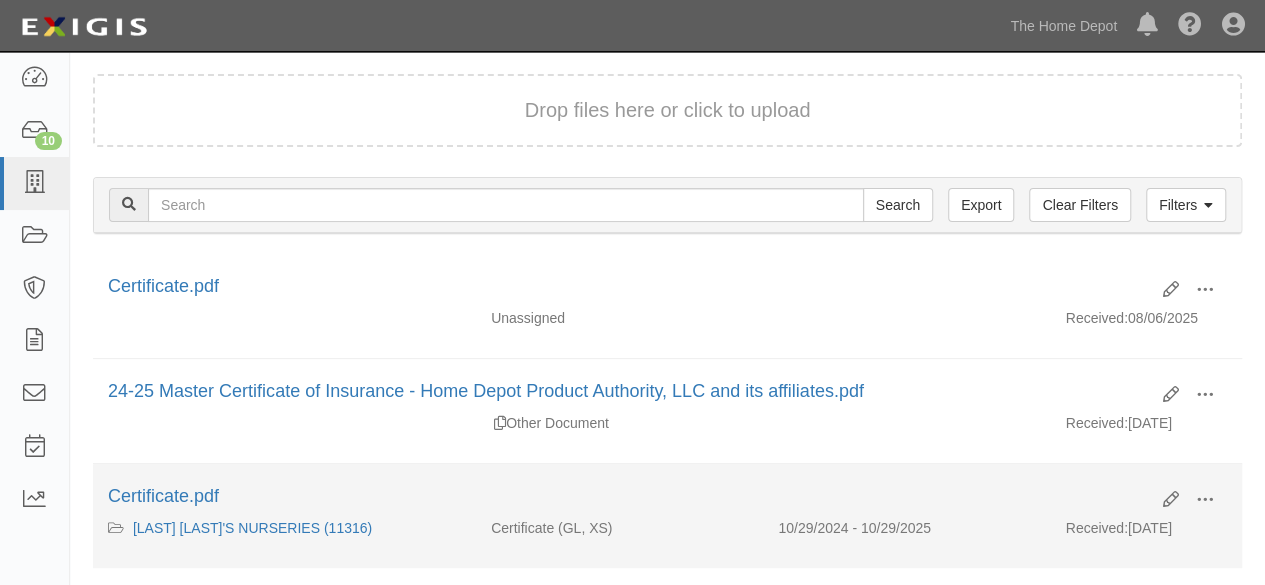 click on "Edit
View
View details
Archive" at bounding box center (1187, 501) 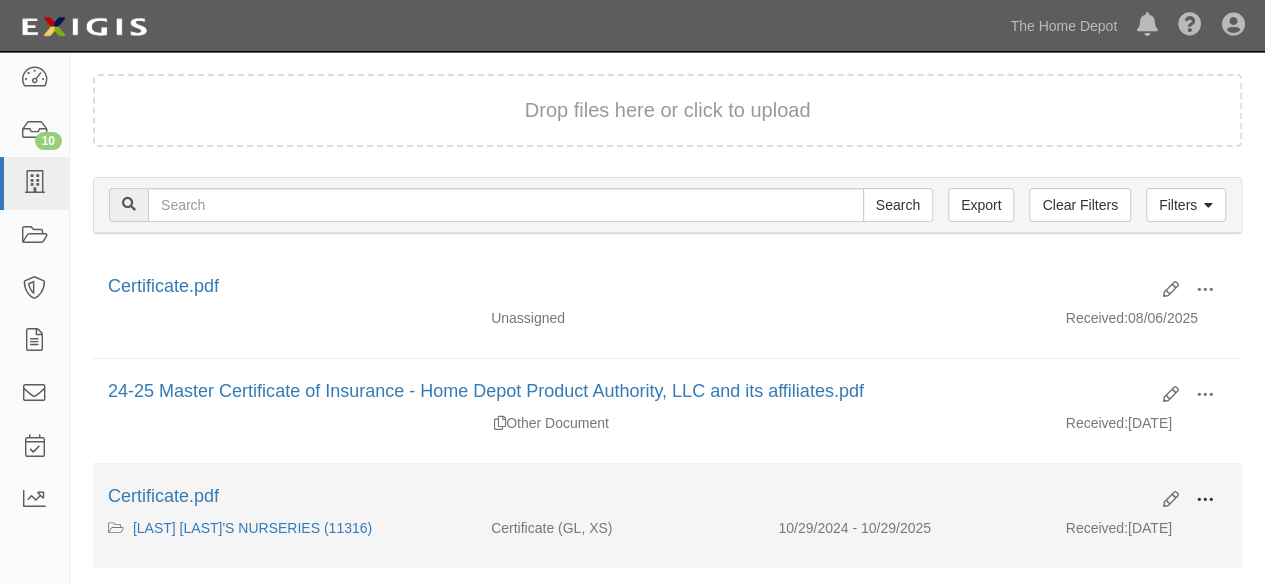 click at bounding box center (1205, 501) 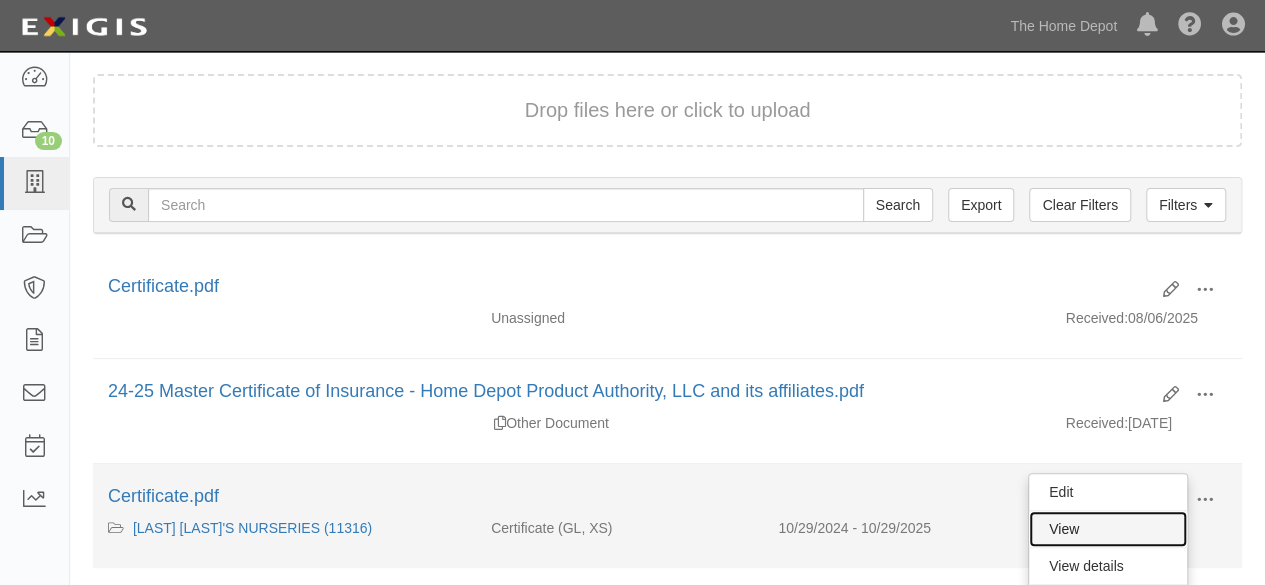 click on "View" at bounding box center (1108, 529) 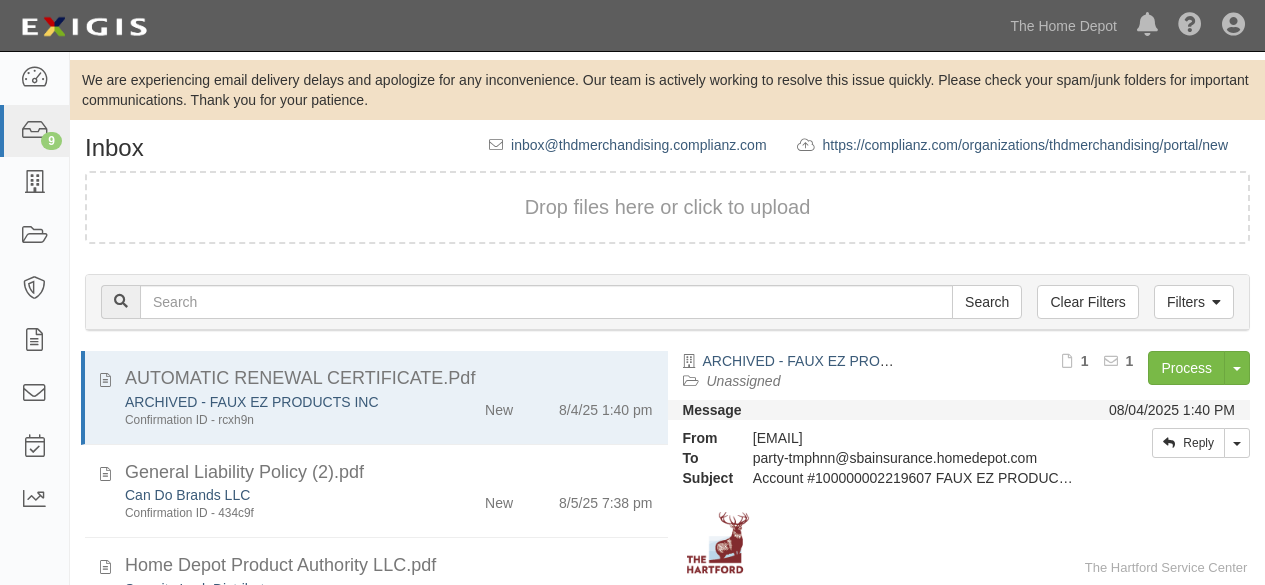 scroll, scrollTop: 0, scrollLeft: 0, axis: both 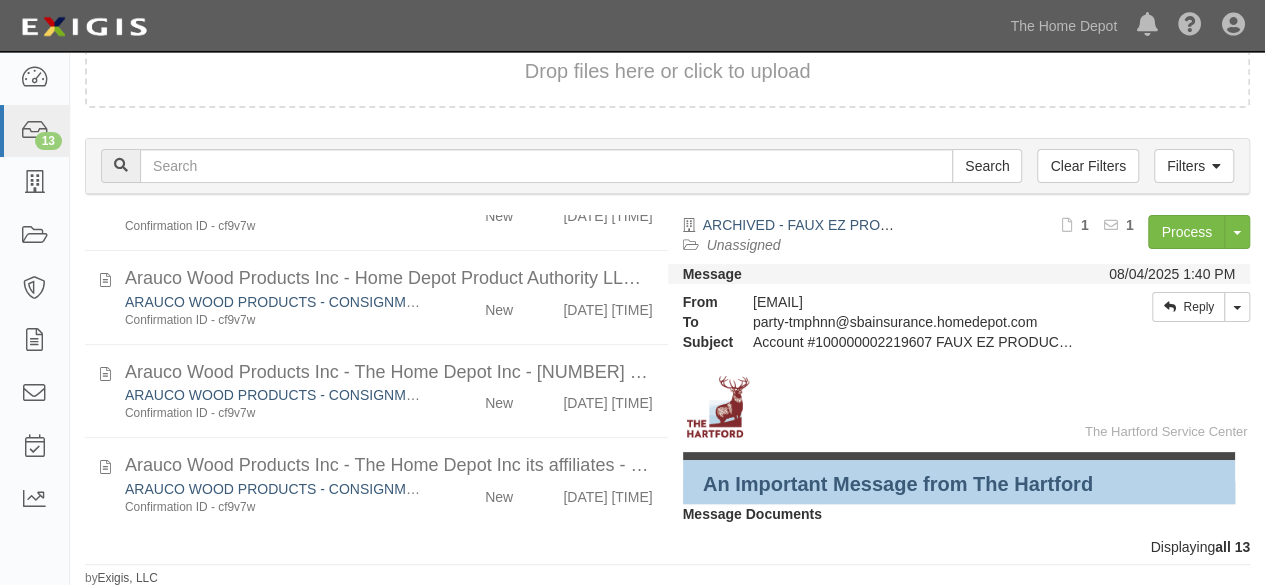 drag, startPoint x: 401, startPoint y: 322, endPoint x: 657, endPoint y: 293, distance: 257.63733 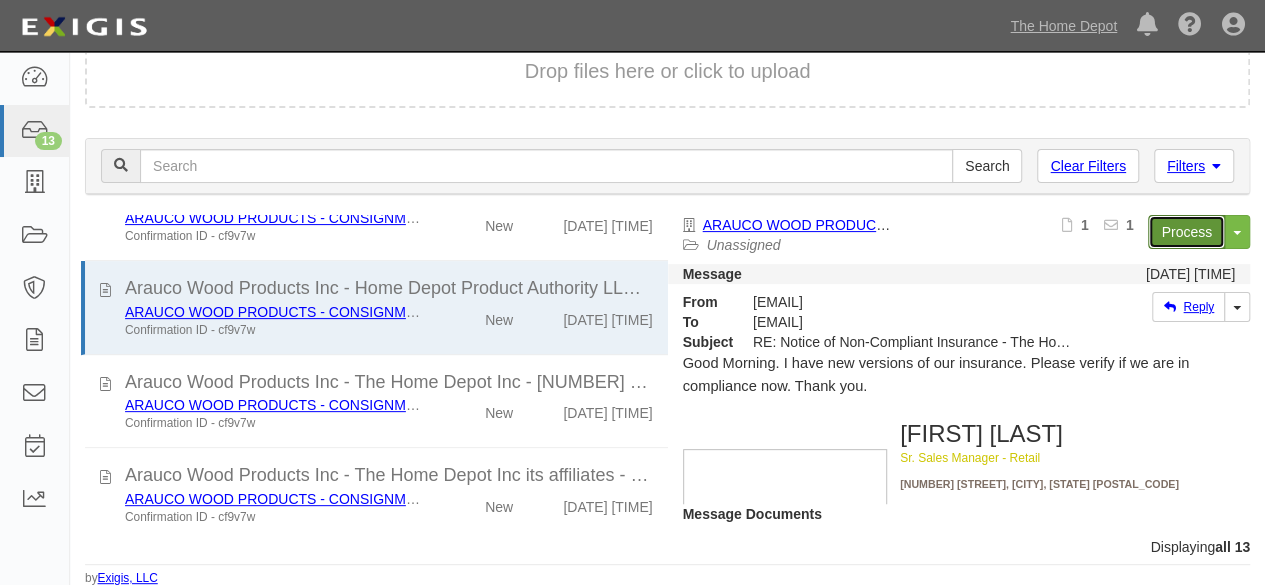 click on "Process" at bounding box center [1186, 232] 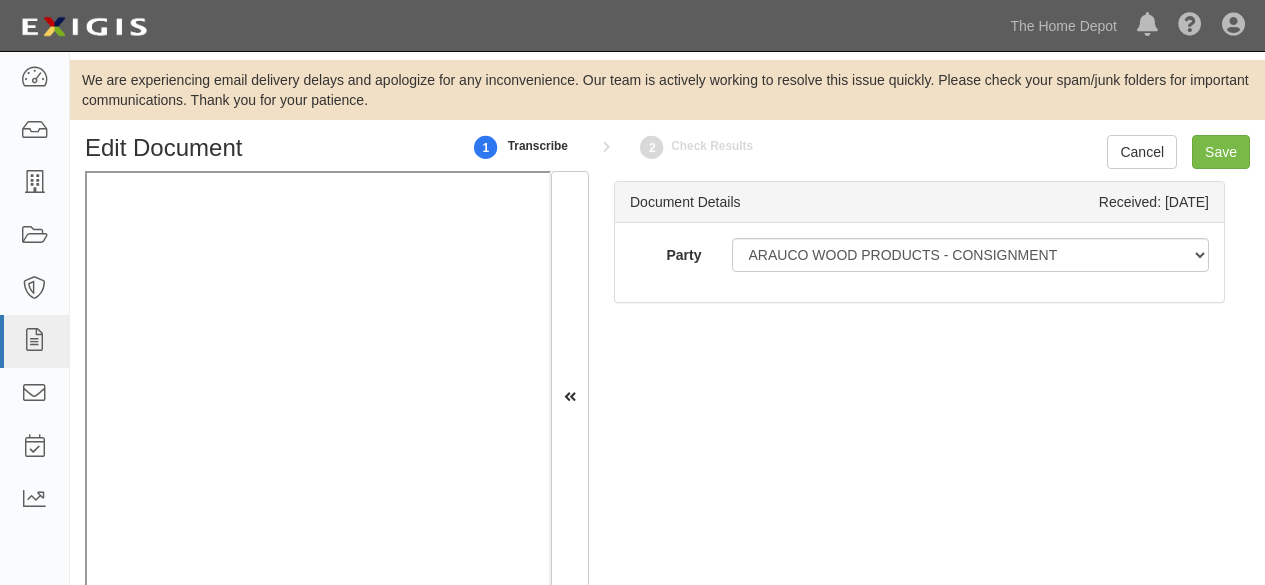 scroll, scrollTop: 0, scrollLeft: 0, axis: both 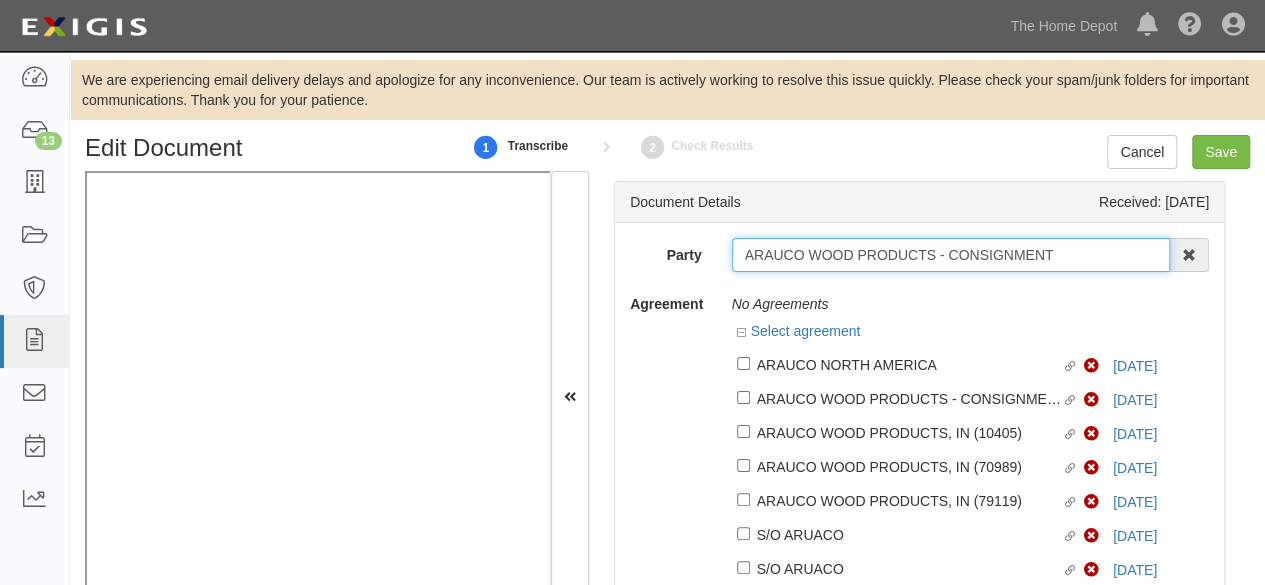 click on "ARAUCO WOOD PRODUCTS - CONSIGNMENT" at bounding box center (951, 255) 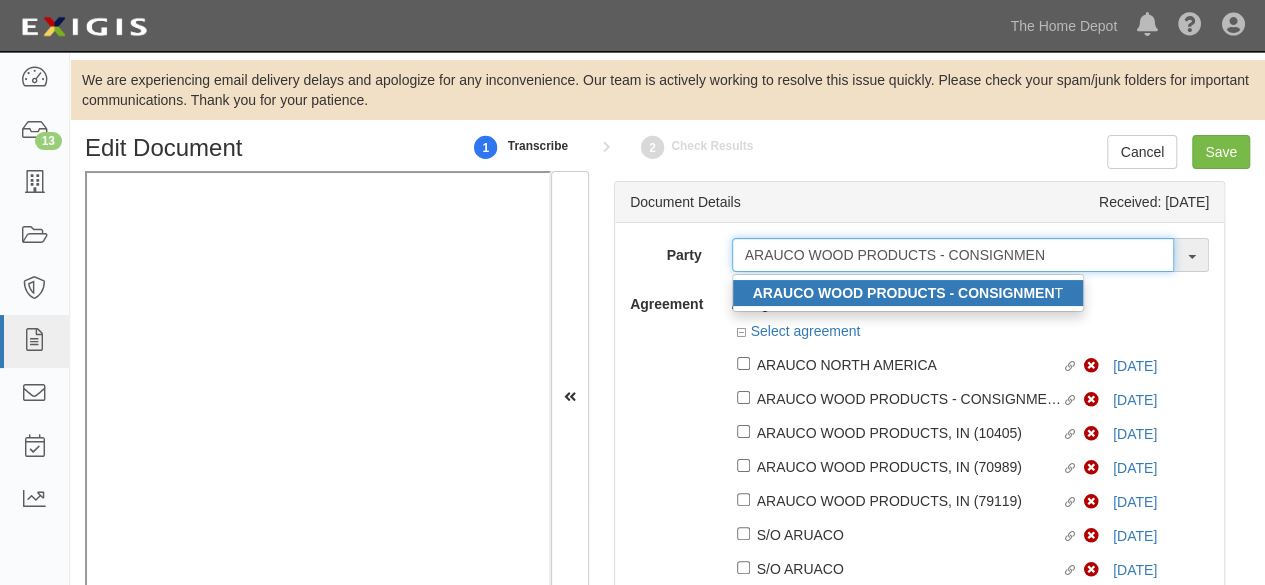 type on "ARAUCO WOOD PRODUCTS - CONSIGNMEN" 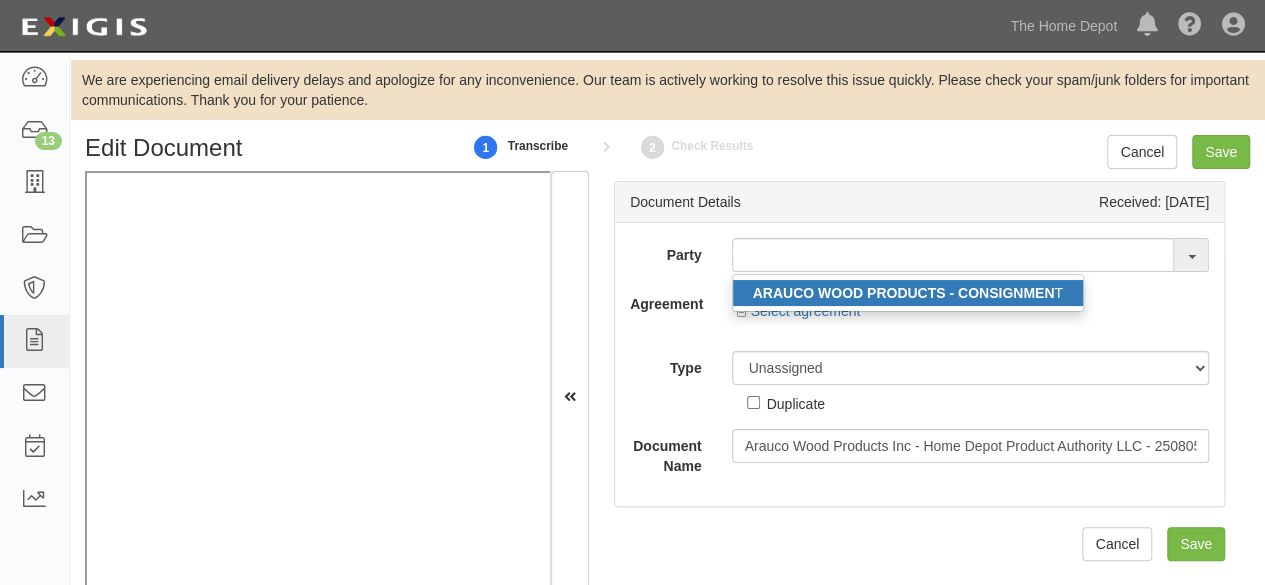 click on "ARAUCO WOOD PRODUCTS - CONSIGNMEN" at bounding box center [904, 293] 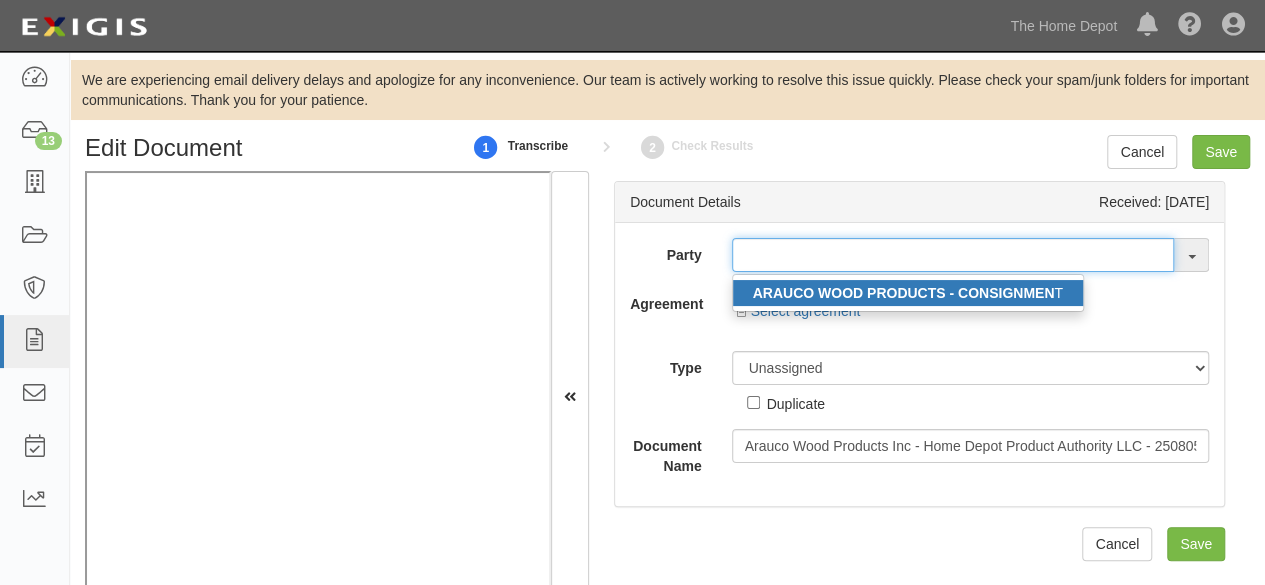 type on "ARAUCO WOOD PRODUCTS - CONSIGNMENT" 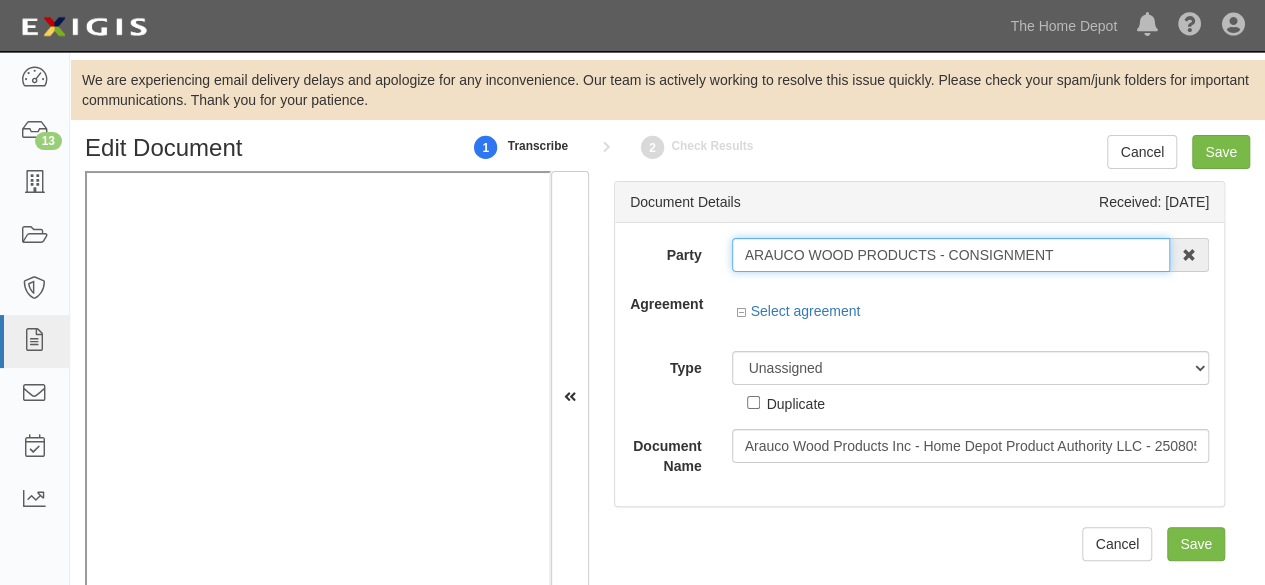click on "ARAUCO WOOD PRODUCTS - CONSIGNMENT" at bounding box center (951, 255) 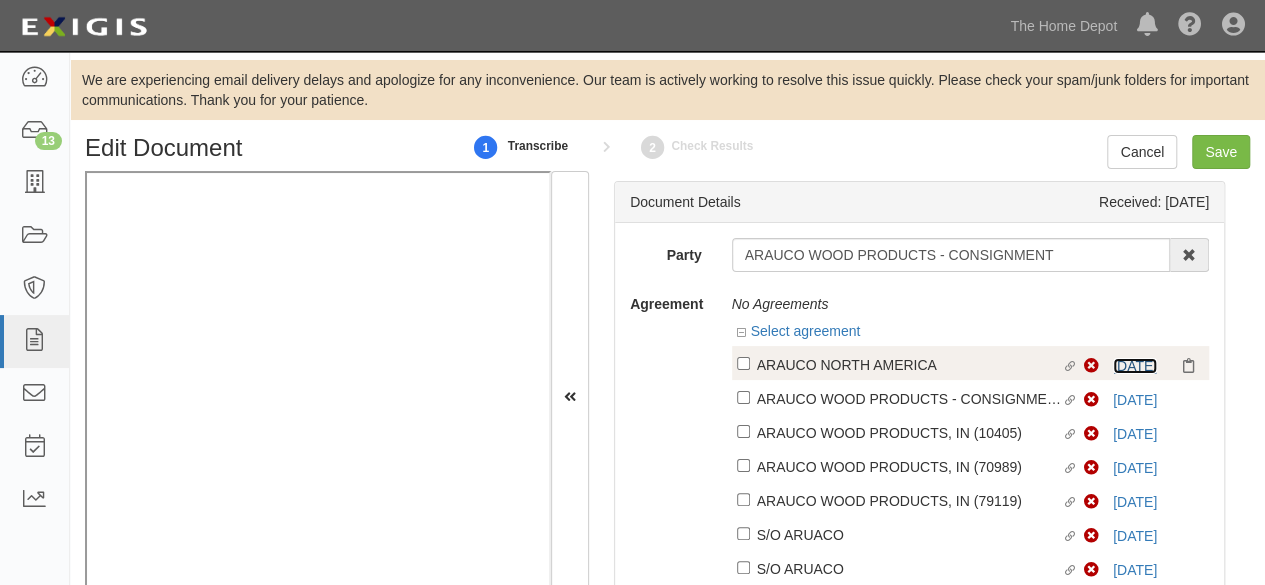 click on "7/29/26" at bounding box center [1135, 366] 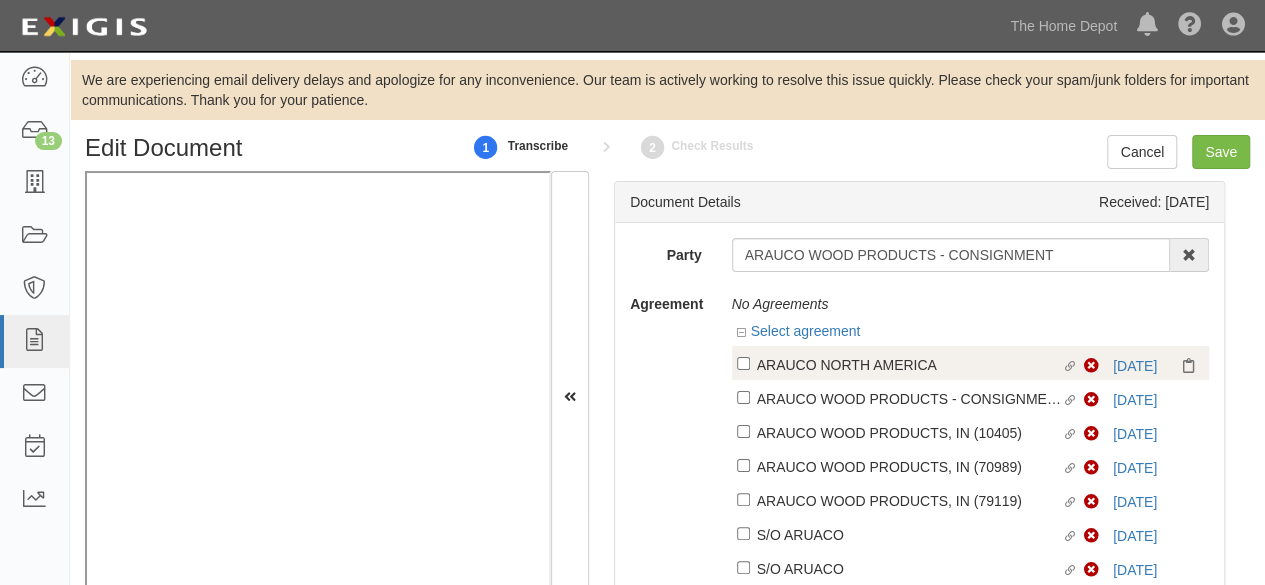 click on "ARAUCO NORTH AMERICA" at bounding box center (909, 364) 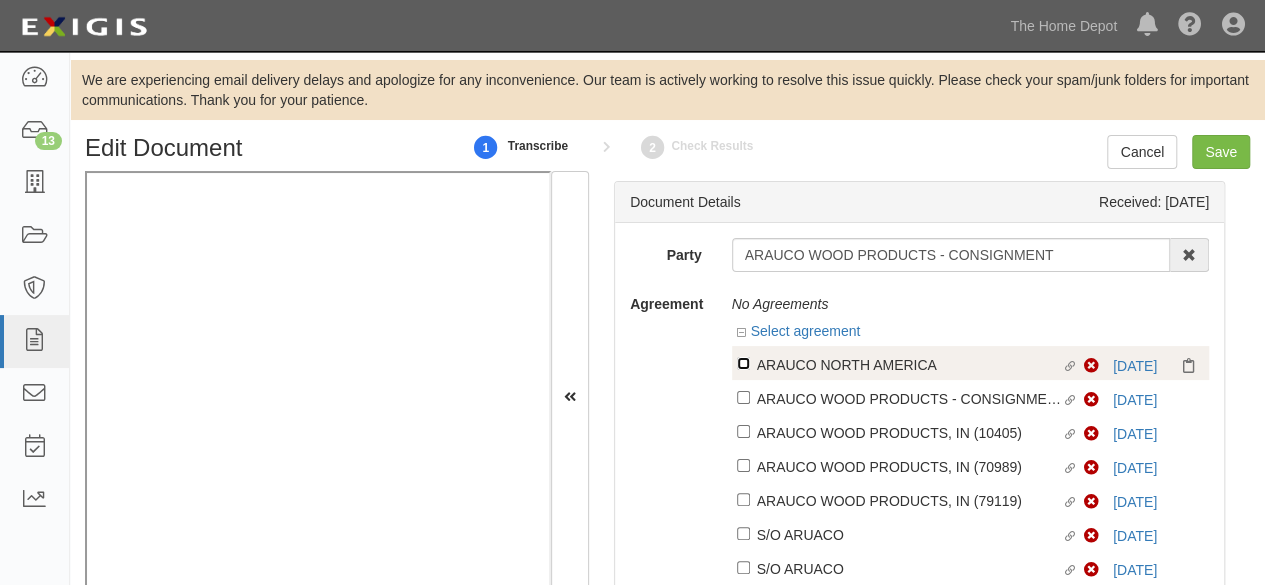 click on "Linked agreement
ARAUCO NORTH AMERICA
Linked agreement" at bounding box center [743, 363] 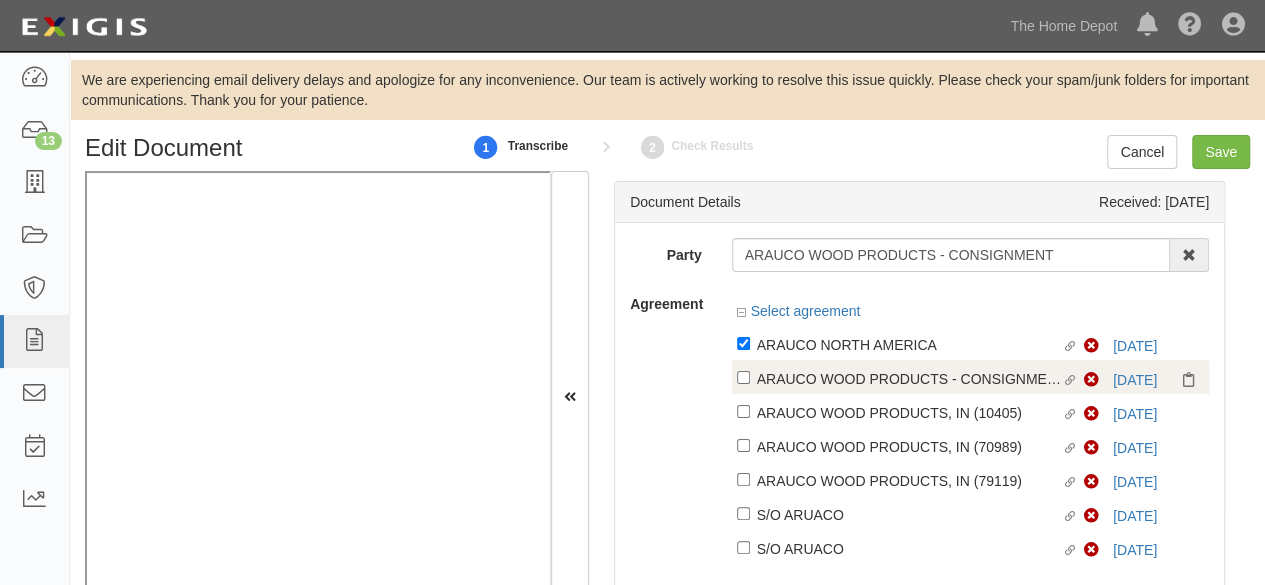 click on "ARAUCO WOOD PRODUCTS - CONSIGNMENT" at bounding box center (909, 344) 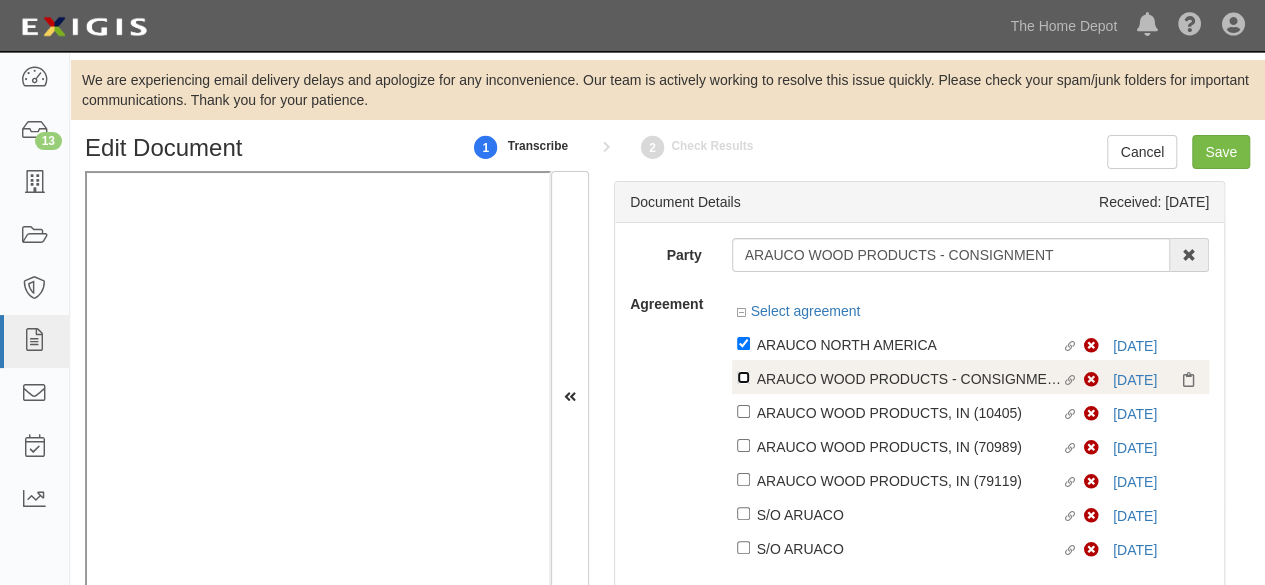 click on "Linked agreement
ARAUCO WOOD PRODUCTS - CONSIGNMENT
Linked agreement" at bounding box center [743, 343] 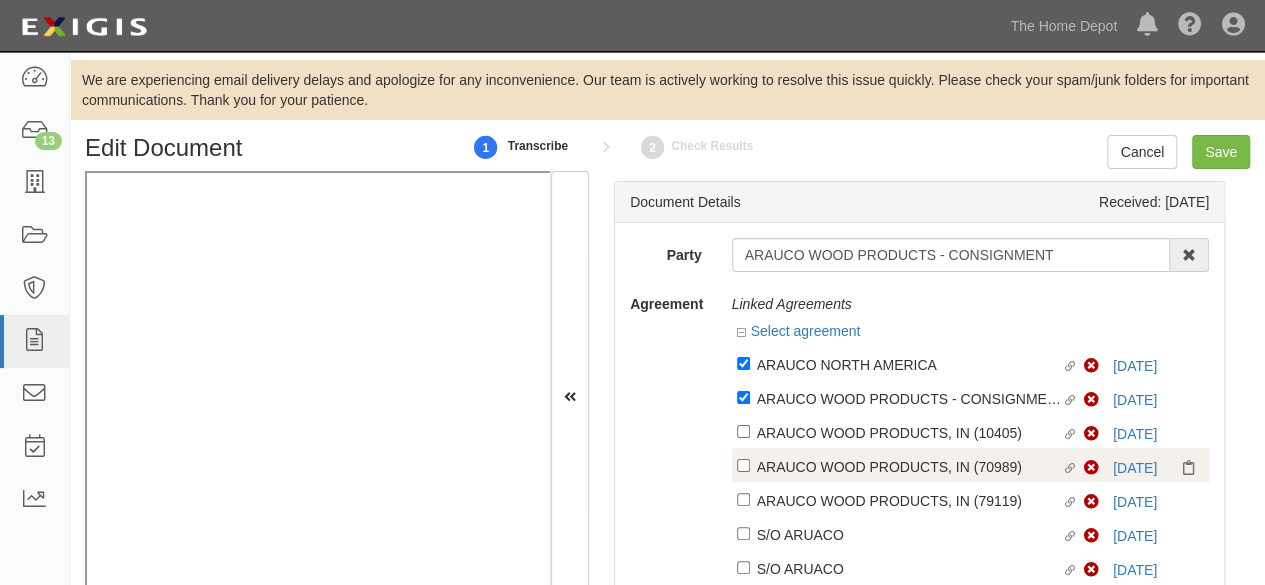 drag, startPoint x: 792, startPoint y: 433, endPoint x: 787, endPoint y: 466, distance: 33.37664 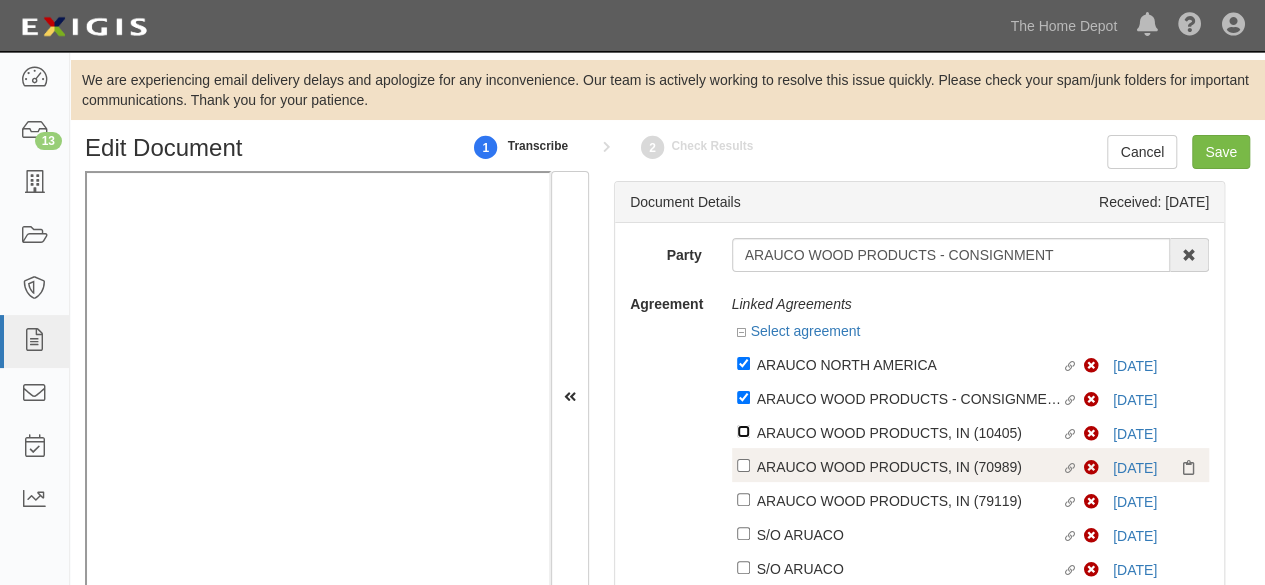 click on "Linked agreement
ARAUCO WOOD PRODUCTS, IN (10405)
Linked agreement" at bounding box center (743, 363) 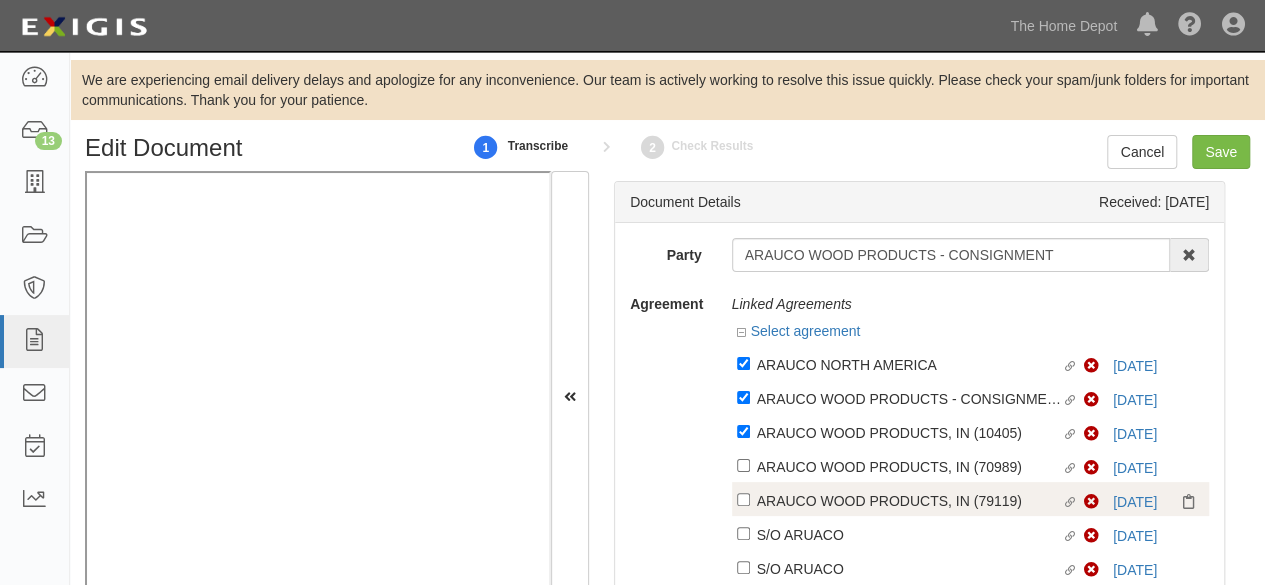 drag, startPoint x: 785, startPoint y: 470, endPoint x: 785, endPoint y: 486, distance: 16 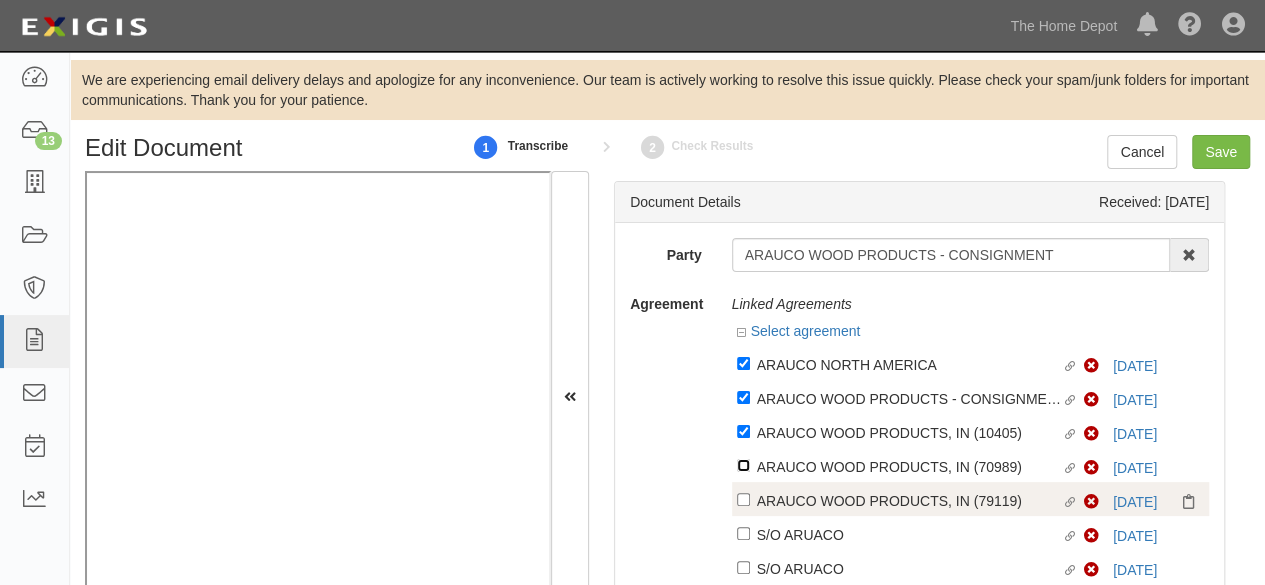 click on "Linked agreement
ARAUCO WOOD PRODUCTS, IN (70989)
Linked agreement" at bounding box center (743, 363) 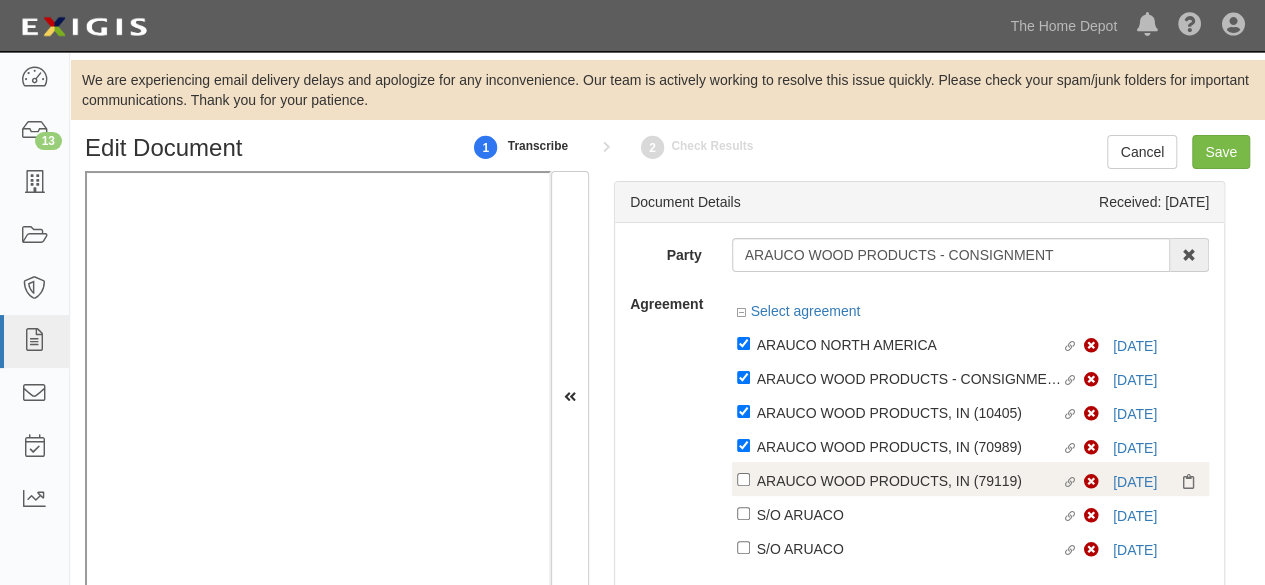 click on "Linked agreement
ARAUCO WOOD PRODUCTS, IN (79119)
Linked agreement" at bounding box center [911, 482] 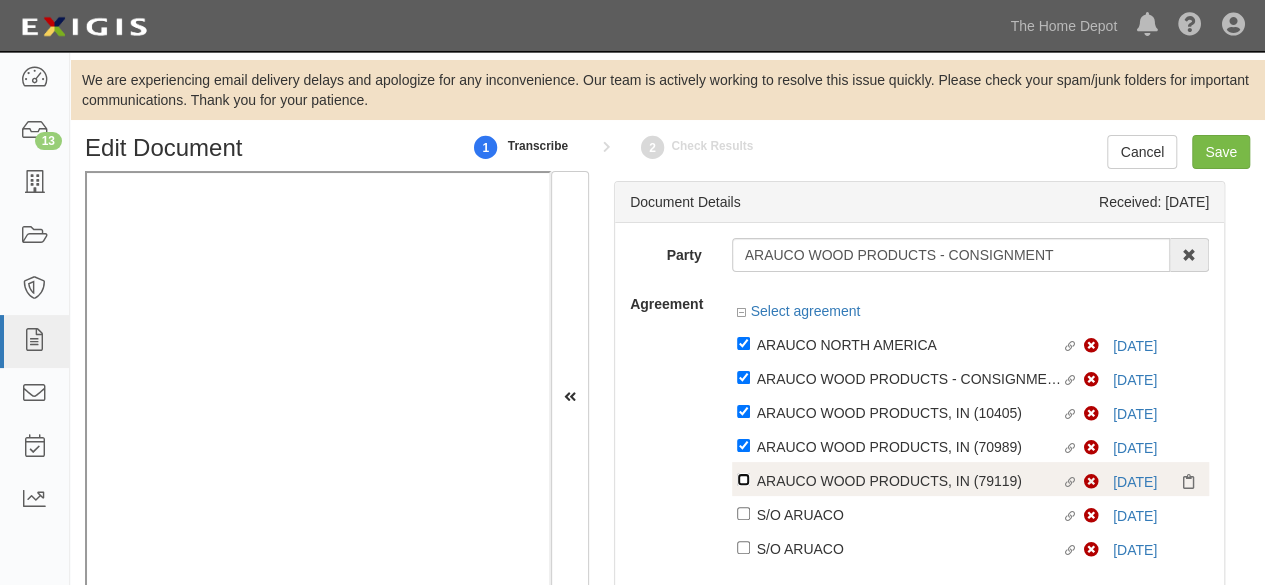 click on "Linked agreement
ARAUCO WOOD PRODUCTS, IN (79119)
Linked agreement" at bounding box center [743, 343] 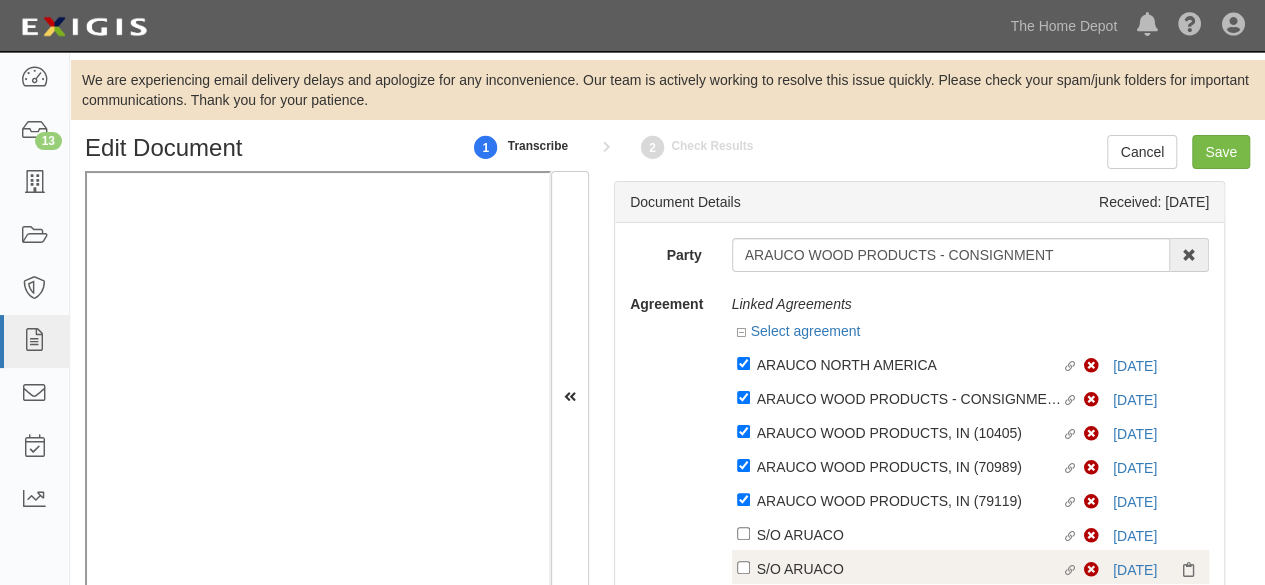 drag, startPoint x: 782, startPoint y: 537, endPoint x: 776, endPoint y: 562, distance: 25.70992 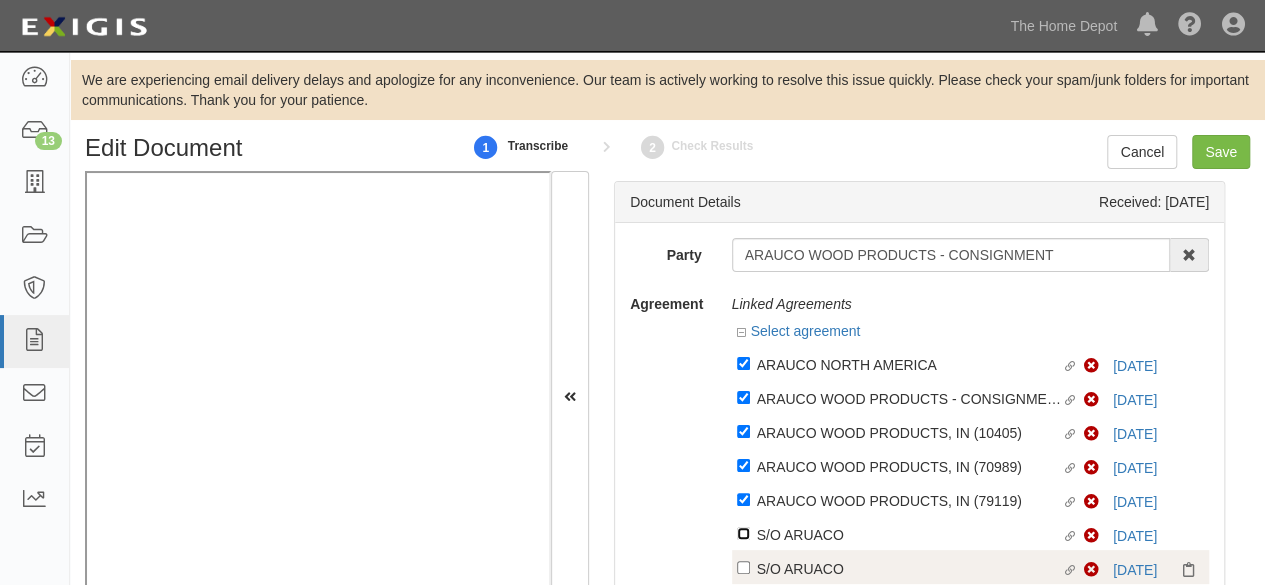 click on "Linked agreement
S/O ARUACO
Linked agreement" at bounding box center [743, 363] 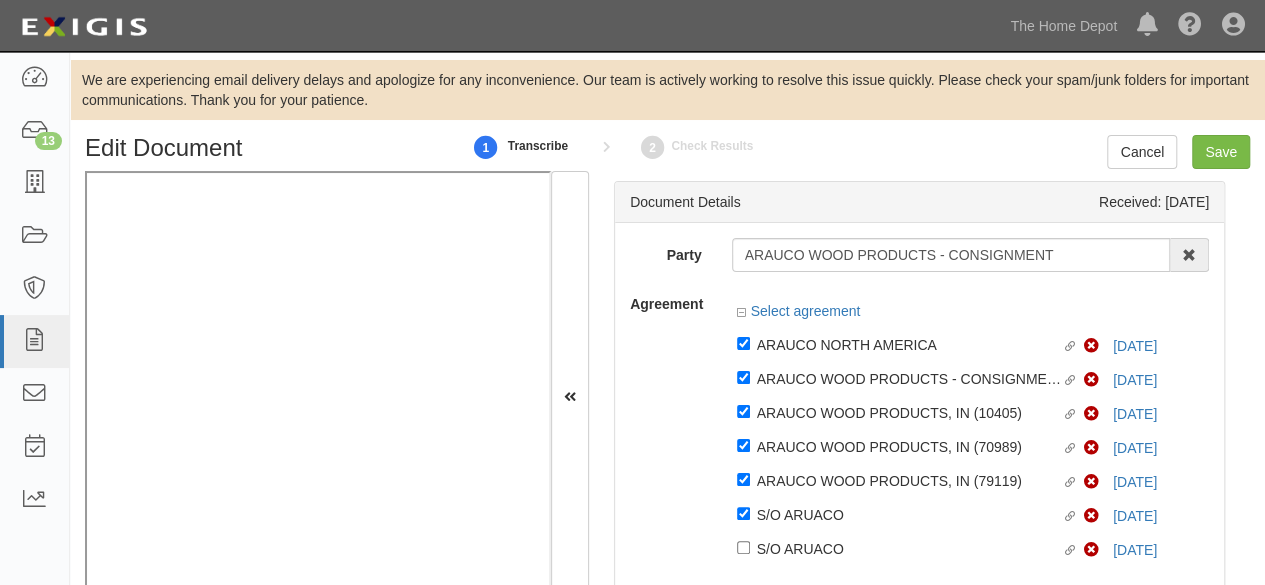click at bounding box center (971, 569) 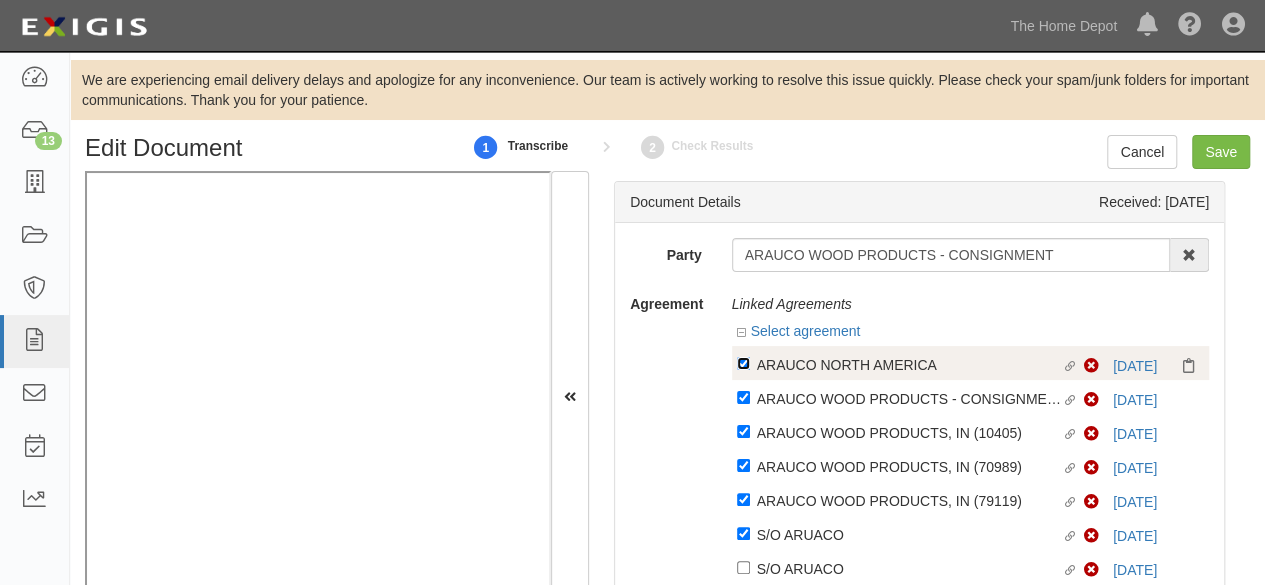 drag, startPoint x: 736, startPoint y: 361, endPoint x: 738, endPoint y: 372, distance: 11.18034 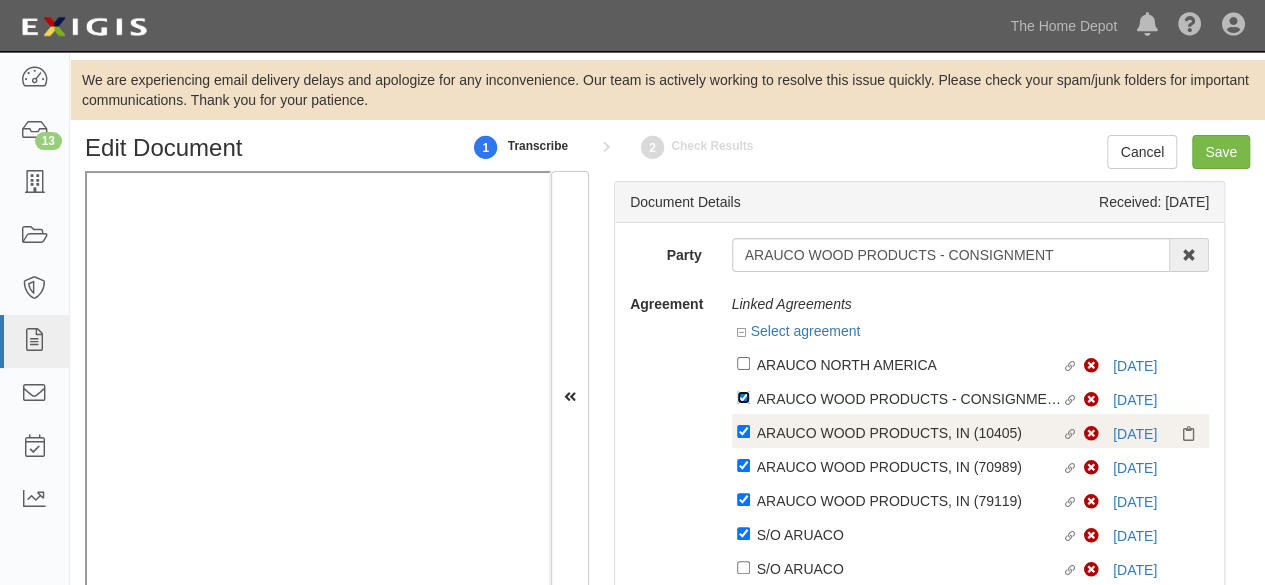 drag, startPoint x: 742, startPoint y: 401, endPoint x: 738, endPoint y: 426, distance: 25.317978 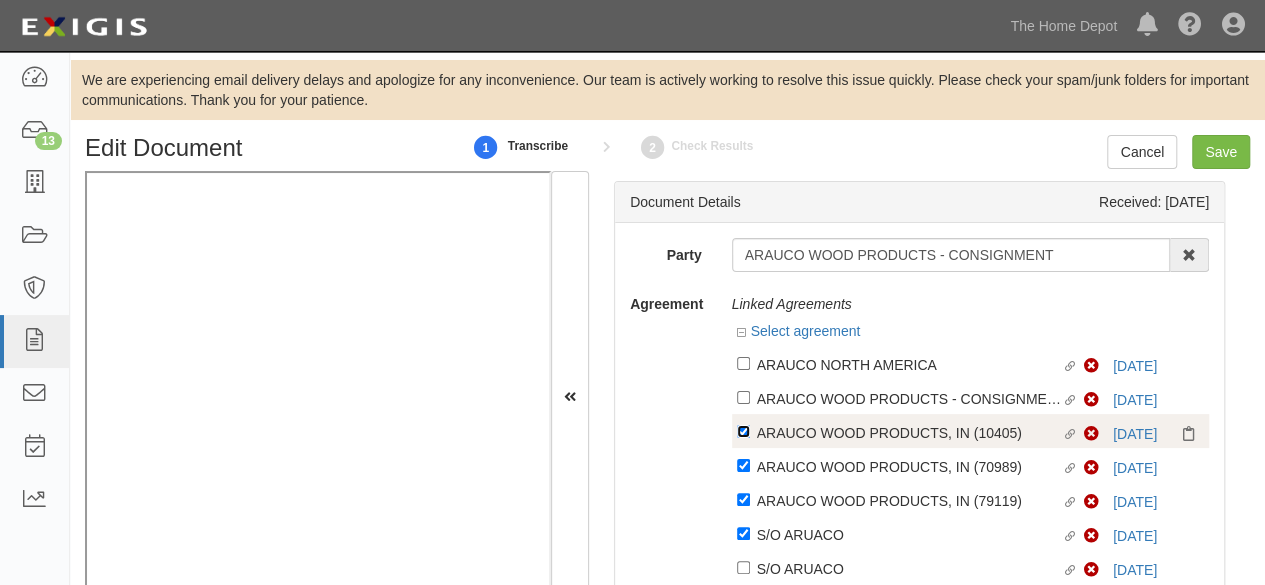 click on "Linked agreement
ARAUCO WOOD PRODUCTS, IN (10405)
Linked agreement" at bounding box center (743, 363) 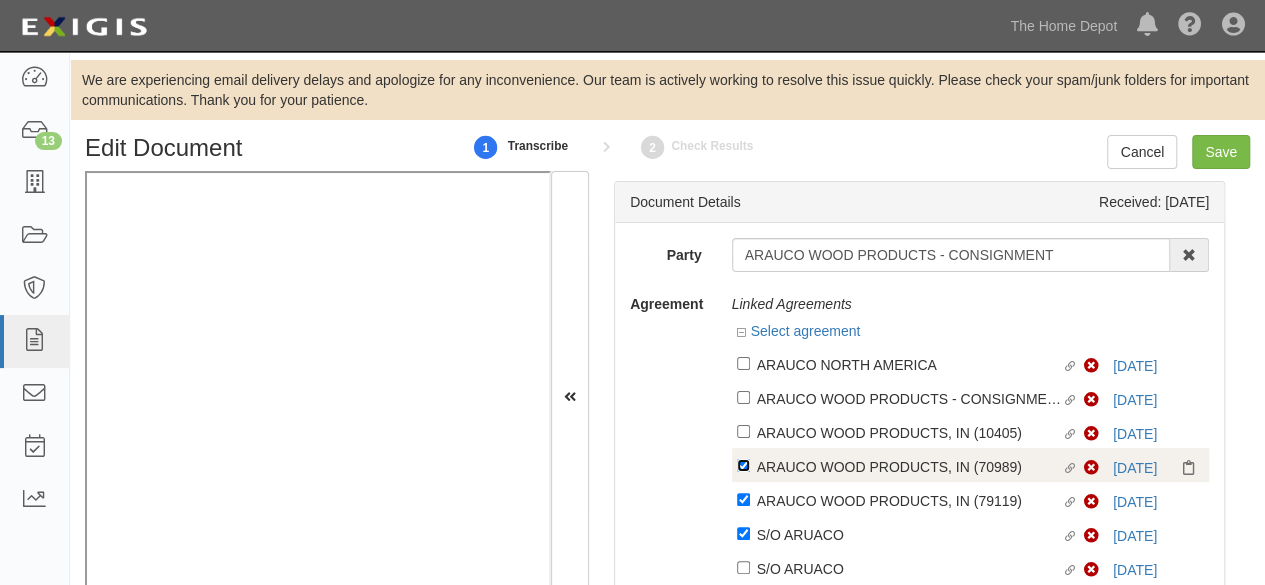 click on "Linked agreement
ARAUCO WOOD PRODUCTS, IN (70989)
Linked agreement" at bounding box center [743, 363] 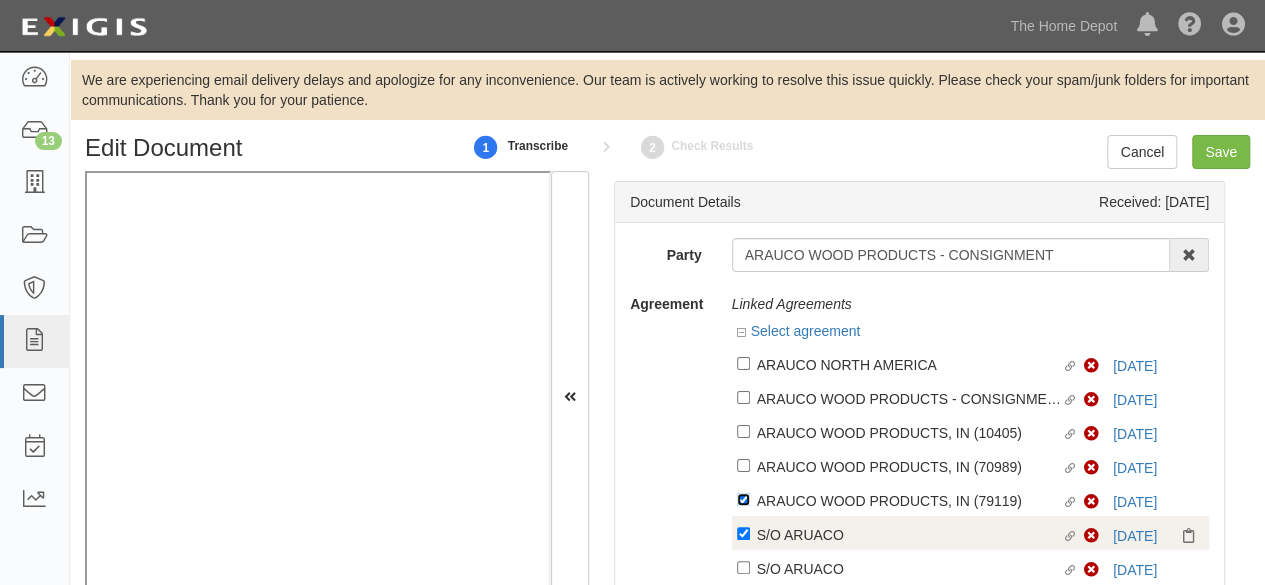 drag, startPoint x: 740, startPoint y: 502, endPoint x: 743, endPoint y: 519, distance: 17.262676 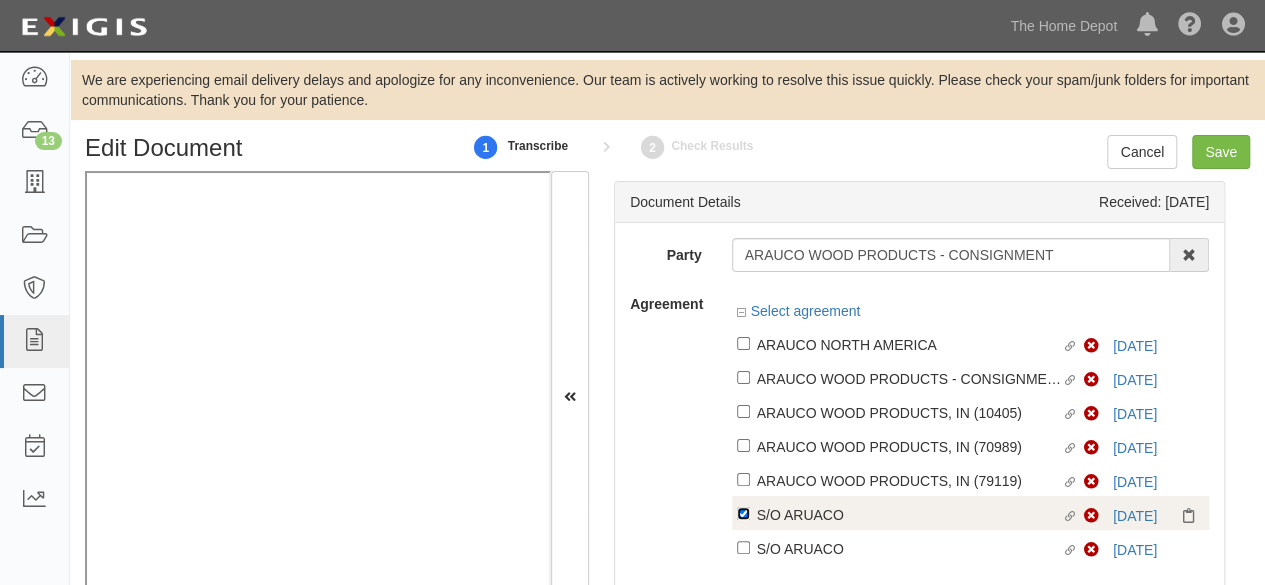 click on "Linked agreement
S/O ARUACO
Linked agreement" at bounding box center (743, 343) 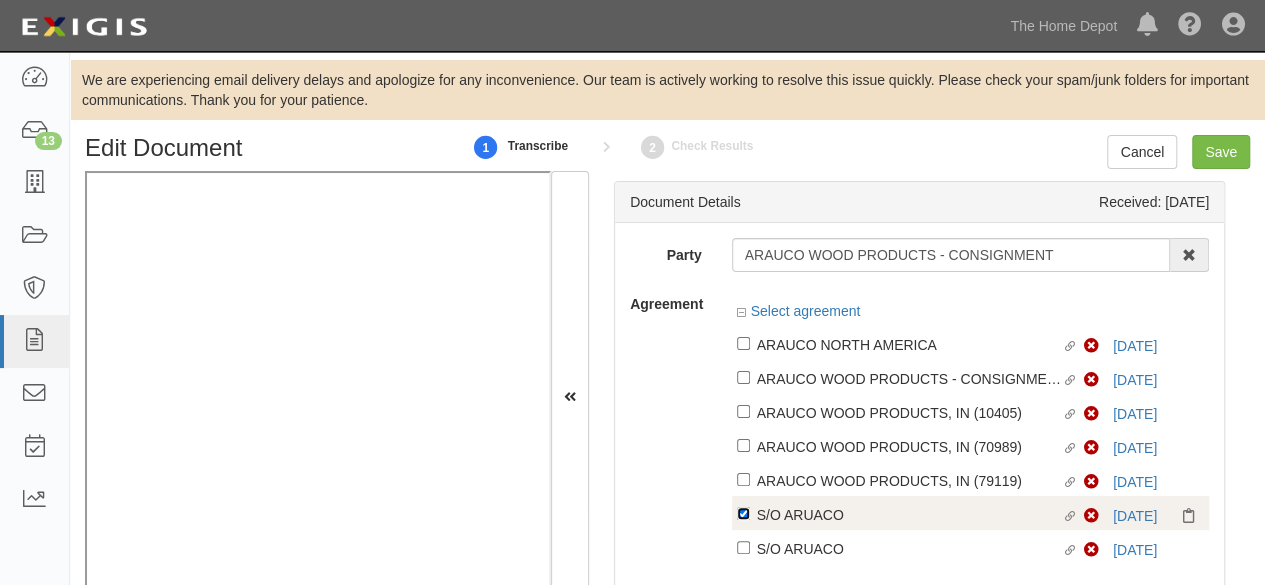 checkbox on "false" 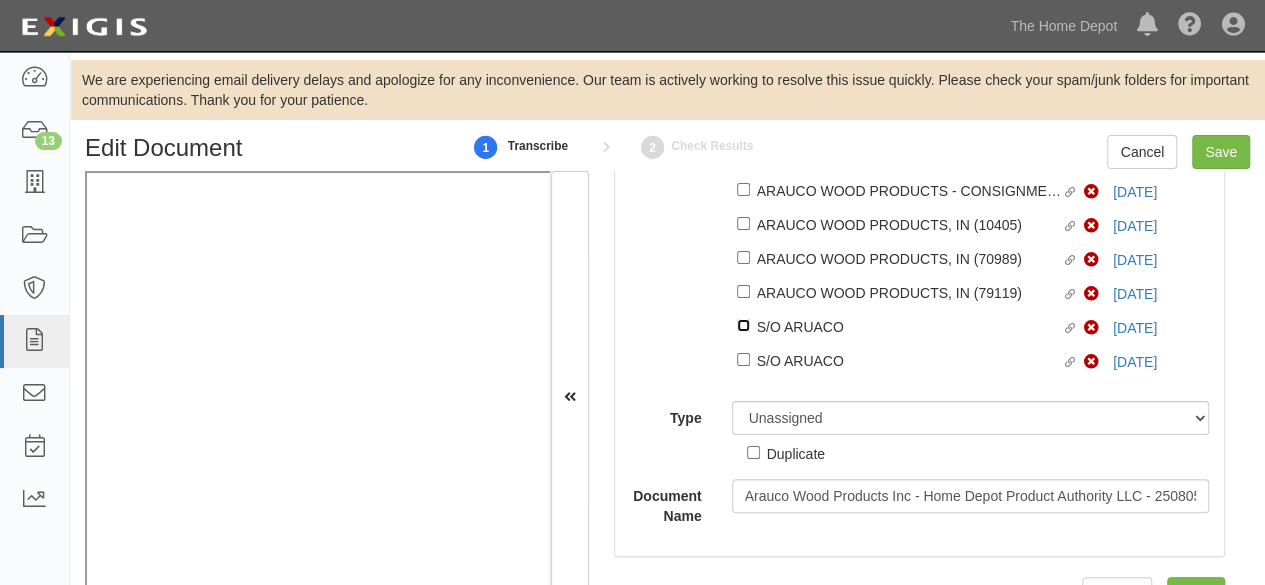 scroll, scrollTop: 180, scrollLeft: 0, axis: vertical 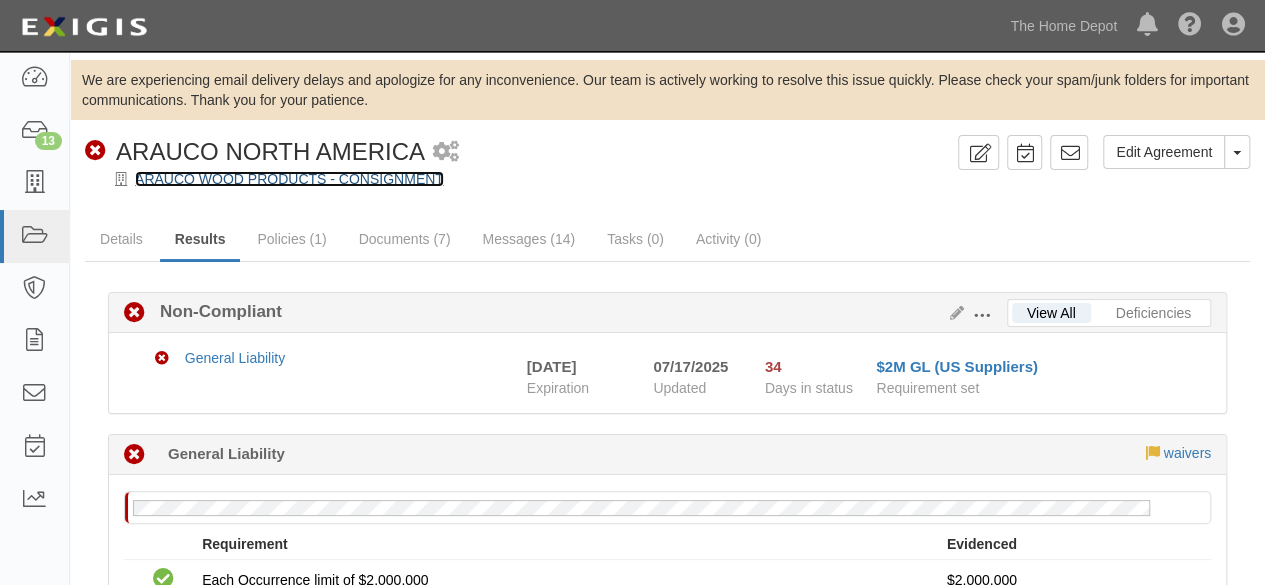 click on "ARAUCO WOOD PRODUCTS - CONSIGNMENT" at bounding box center (289, 179) 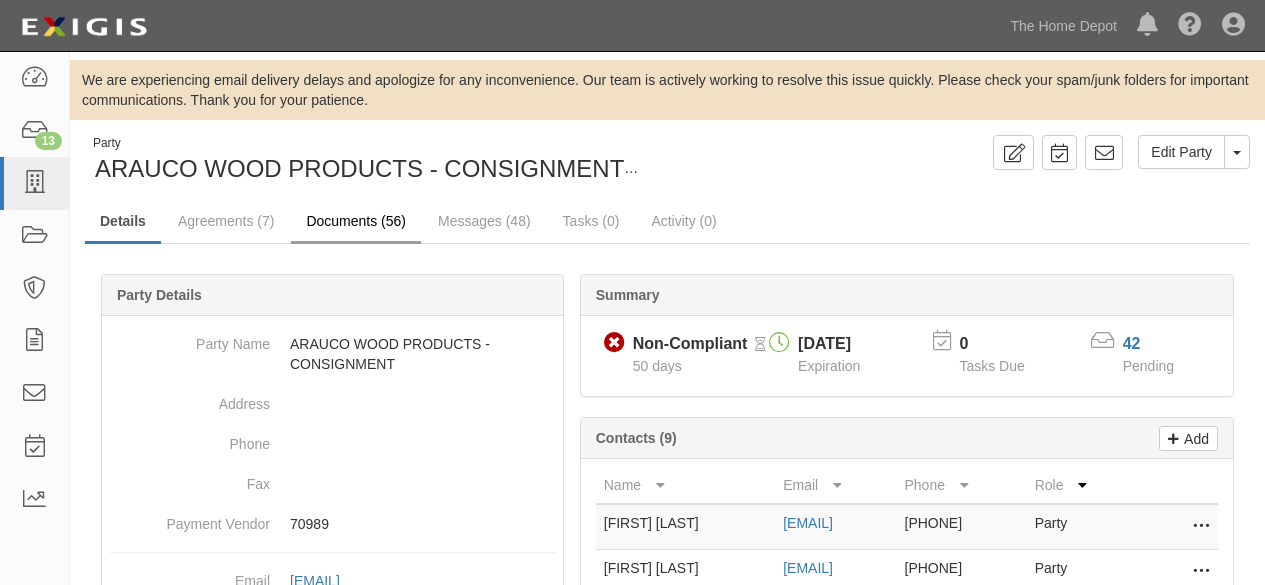 scroll, scrollTop: 0, scrollLeft: 0, axis: both 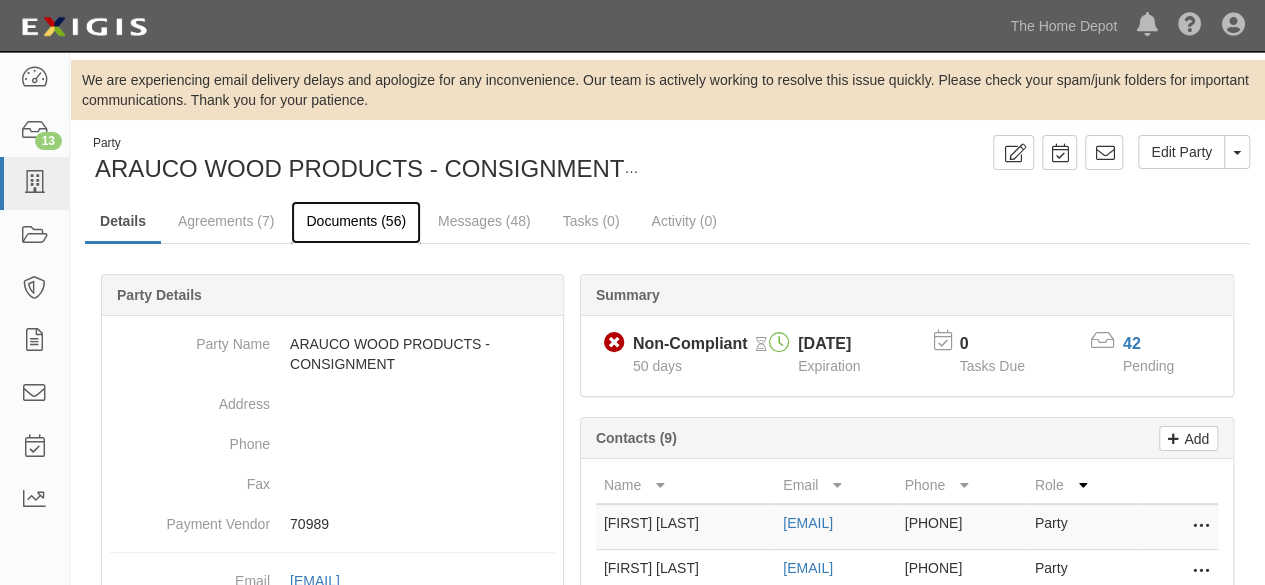click on "Documents (56)" at bounding box center [356, 222] 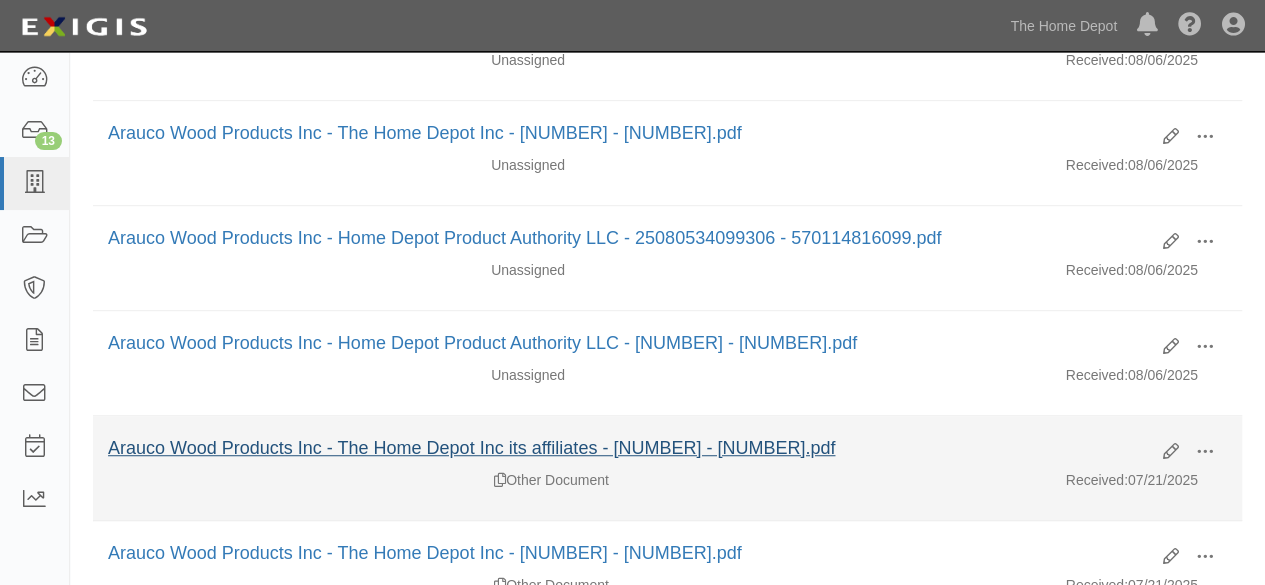 scroll, scrollTop: 500, scrollLeft: 0, axis: vertical 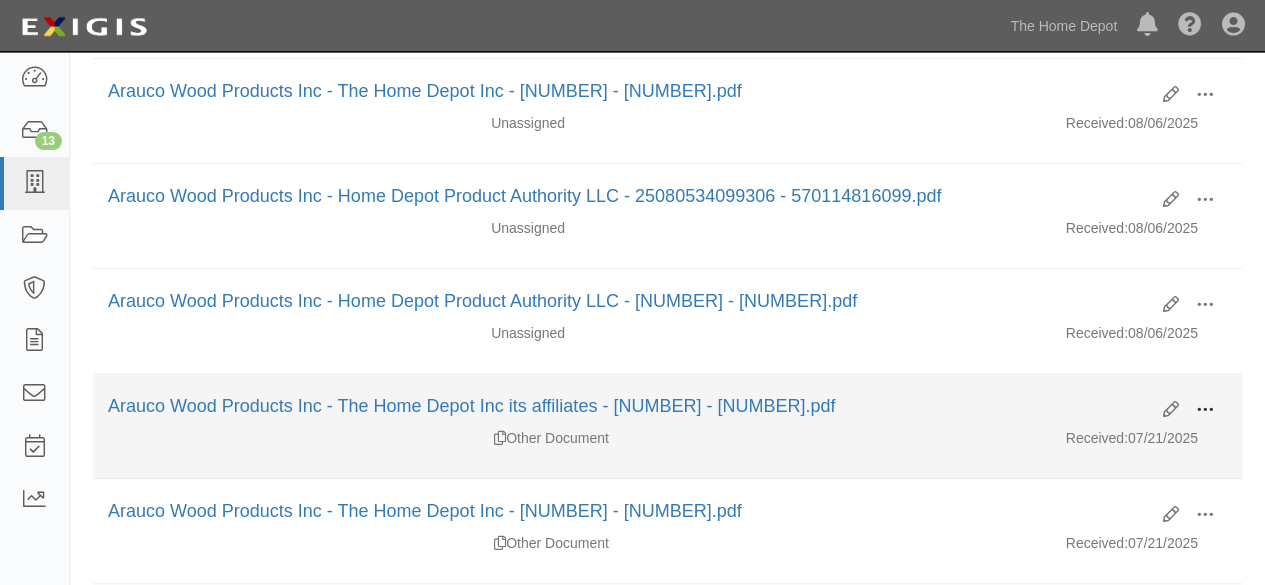 click at bounding box center (1205, 410) 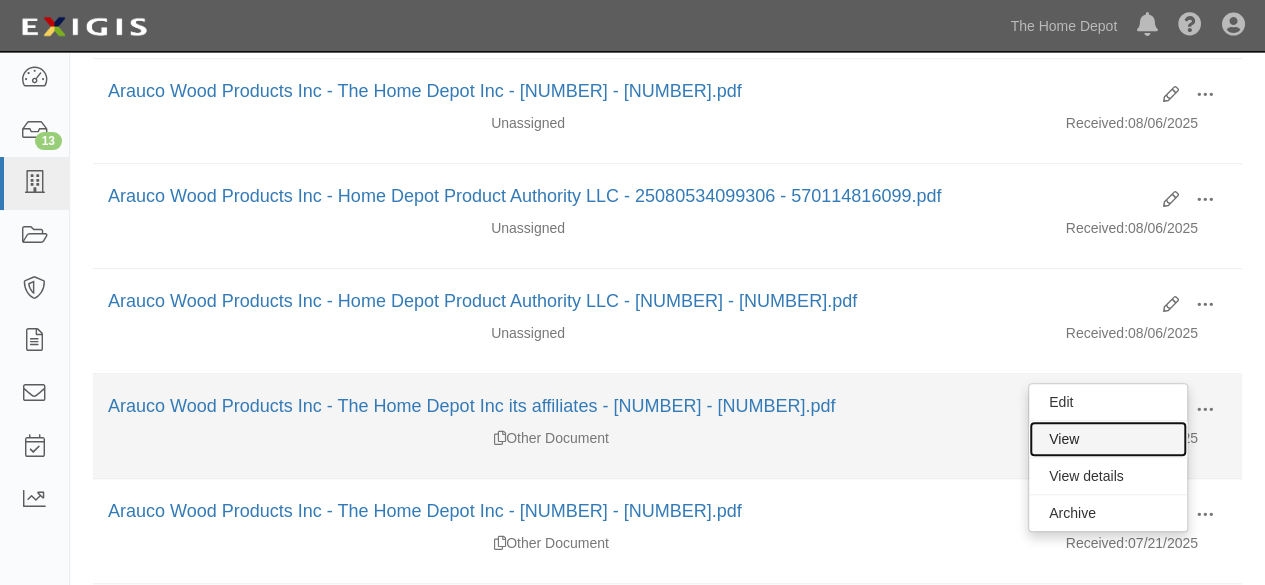 click on "View" at bounding box center (1108, 439) 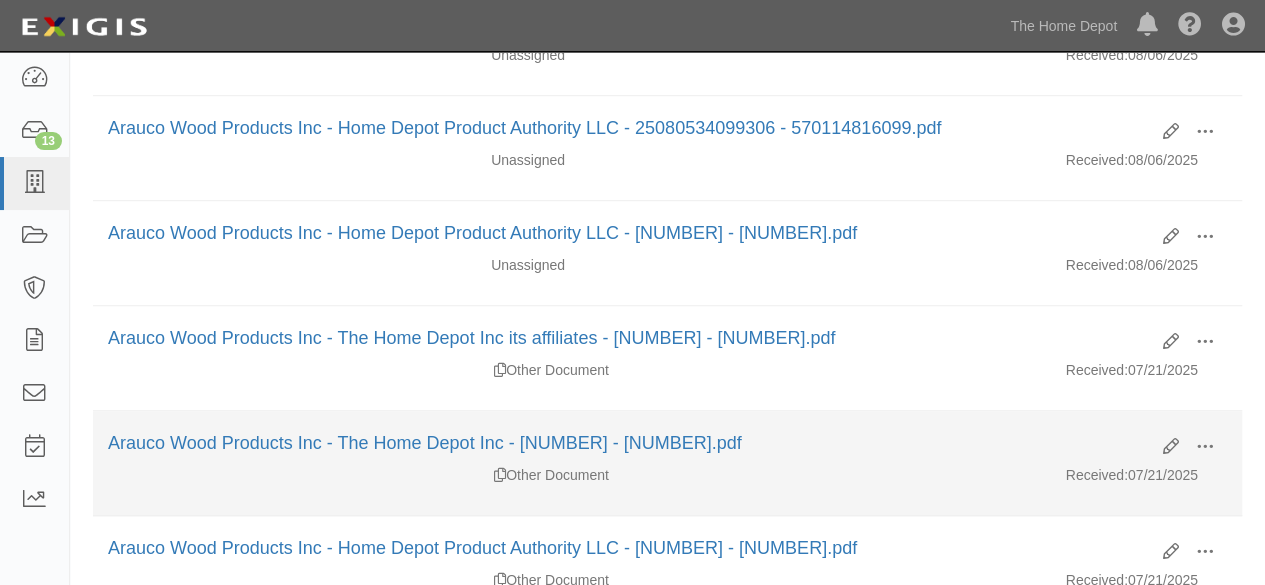 scroll, scrollTop: 600, scrollLeft: 0, axis: vertical 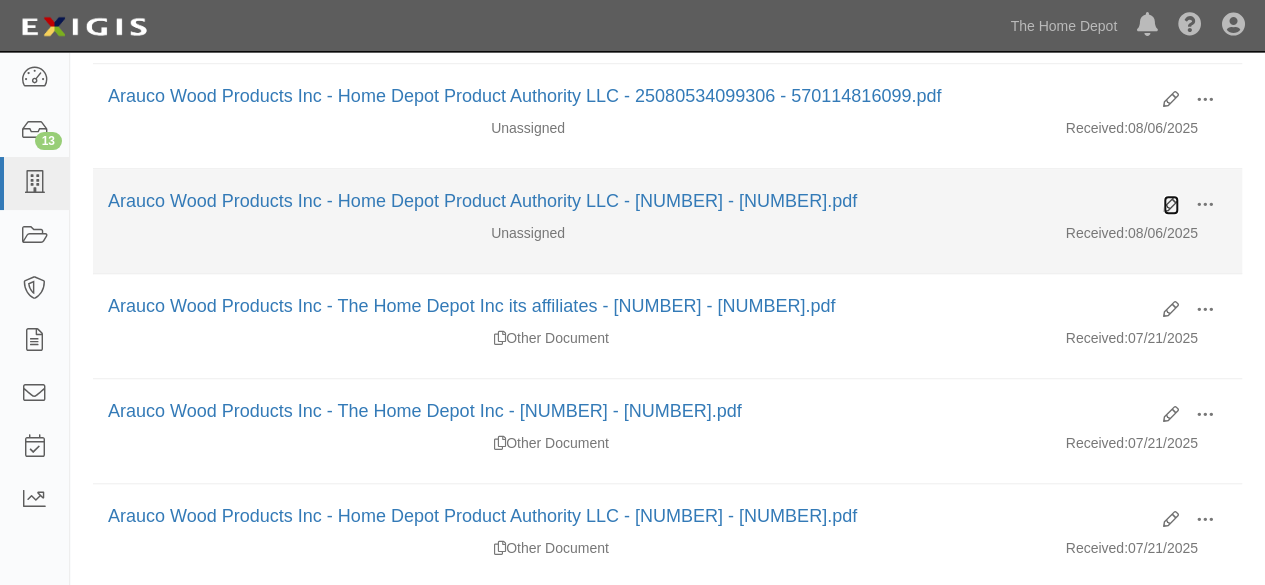 click at bounding box center (1171, 205) 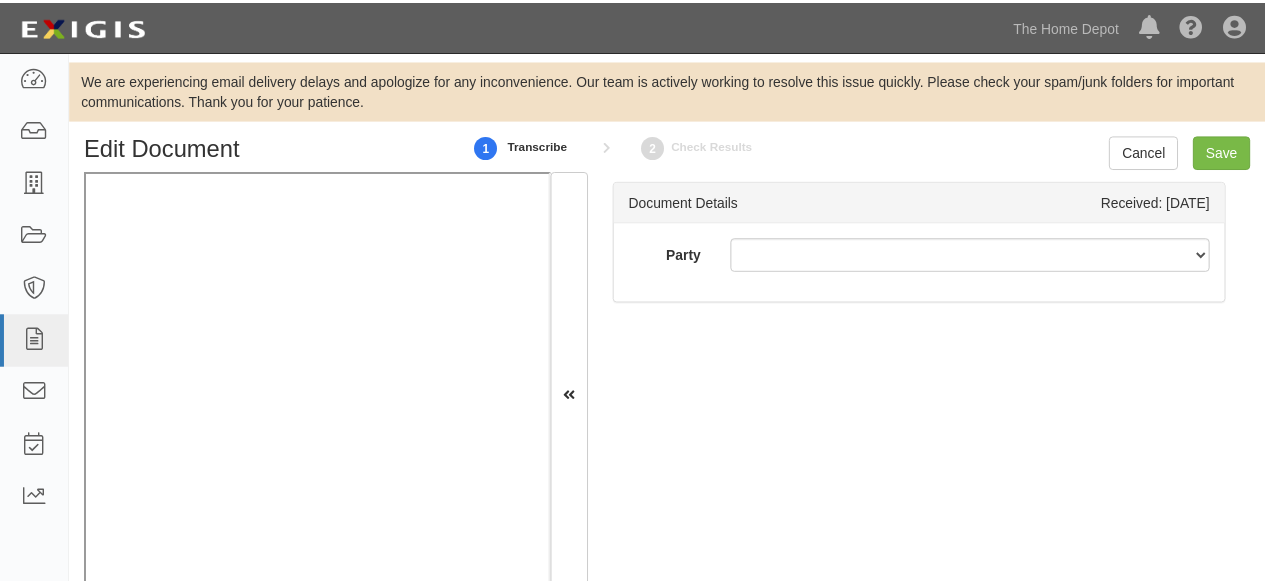 scroll, scrollTop: 0, scrollLeft: 0, axis: both 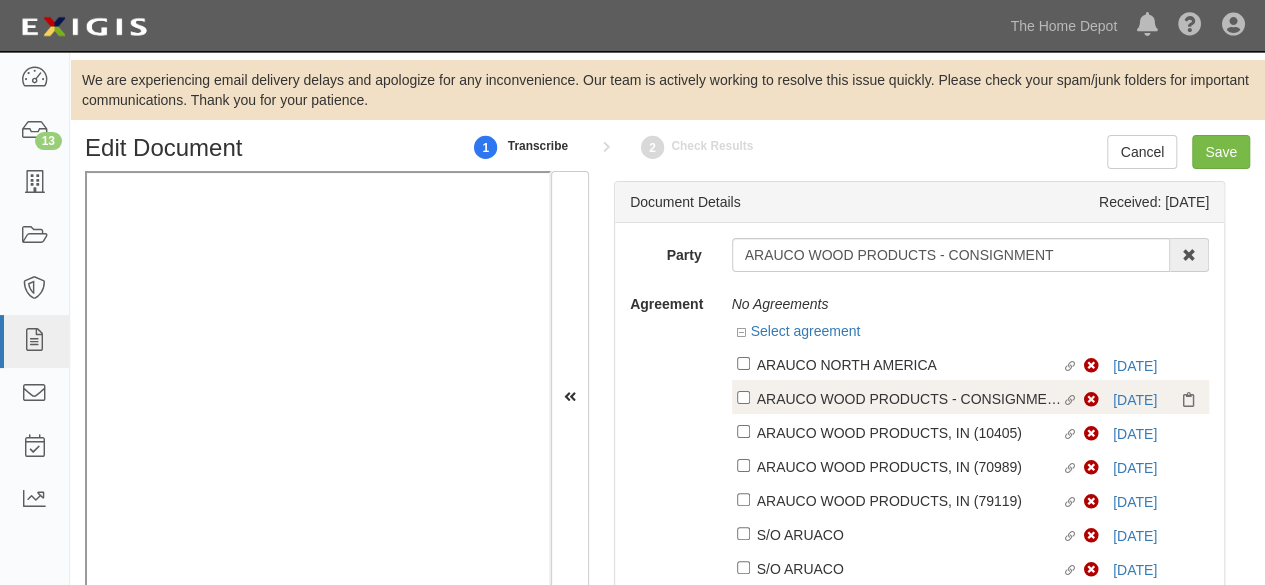 click on "ARAUCO NORTH AMERICA" at bounding box center [909, 364] 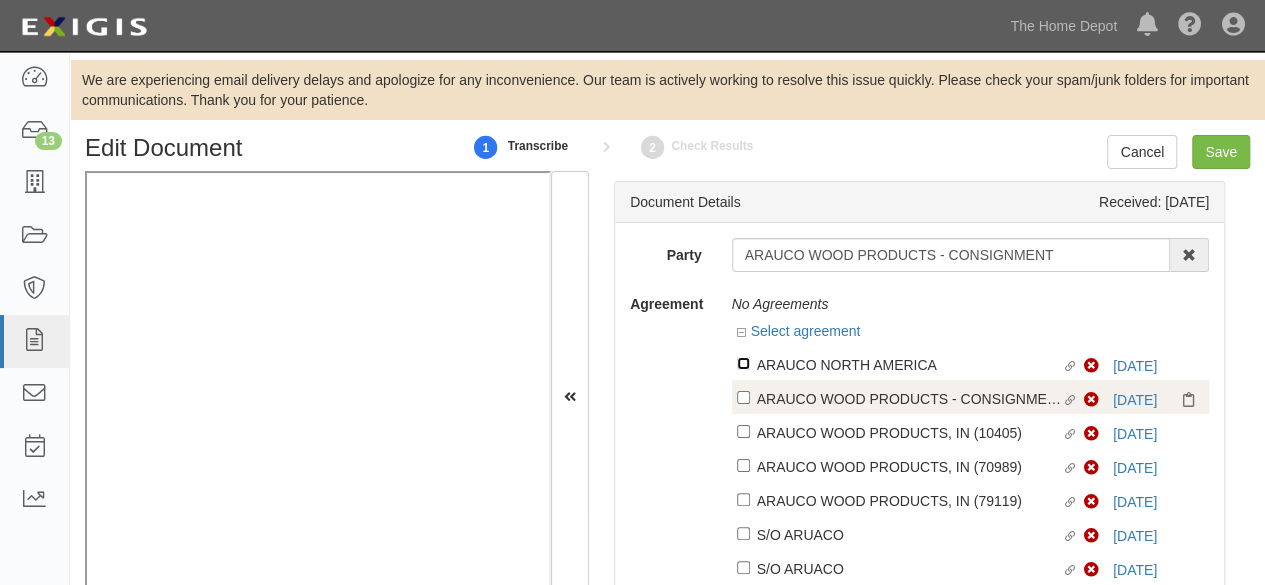 click on "Linked agreement
ARAUCO NORTH AMERICA
Linked agreement" at bounding box center [743, 363] 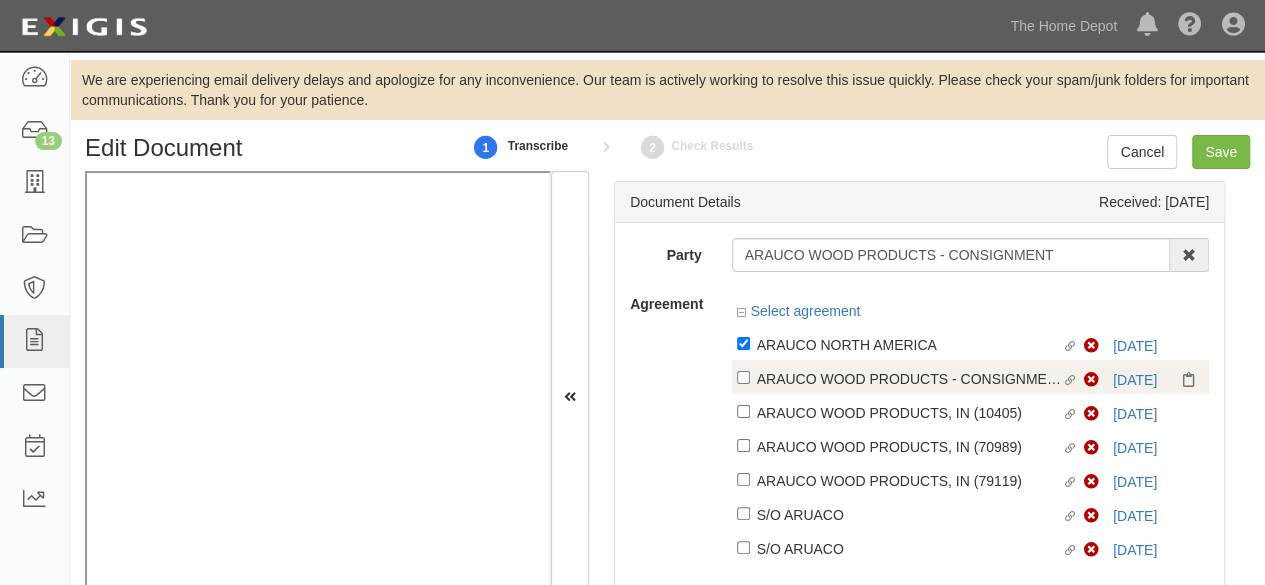 click on "ARAUCO WOOD PRODUCTS - CONSIGNMENT" at bounding box center (909, 344) 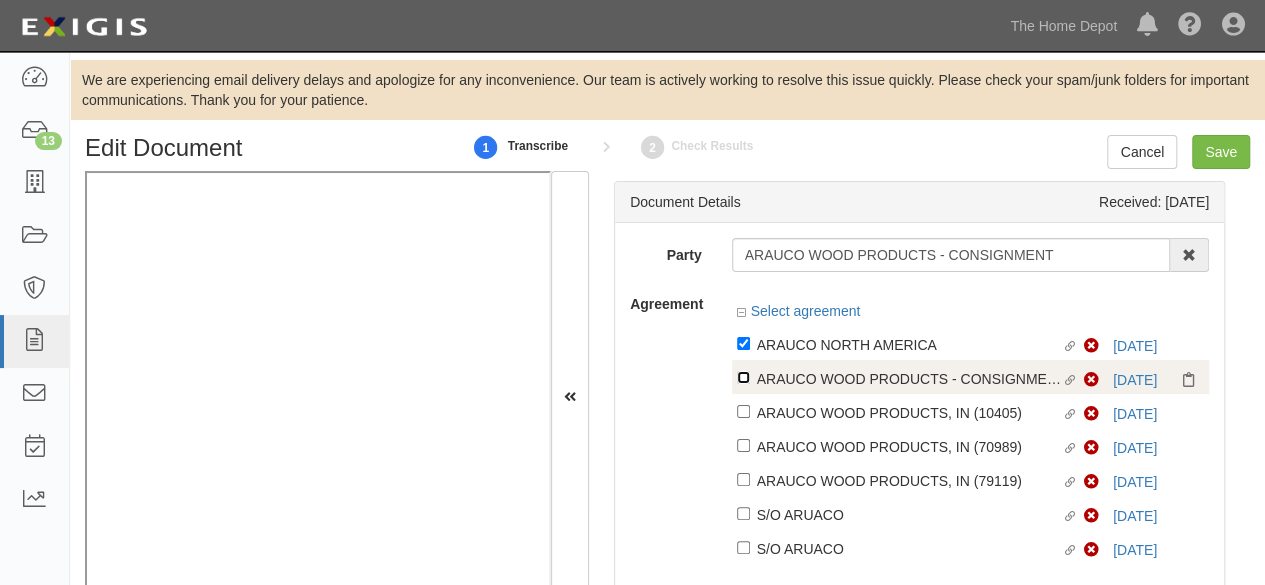click on "Linked agreement
ARAUCO WOOD PRODUCTS - CONSIGNMENT
Linked agreement" at bounding box center [743, 343] 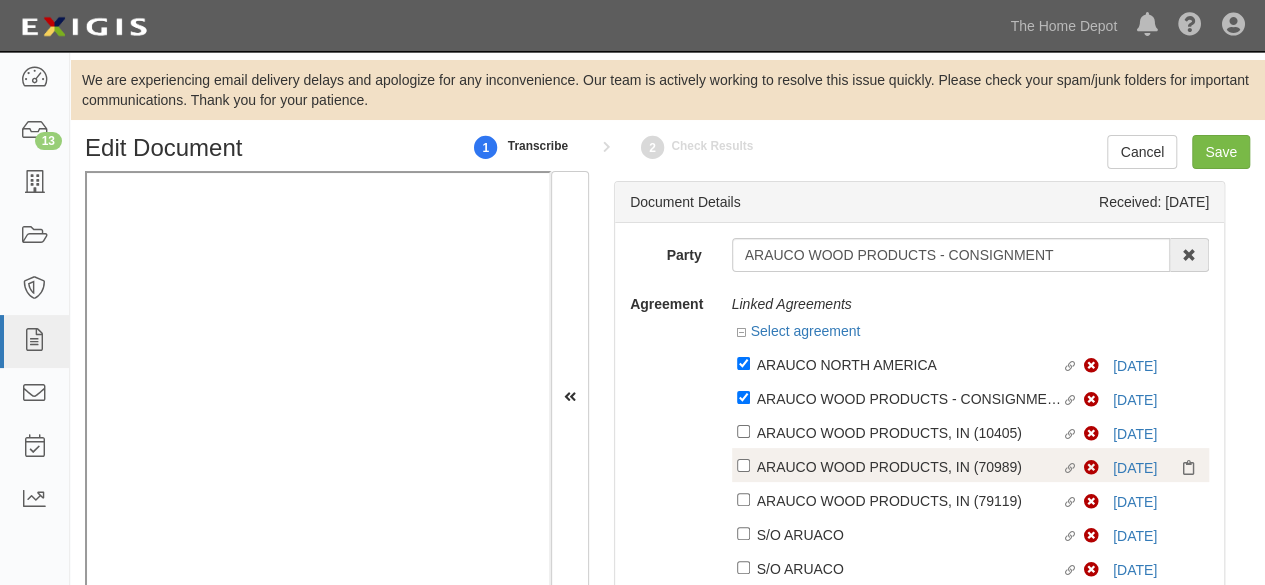 drag, startPoint x: 792, startPoint y: 439, endPoint x: 786, endPoint y: 455, distance: 17.088007 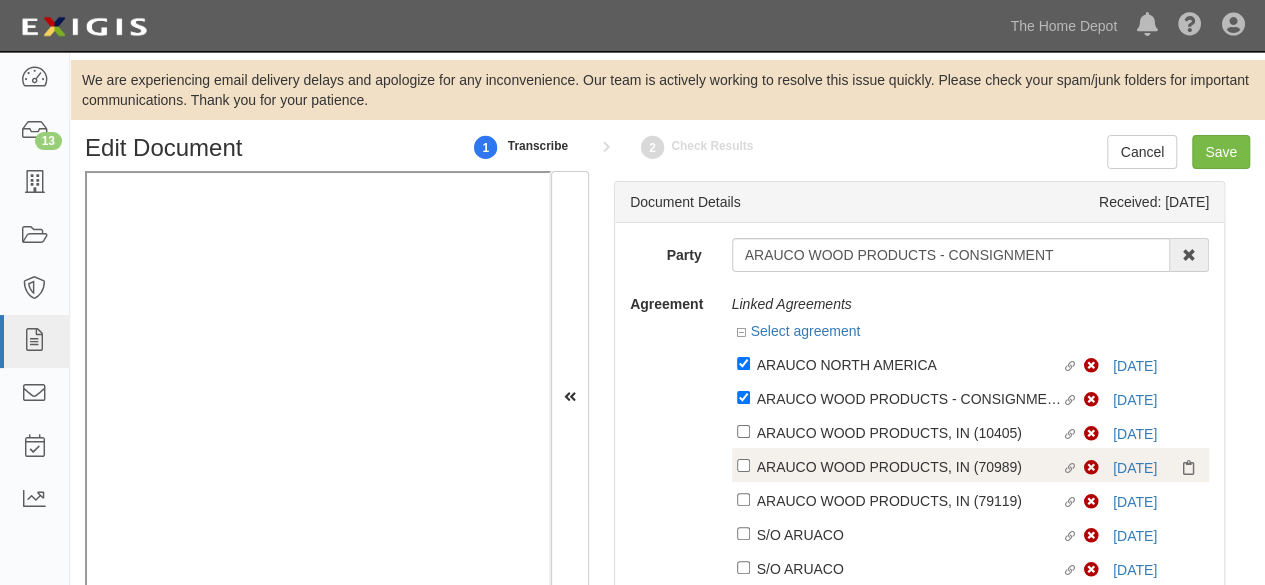click on "ARAUCO WOOD PRODUCTS, IN (10405)" at bounding box center [909, 364] 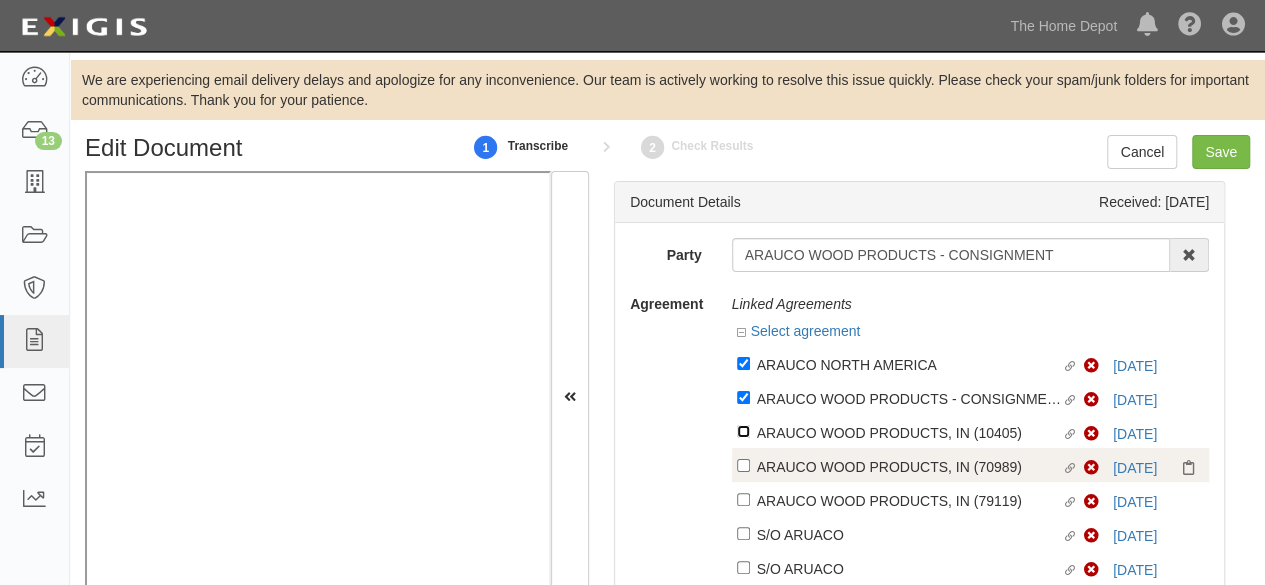 click on "Linked agreement
ARAUCO WOOD PRODUCTS, IN (10405)
Linked agreement" at bounding box center (743, 363) 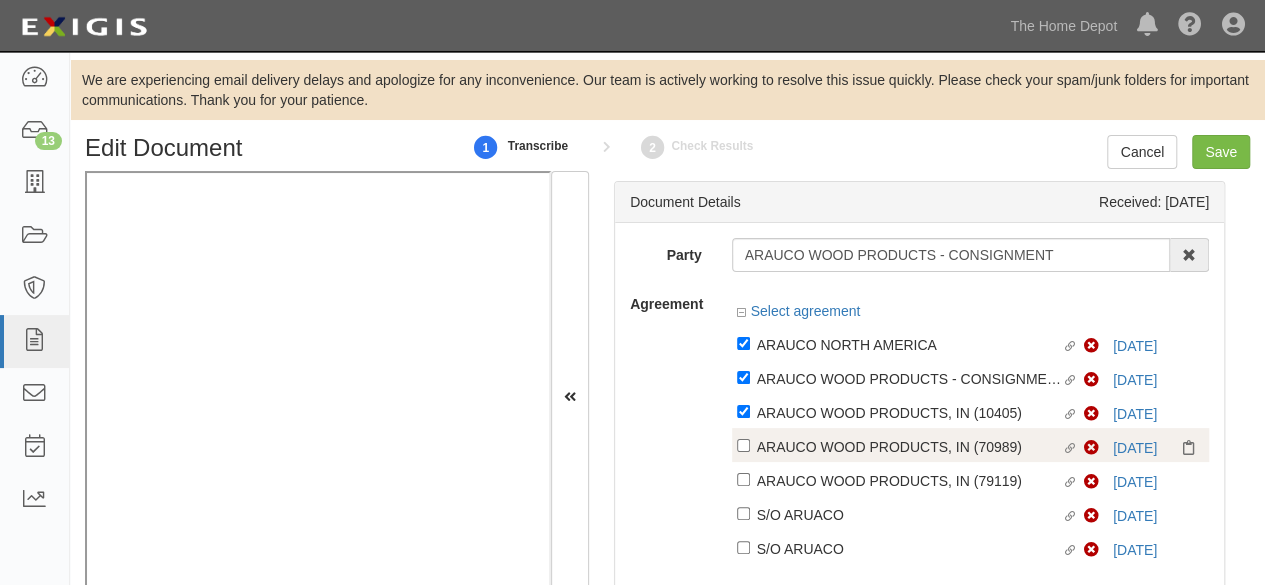 click on "ARAUCO WOOD PRODUCTS, IN (79119)" at bounding box center [909, 344] 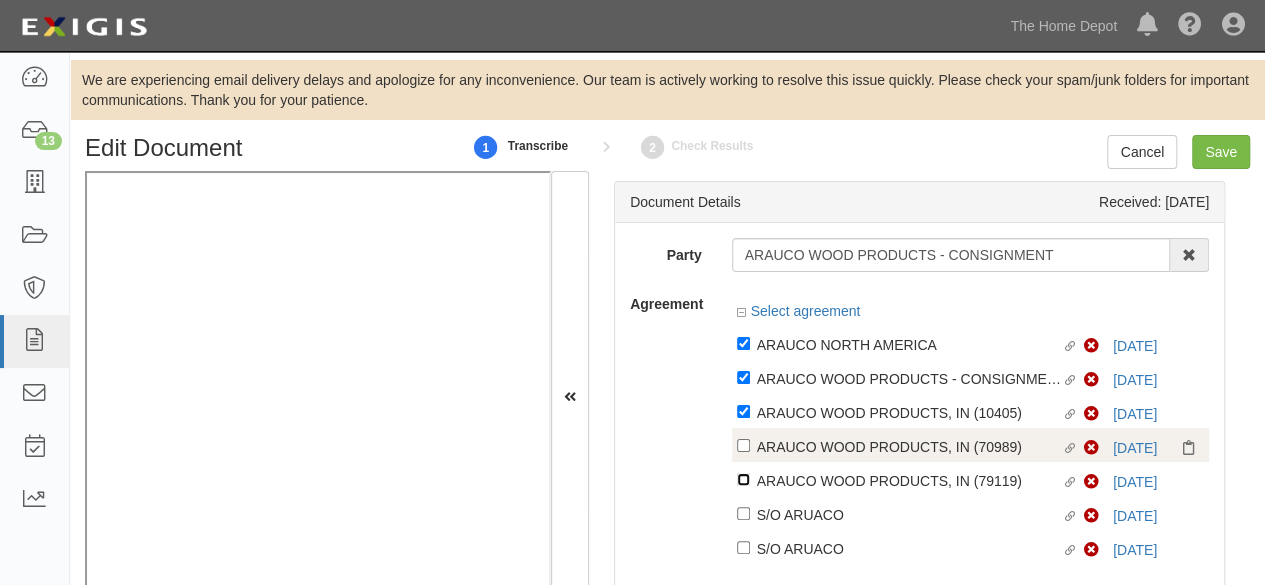 click on "Linked agreement
ARAUCO WOOD PRODUCTS, IN (79119)
Linked agreement" at bounding box center (743, 343) 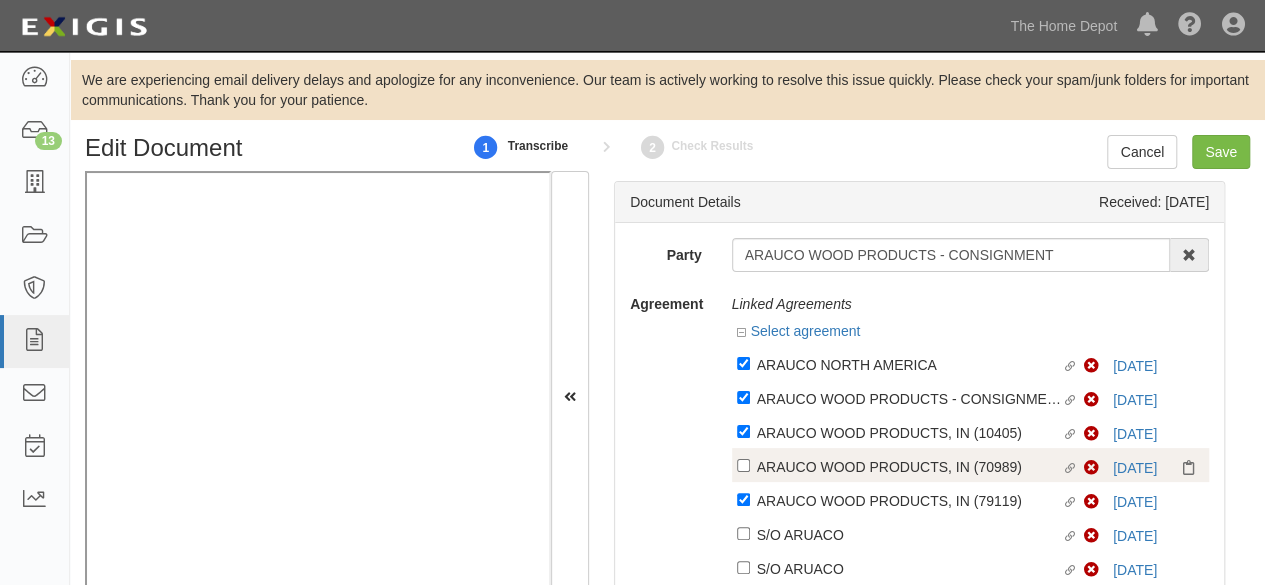 click on "ARAUCO WOOD PRODUCTS, IN (70989)" at bounding box center [909, 364] 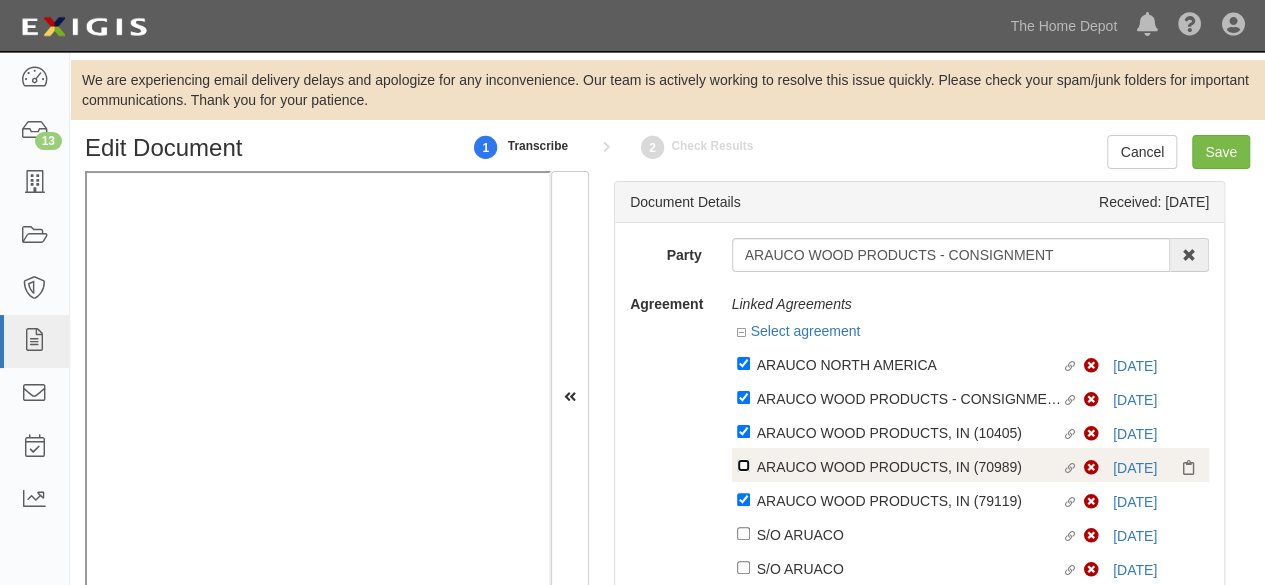 click on "Linked agreement
ARAUCO WOOD PRODUCTS, IN (70989)
Linked agreement" at bounding box center (743, 363) 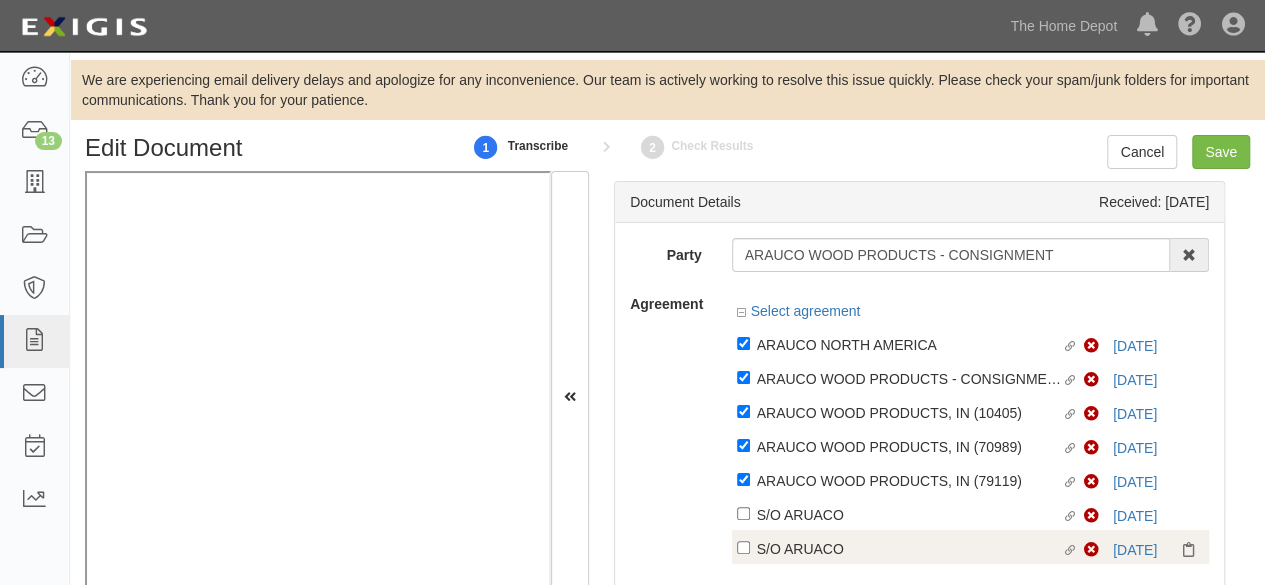drag, startPoint x: 780, startPoint y: 539, endPoint x: 781, endPoint y: 553, distance: 14.035668 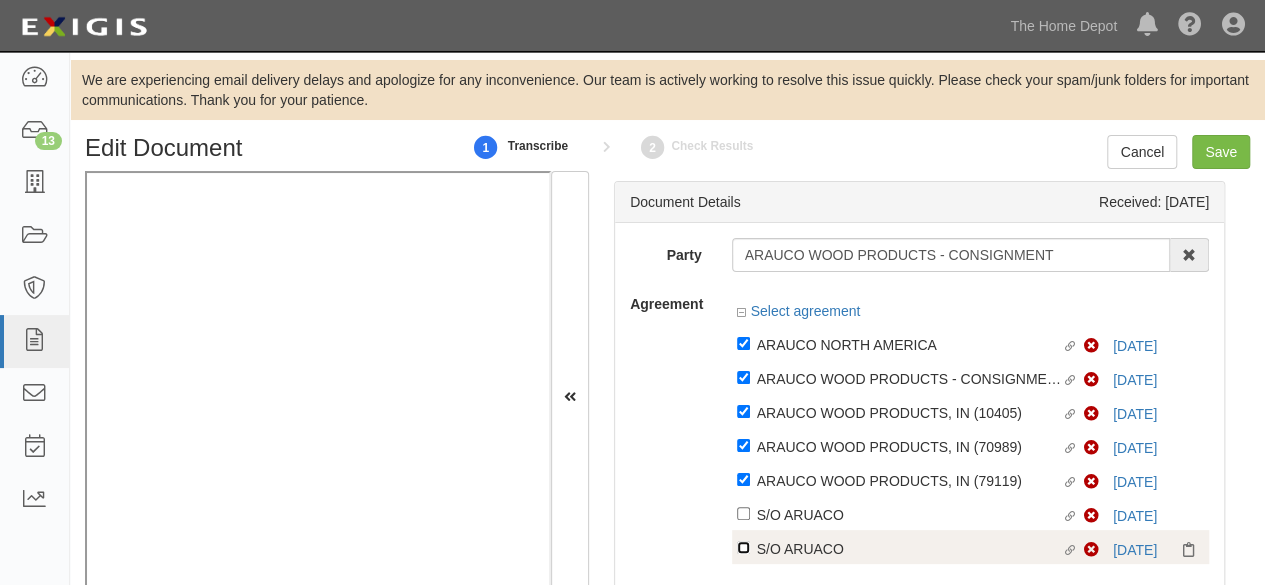 click on "Linked agreement
S/O ARUACO
Linked agreement" at bounding box center [743, 343] 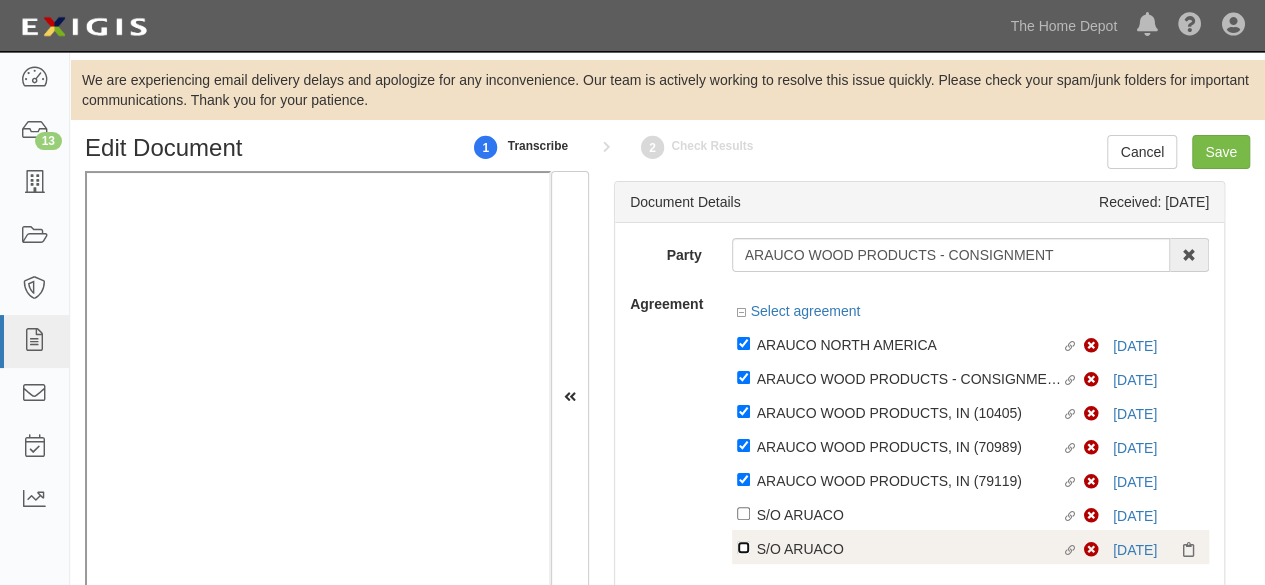checkbox on "true" 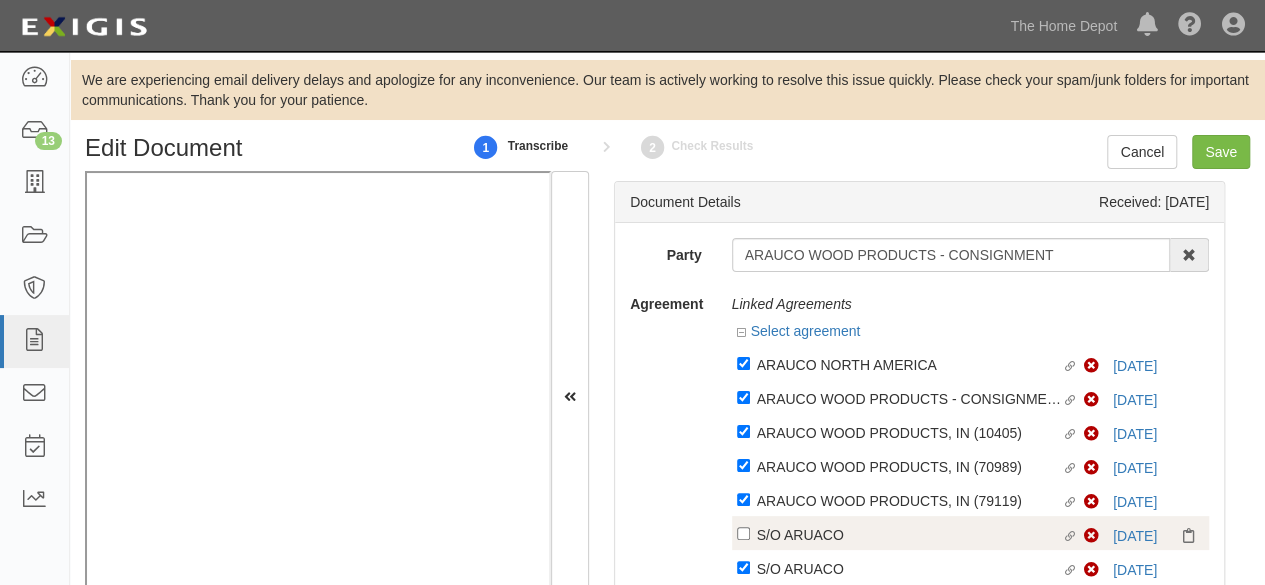 click on "S/O ARUACO" at bounding box center (909, 364) 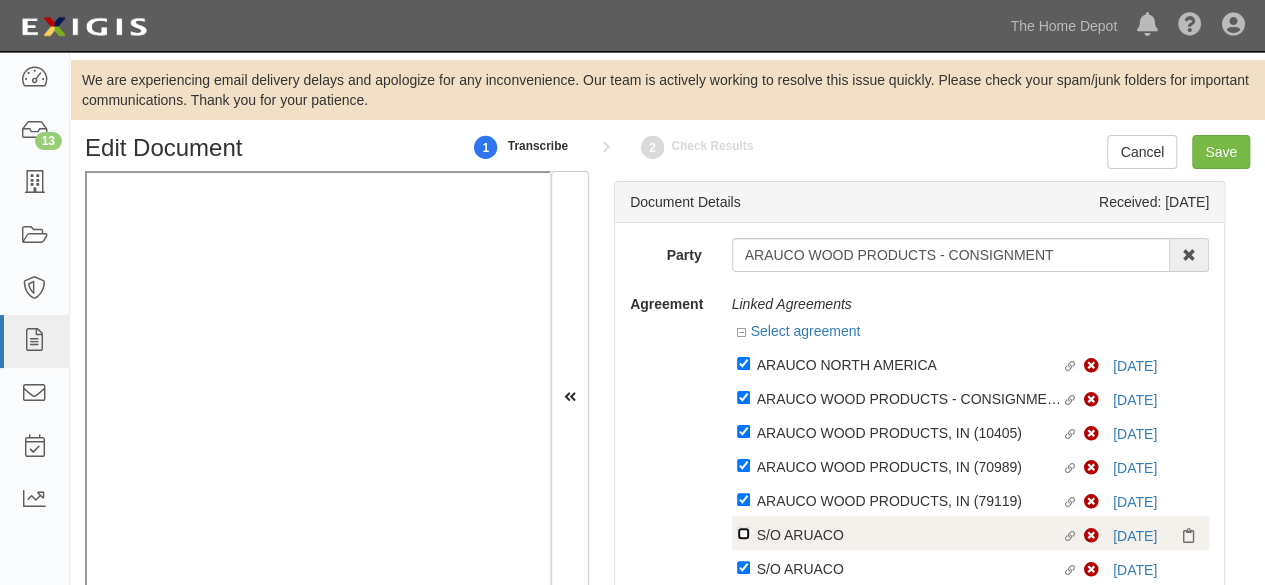 click on "Linked agreement
S/O ARUACO
Linked agreement" at bounding box center (743, 363) 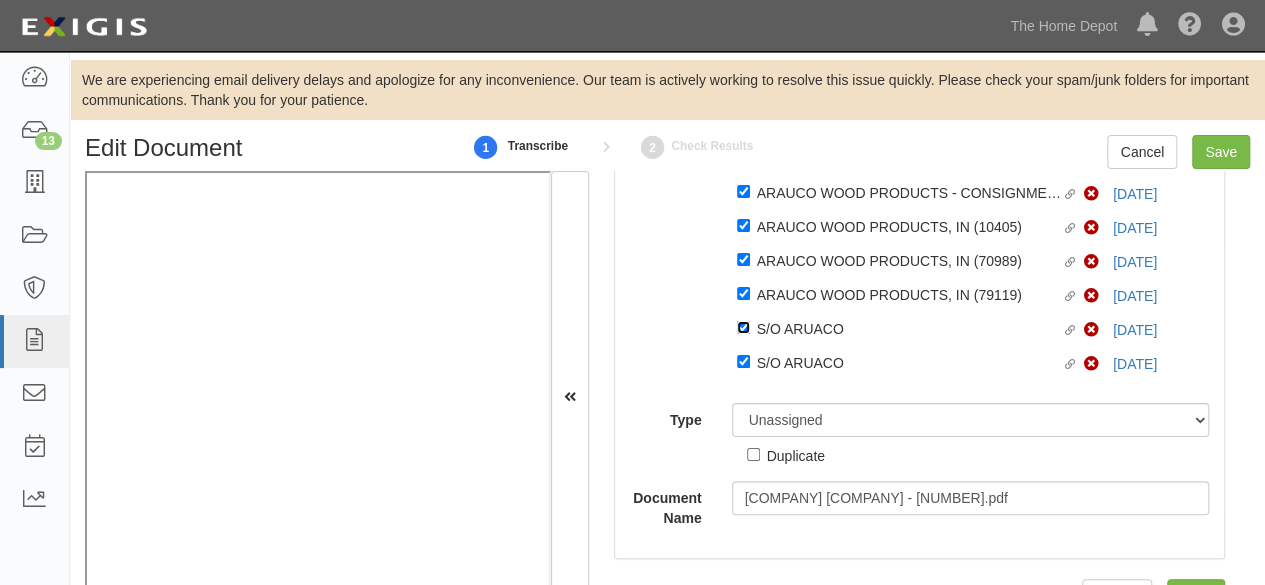scroll, scrollTop: 208, scrollLeft: 0, axis: vertical 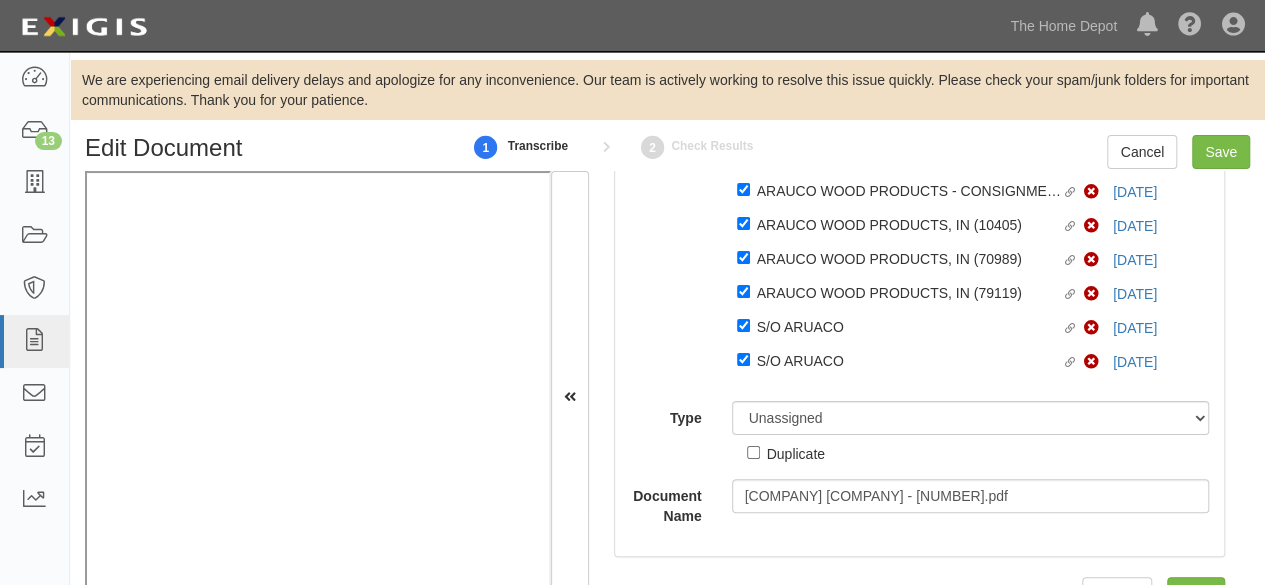 drag, startPoint x: 784, startPoint y: 441, endPoint x: 788, endPoint y: 413, distance: 28.284271 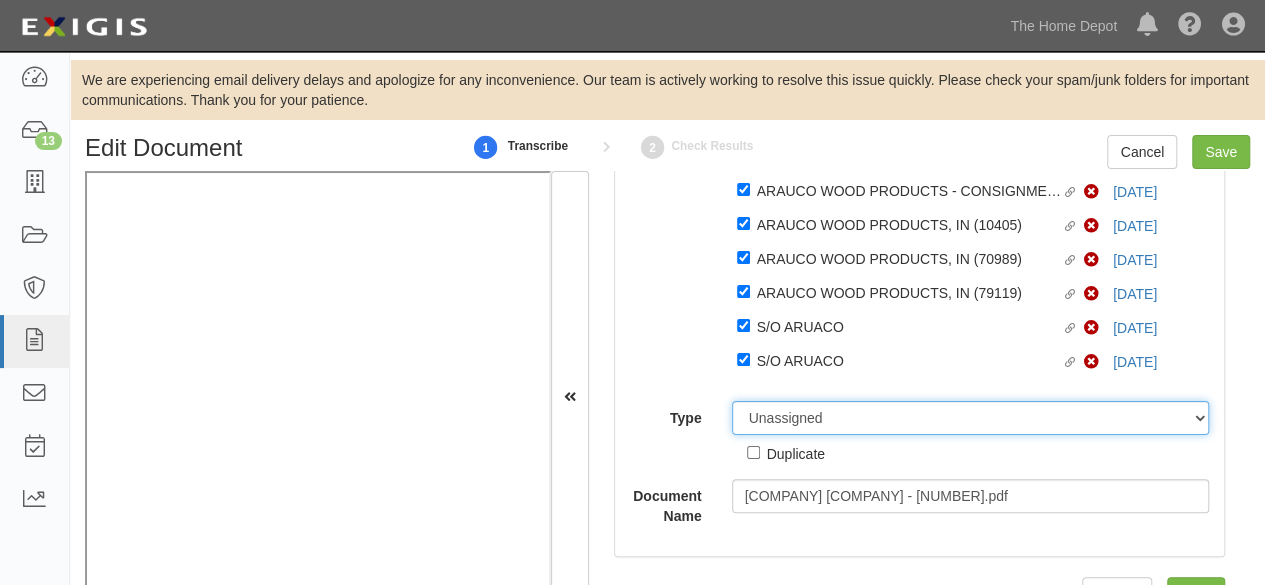 drag, startPoint x: 792, startPoint y: 429, endPoint x: 798, endPoint y: 406, distance: 23.769728 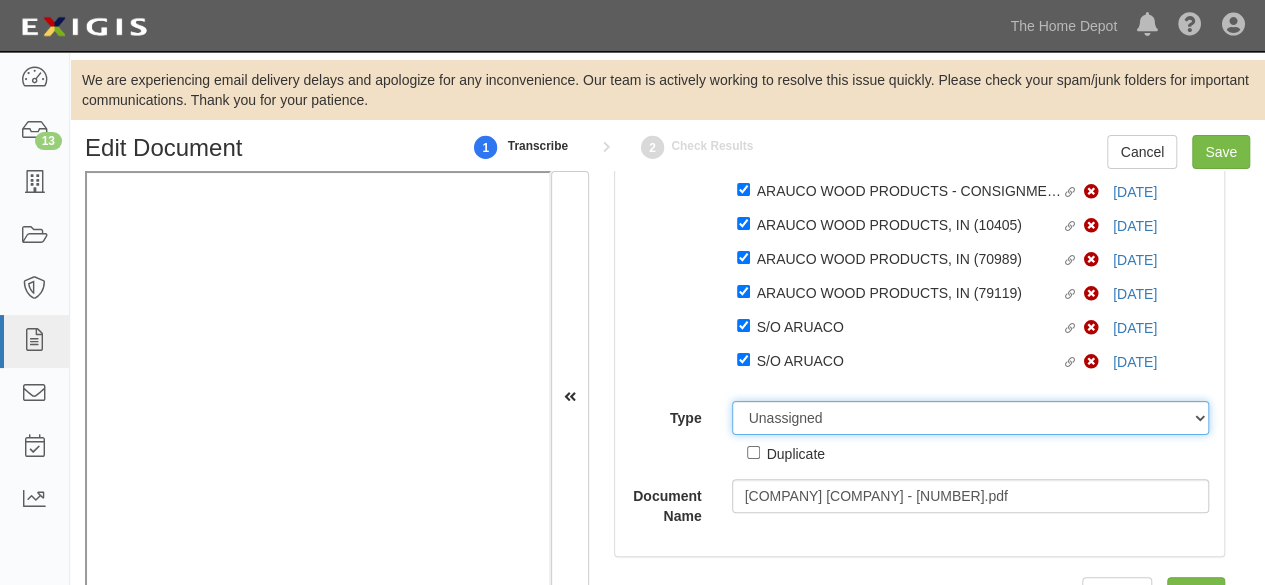 select on "CertificateDetail" 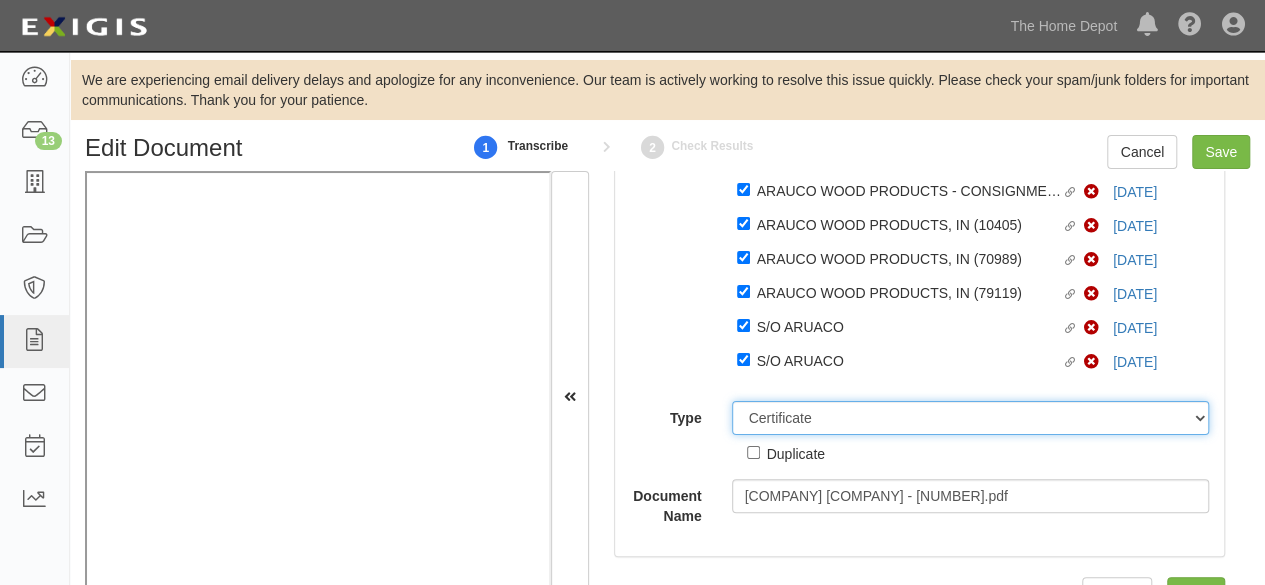 click on "Unassigned
Binder
Cancellation Notice
Certificate
Contract
Endorsement
Insurance Policy
Junk
Other Document
Policy Declarations
Reinstatement Notice
Requirements
Waiver Request" at bounding box center (971, 418) 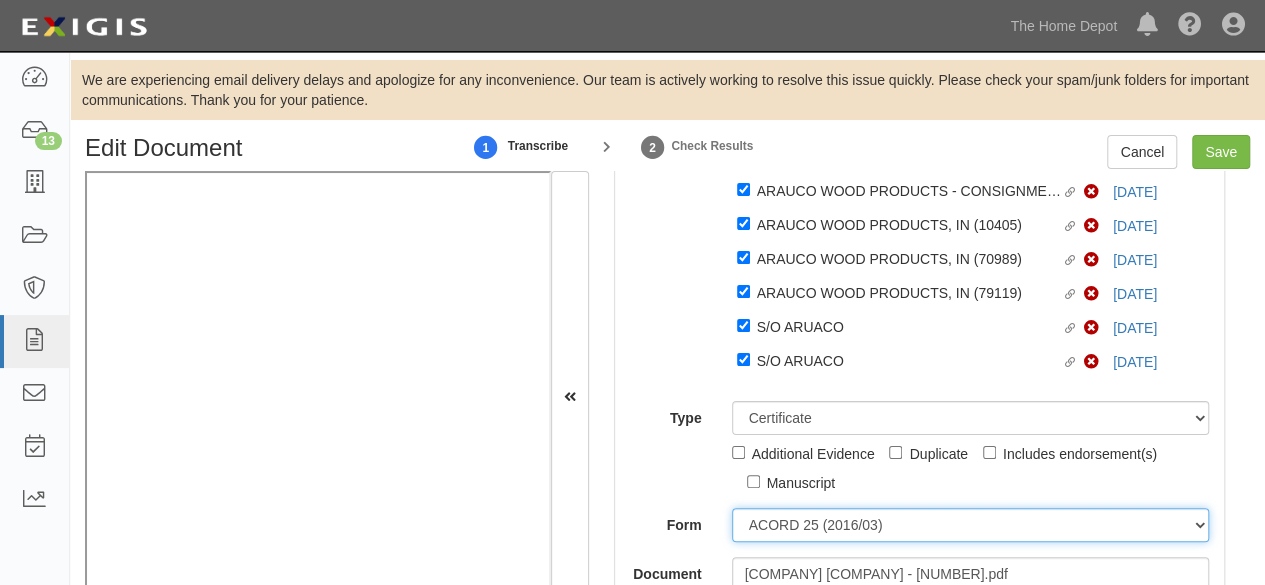 drag, startPoint x: 818, startPoint y: 529, endPoint x: 816, endPoint y: 515, distance: 14.142136 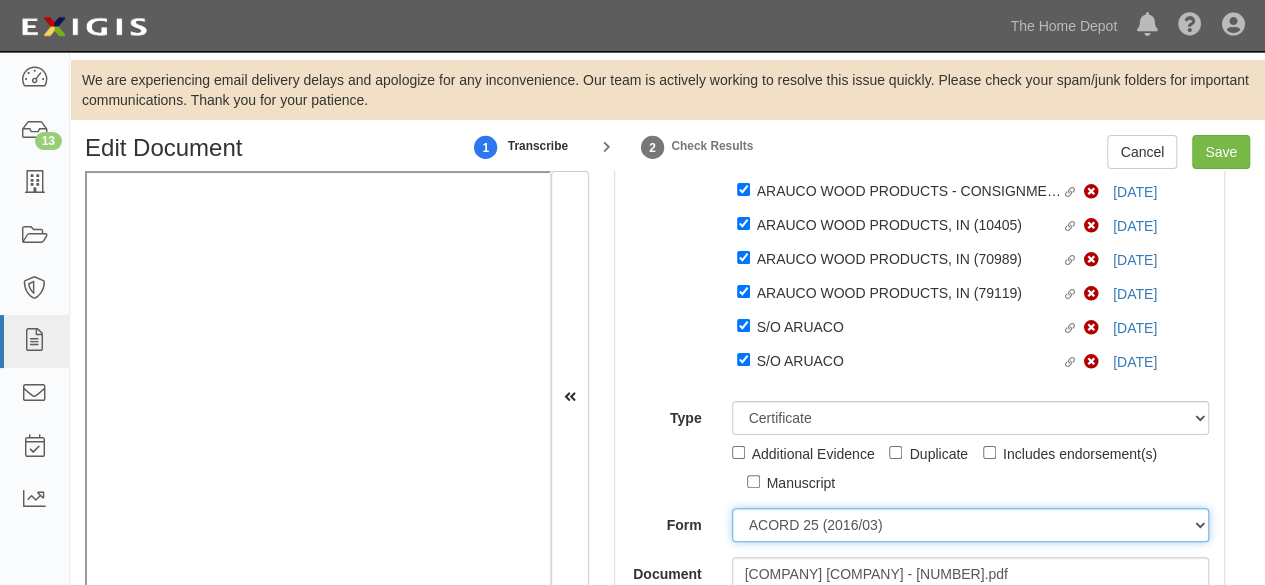 click on "ACORD 25 (2016/03)
ACORD 101
ACORD 855 NY (2014/05)
General" at bounding box center [971, 525] 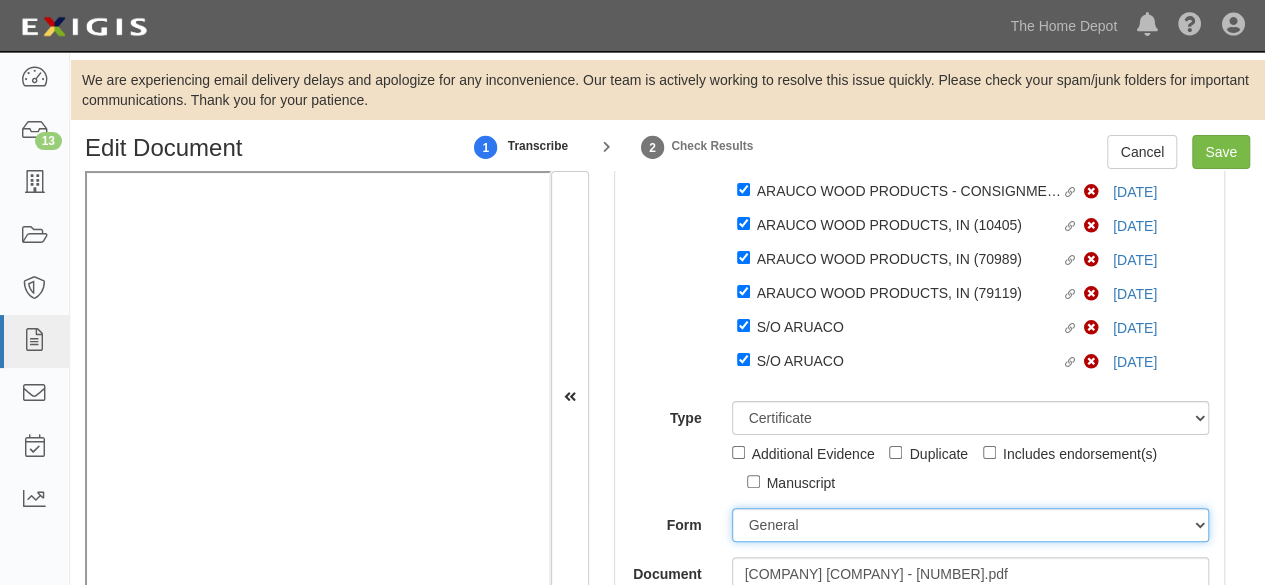 click on "ACORD 25 (2016/03)
ACORD 101
ACORD 855 NY (2014/05)
General" at bounding box center [971, 525] 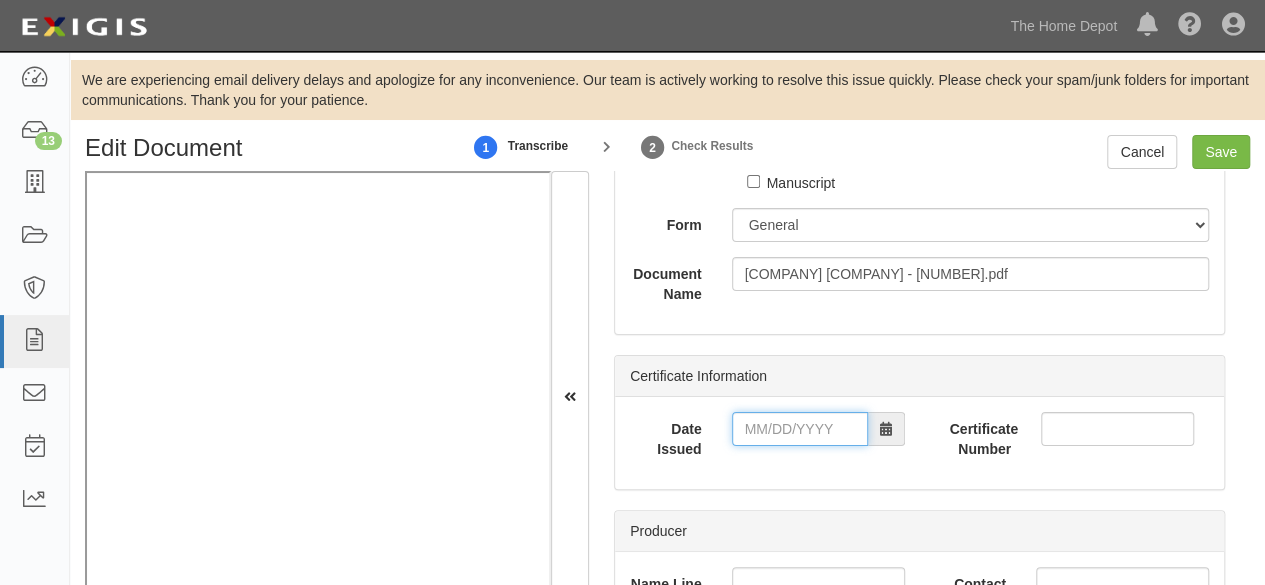 click on "Date Issued" at bounding box center [800, 429] 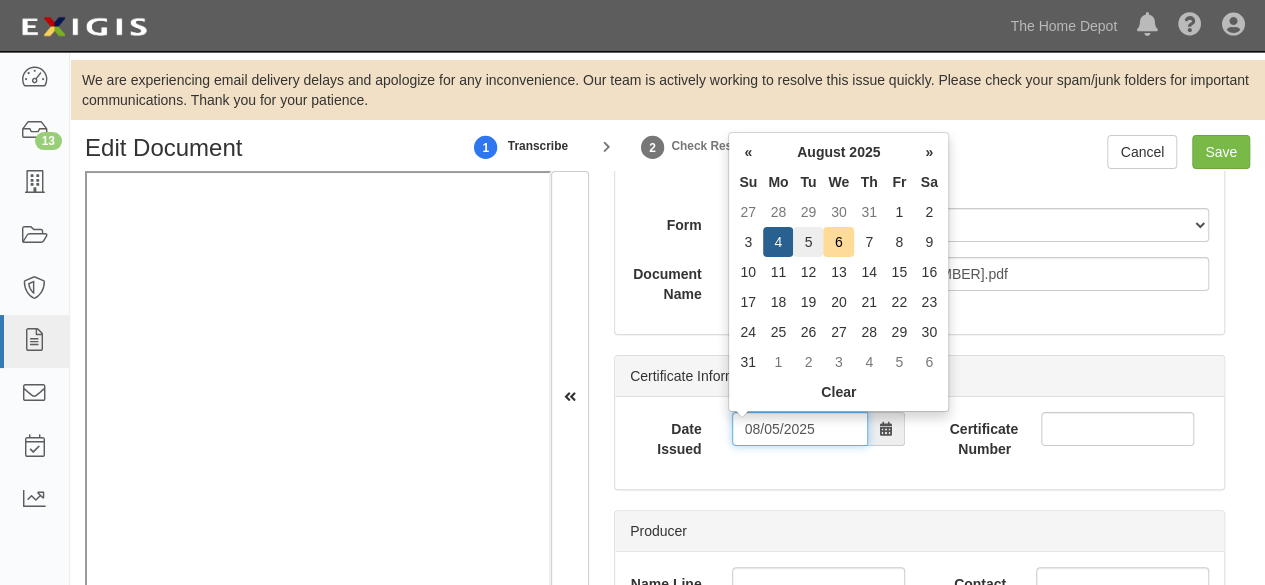 type on "08/05/2025" 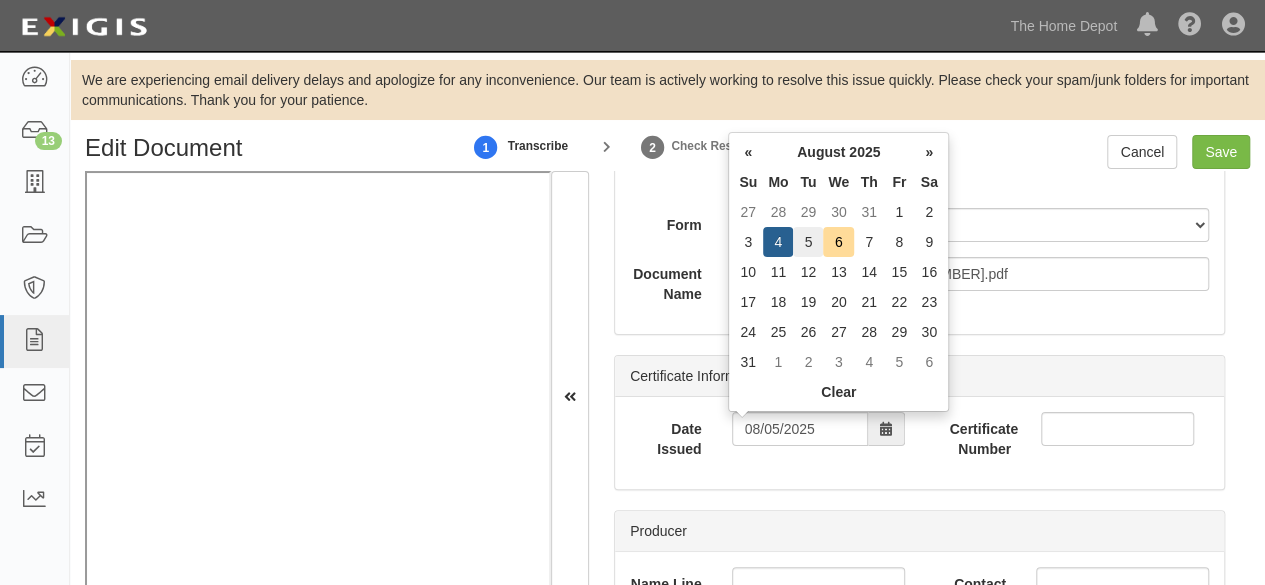 click on "5" at bounding box center (808, 242) 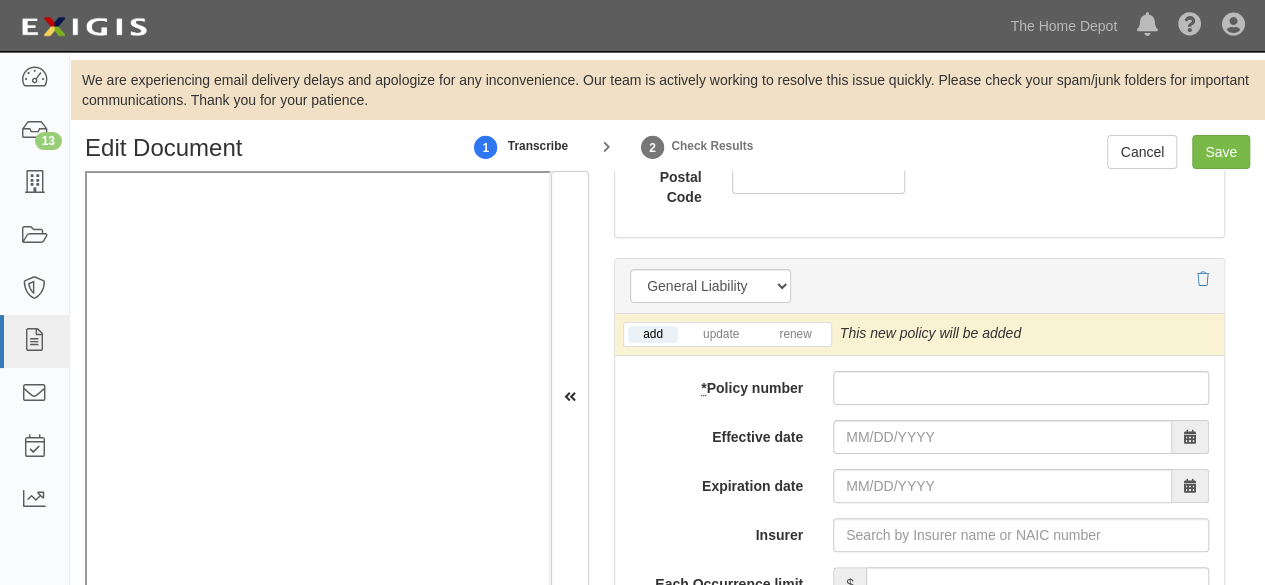 scroll, scrollTop: 1808, scrollLeft: 0, axis: vertical 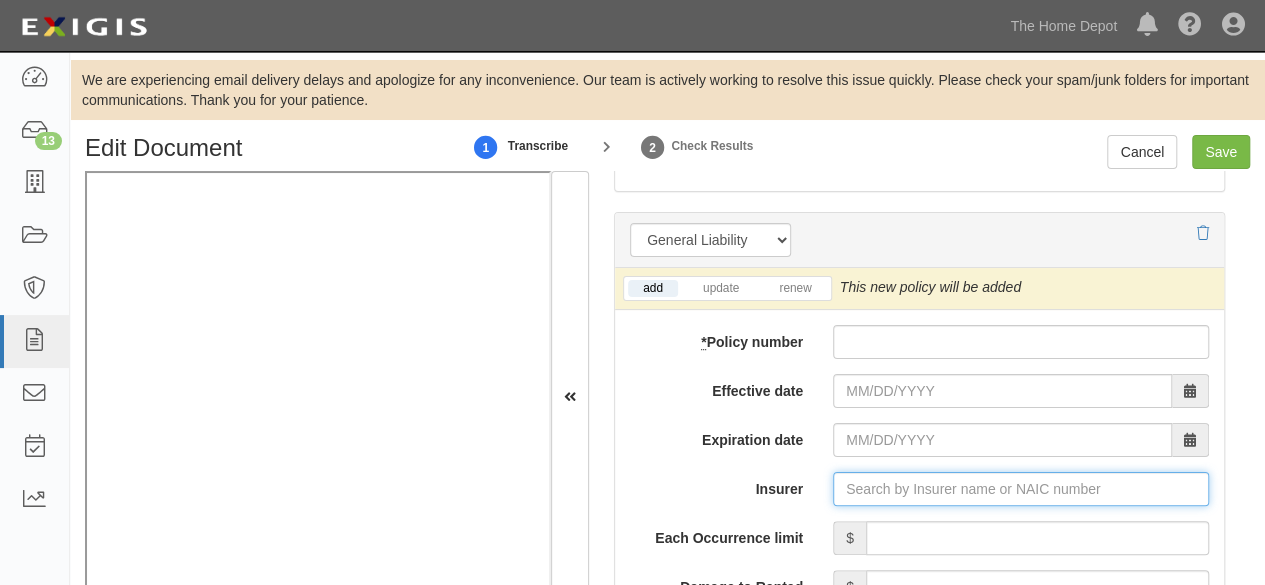 click on "Insurer" at bounding box center [1021, 489] 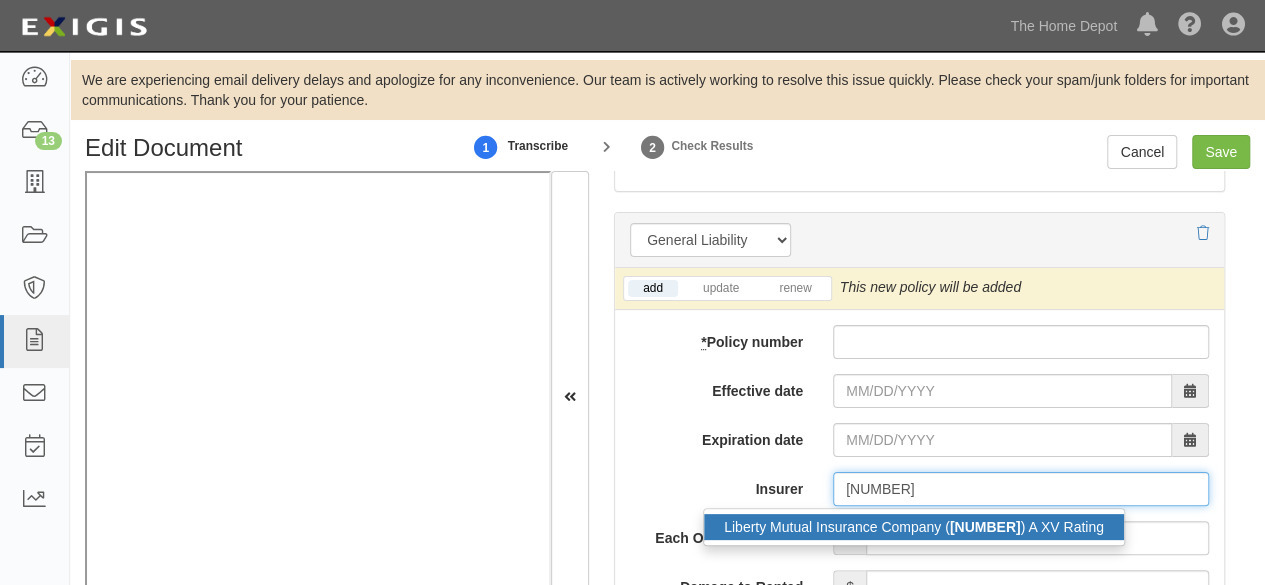 click on "Liberty Mutual Insurance Company ( 23043 ) A XV Rating" at bounding box center [914, 527] 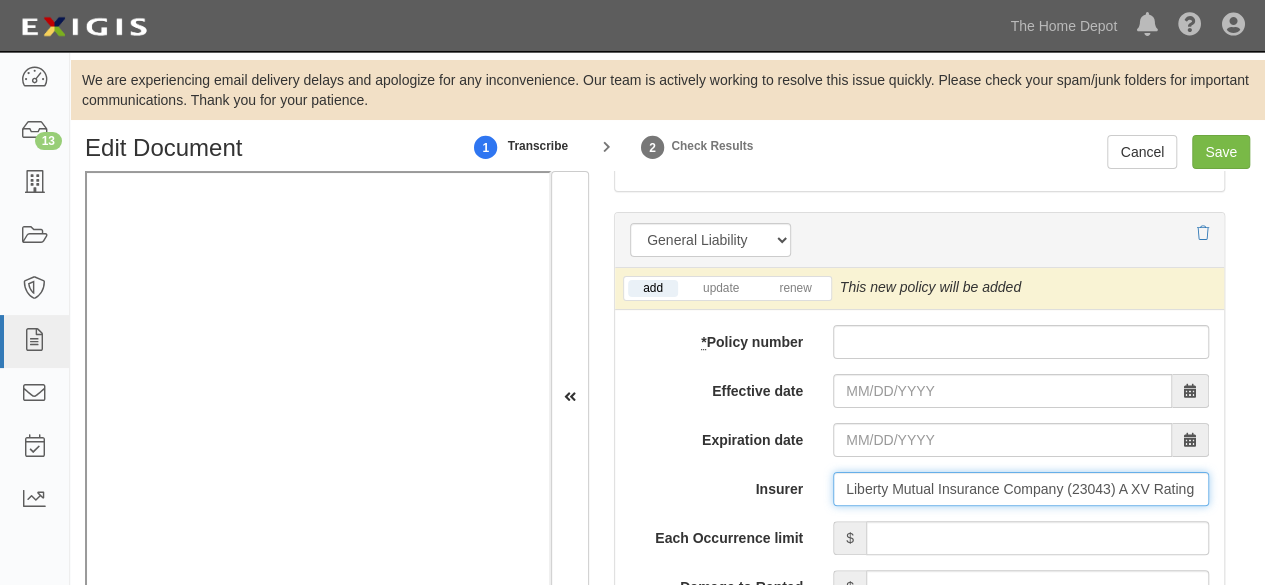 type on "Liberty Mutual Insurance Company (23043) A XV Rating" 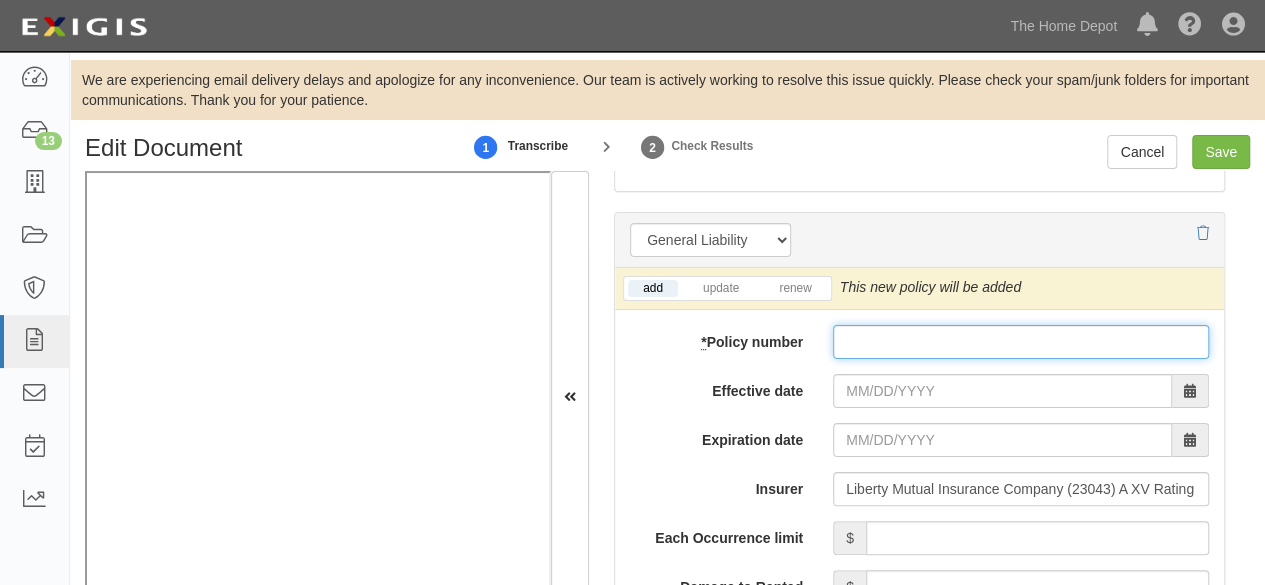 paste on "TB1B71170527015" 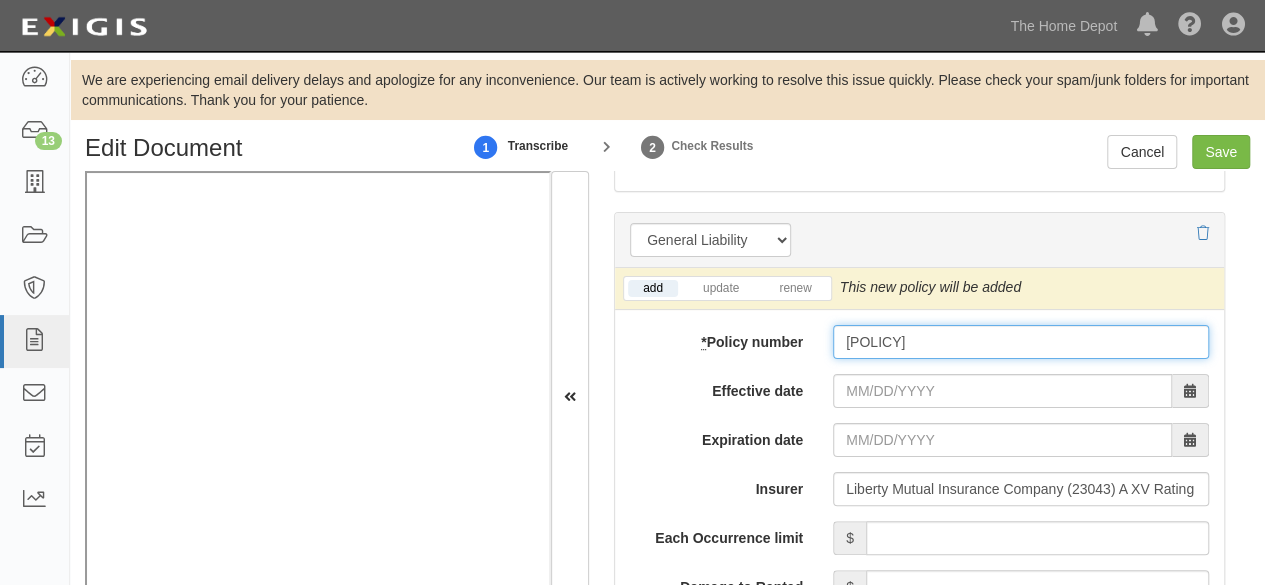 click on "[POLICY]" at bounding box center [1021, 342] 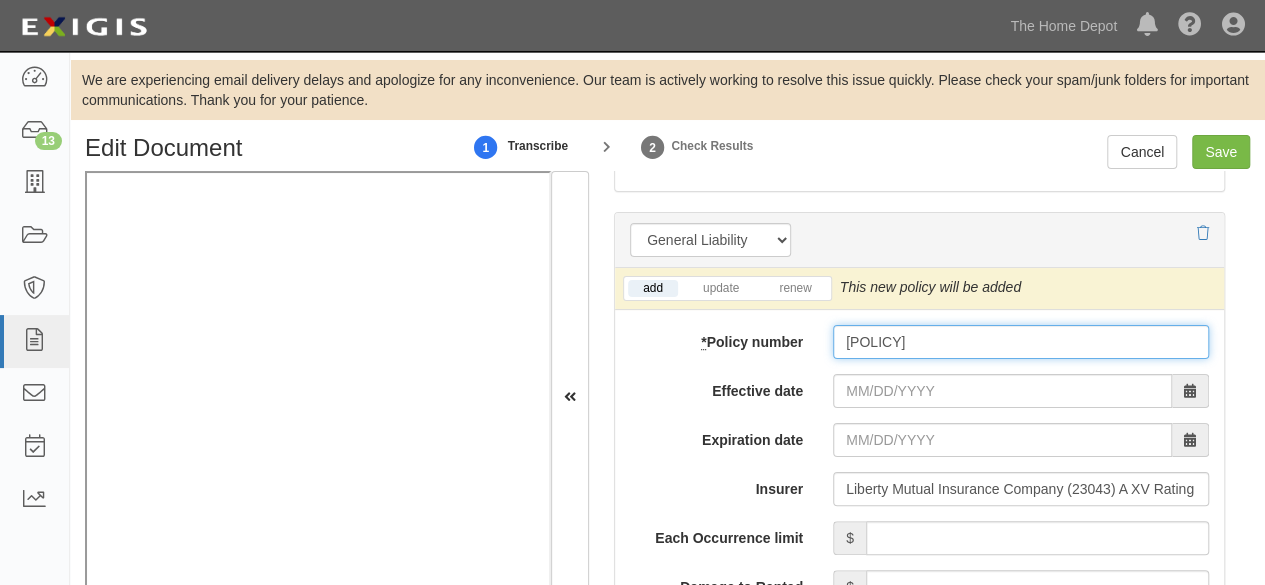 type on "[POLICY]" 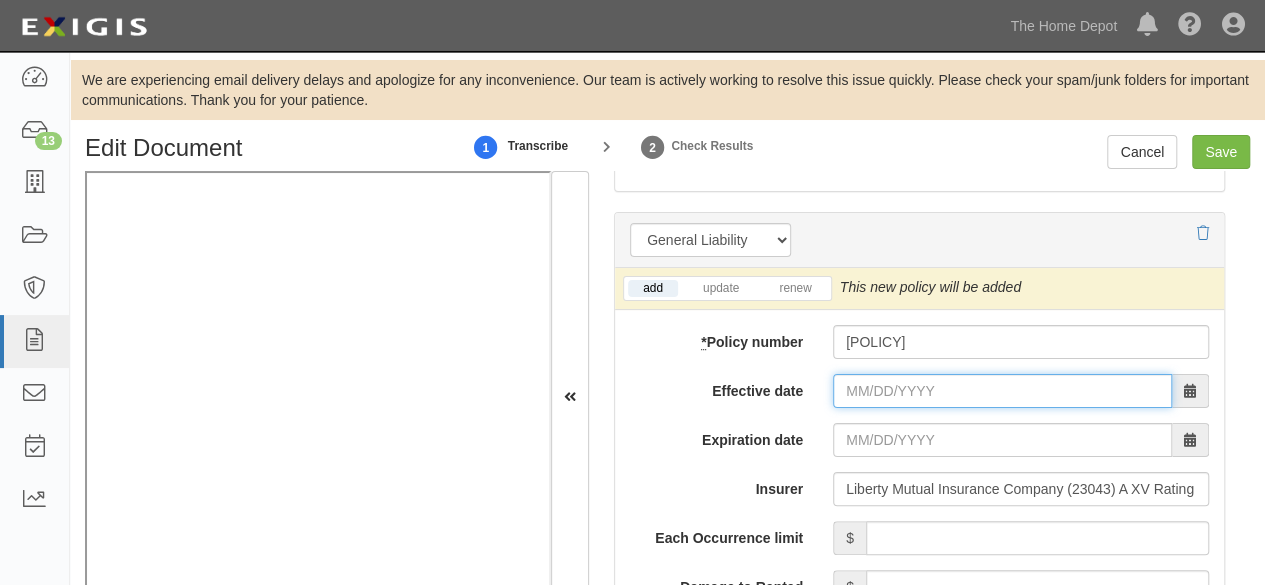 click on "Effective date" at bounding box center [1002, 391] 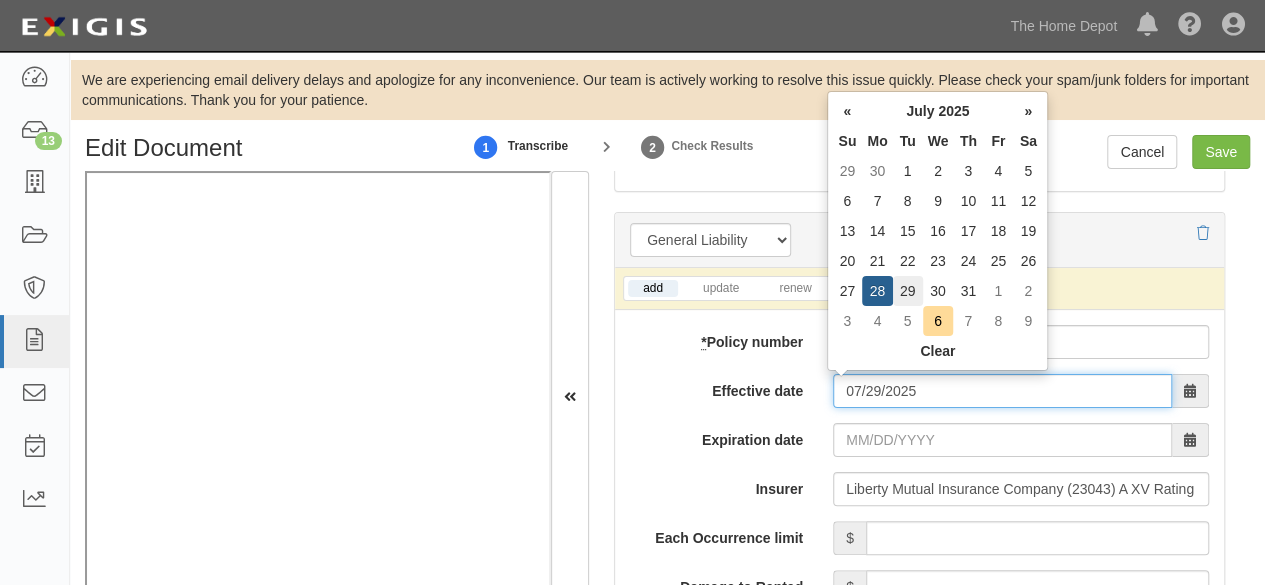 type on "07/29/2025" 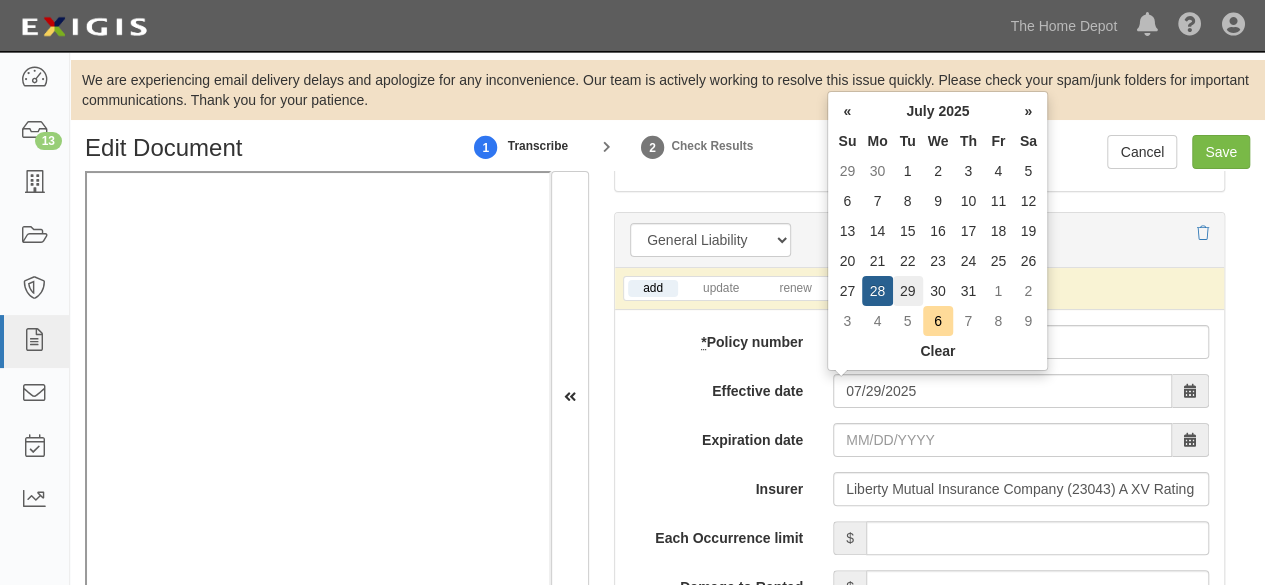 type on "07/29/2026" 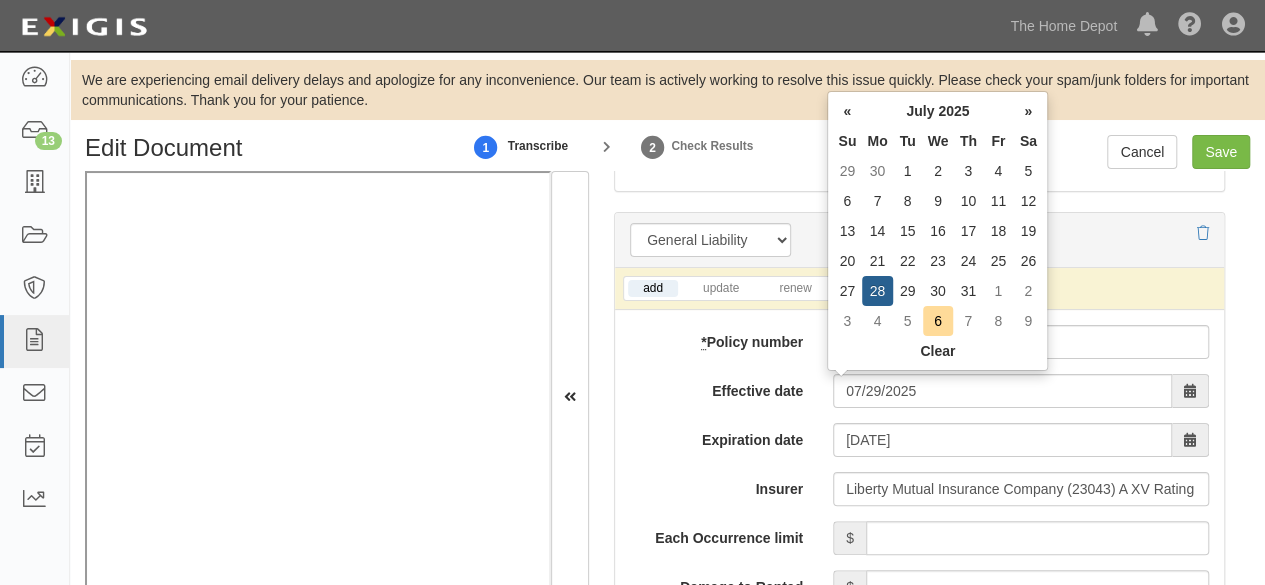 drag, startPoint x: 907, startPoint y: 285, endPoint x: 902, endPoint y: 297, distance: 13 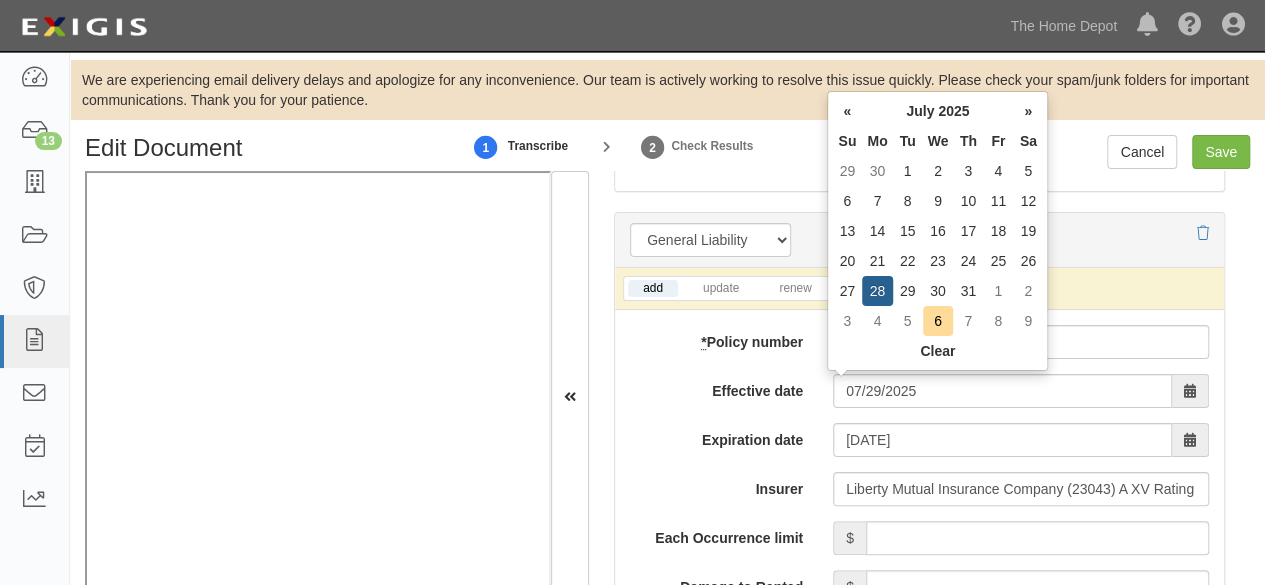 click on "29" at bounding box center [908, 291] 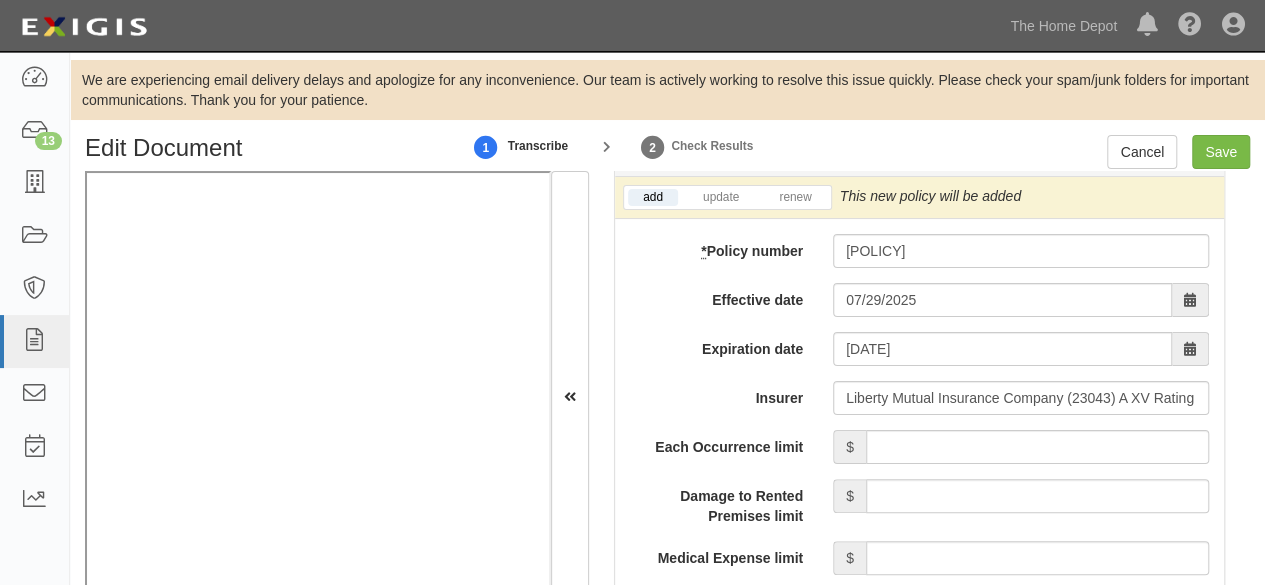 scroll, scrollTop: 2008, scrollLeft: 0, axis: vertical 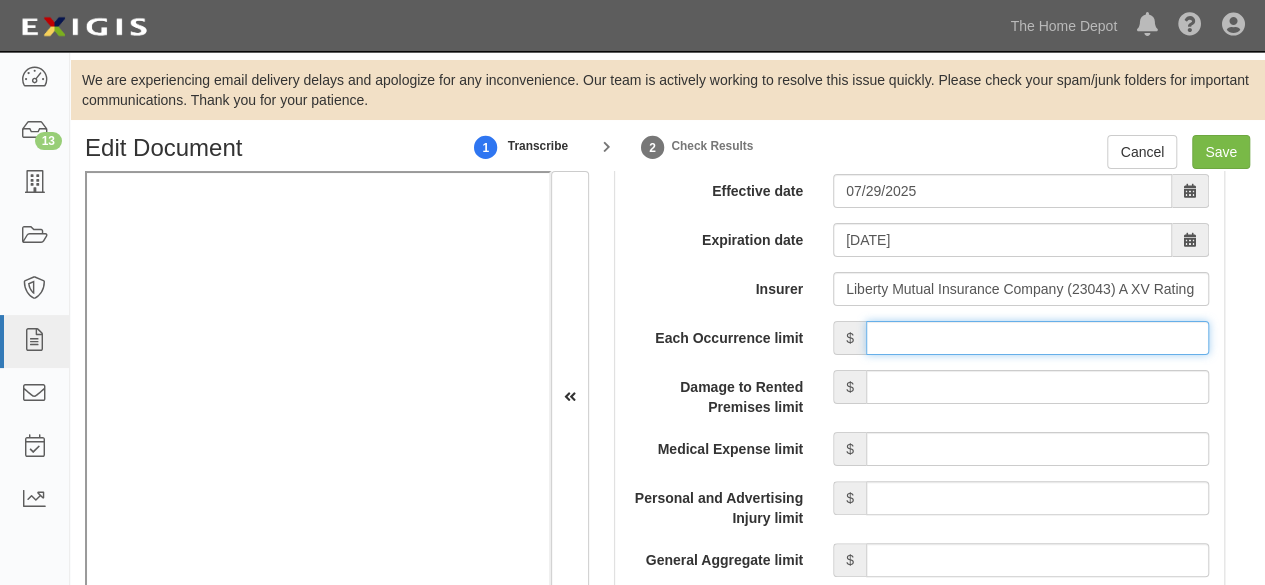 drag, startPoint x: 1018, startPoint y: 344, endPoint x: 1007, endPoint y: 318, distance: 28.231188 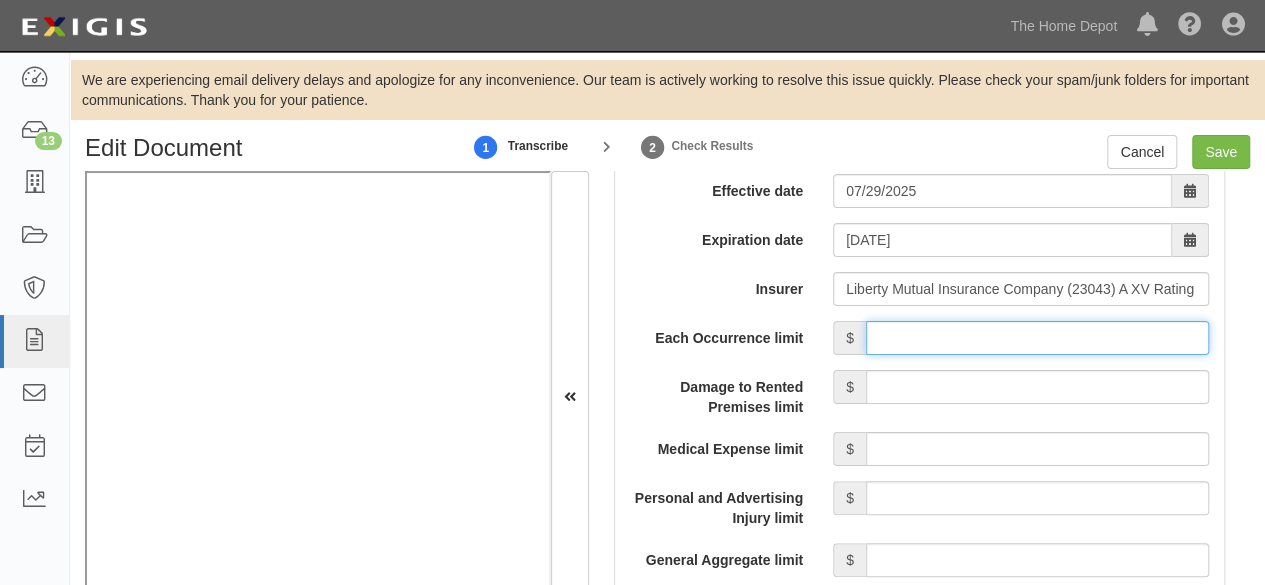 click on "Each Occurrence limit" at bounding box center (1037, 338) 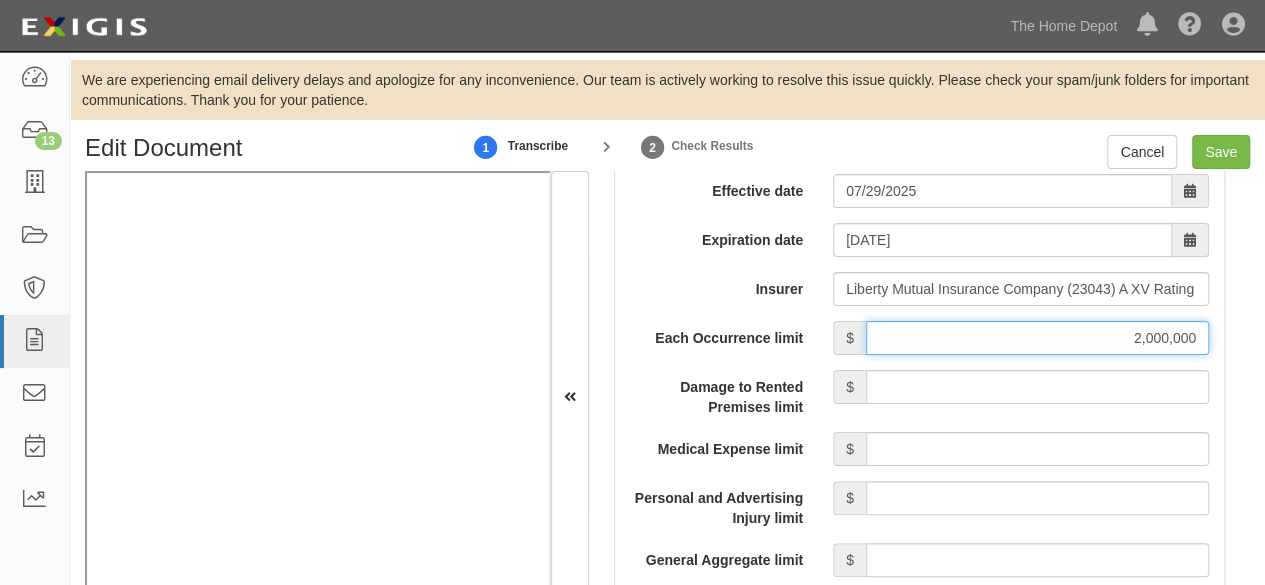 scroll, scrollTop: 2108, scrollLeft: 0, axis: vertical 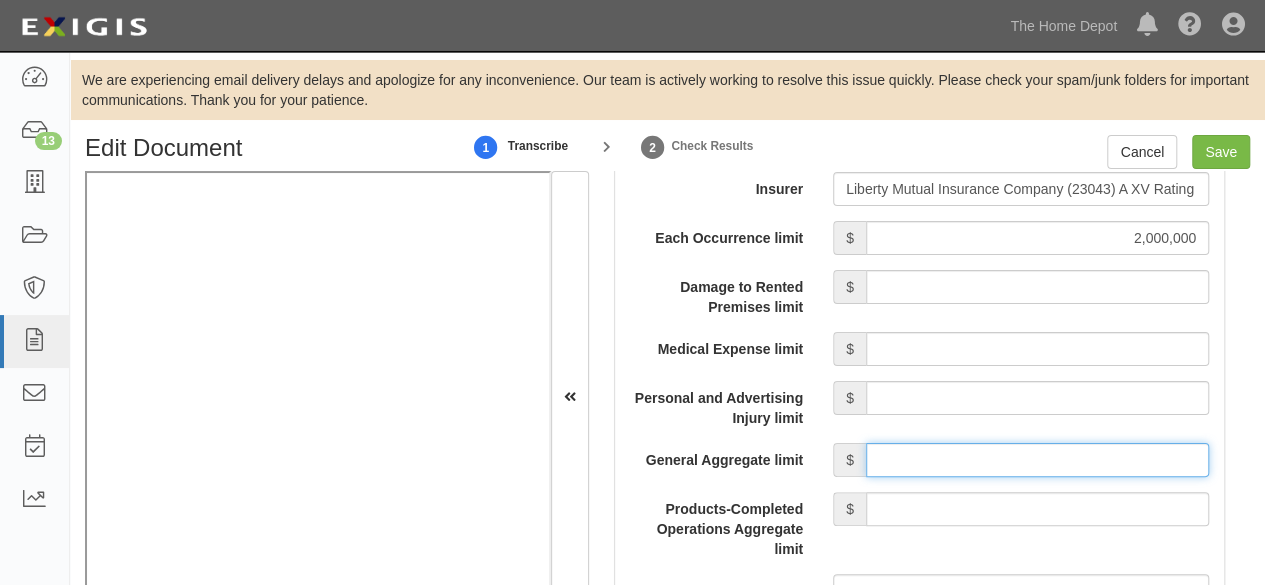 click on "General Aggregate limit" at bounding box center (1037, 460) 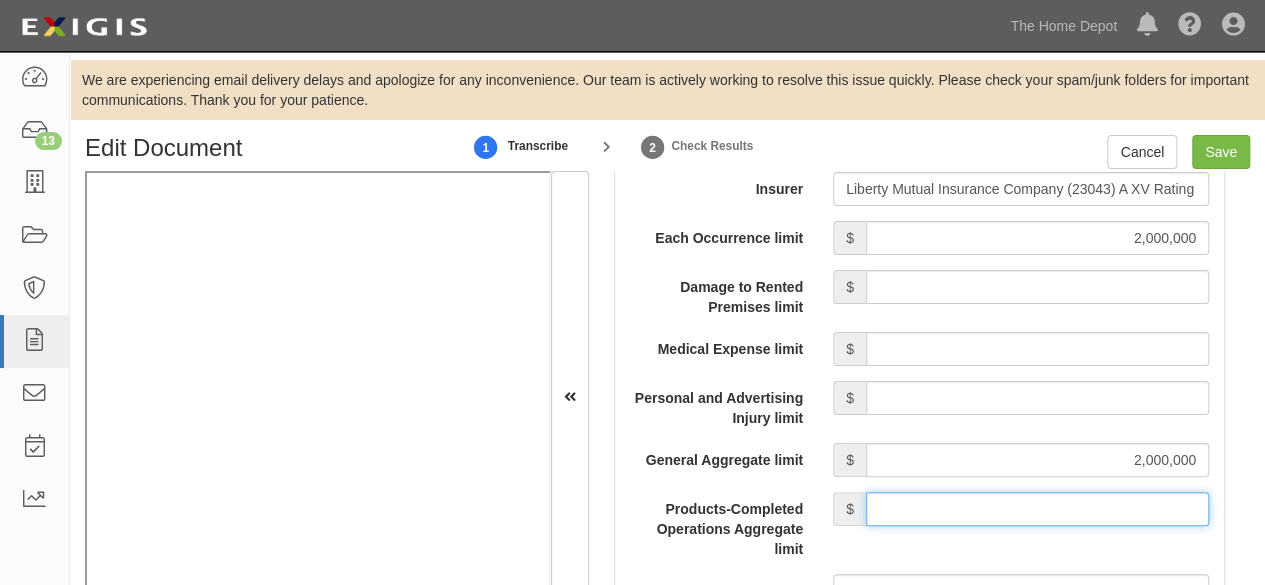 drag, startPoint x: 961, startPoint y: 513, endPoint x: 954, endPoint y: 491, distance: 23.086792 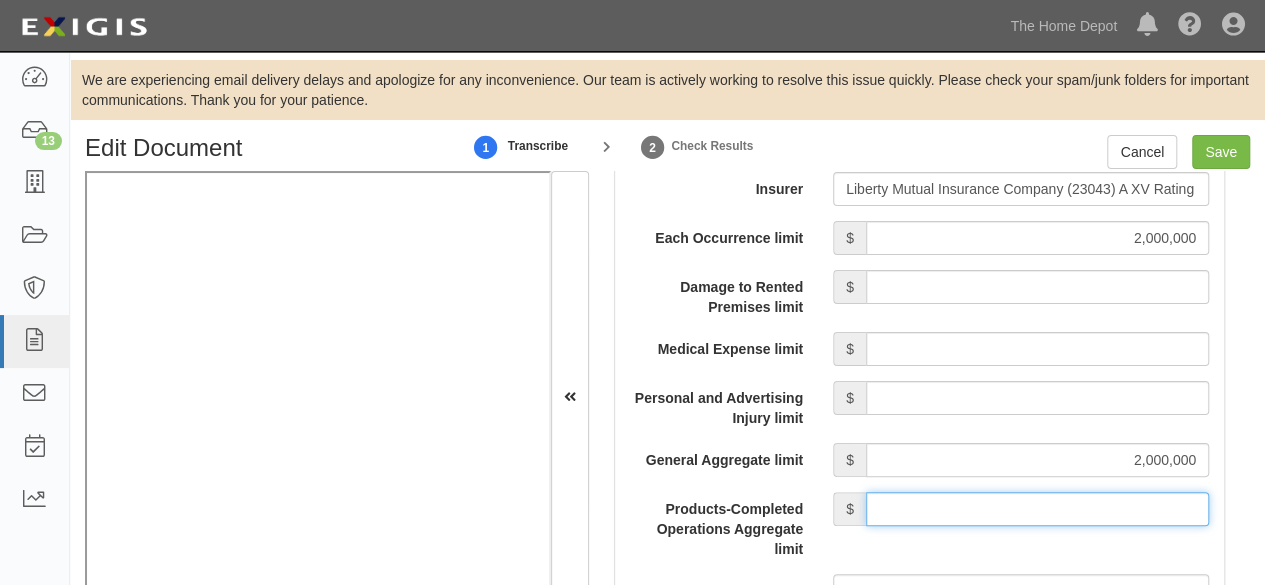 click on "Products-Completed Operations Aggregate limit" at bounding box center (1037, 509) 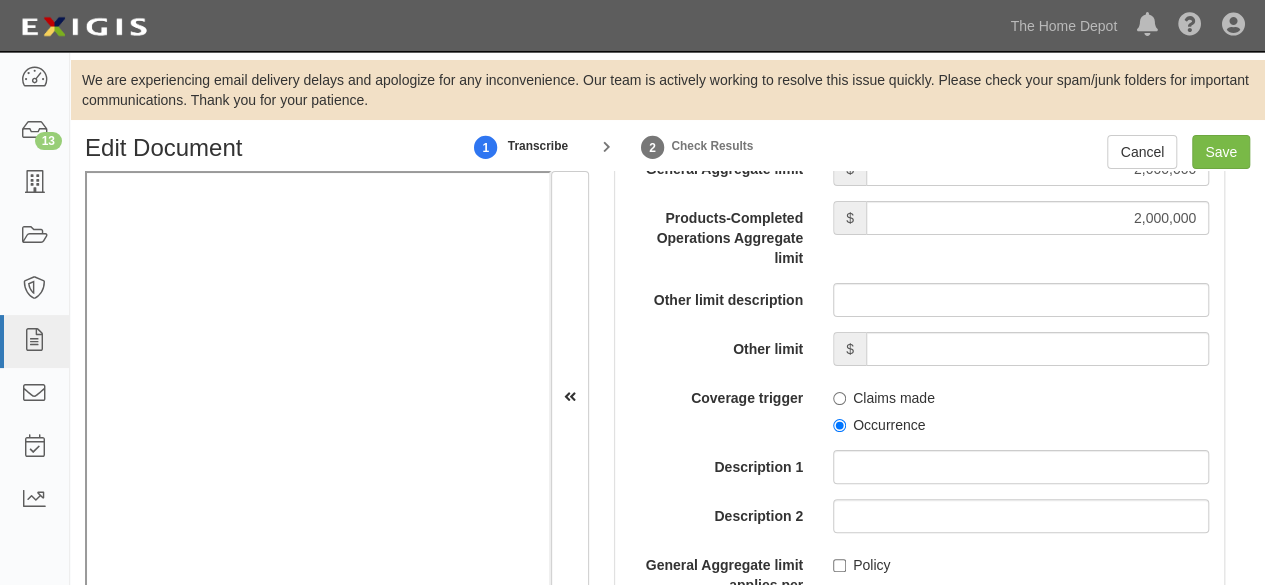 scroll, scrollTop: 2408, scrollLeft: 0, axis: vertical 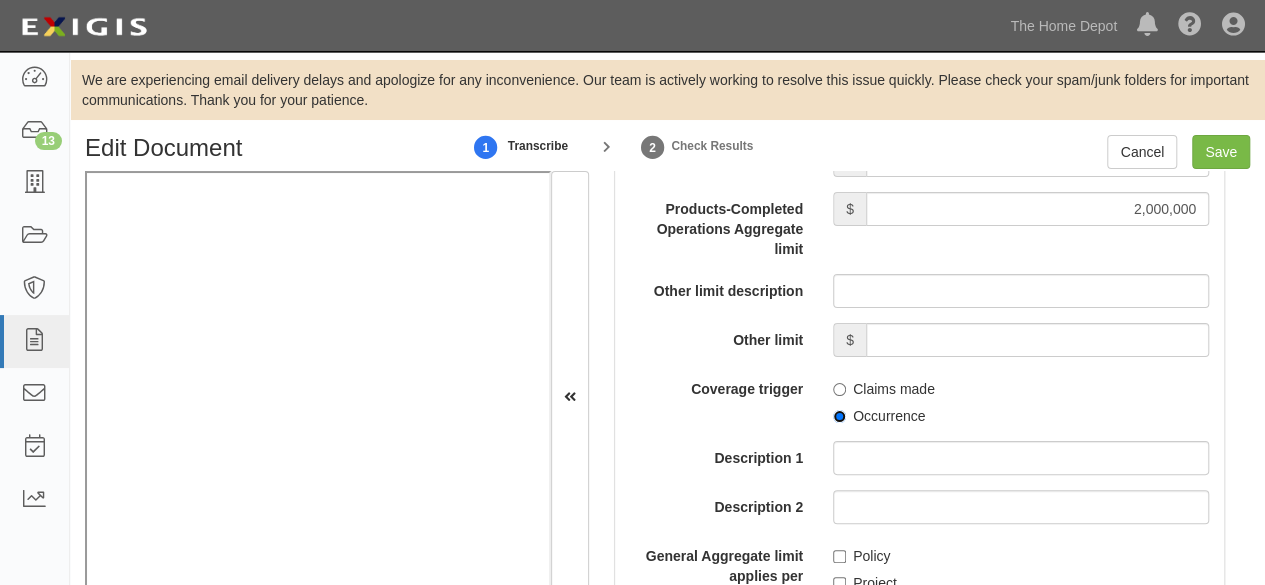click on "Occurrence" at bounding box center (839, 416) 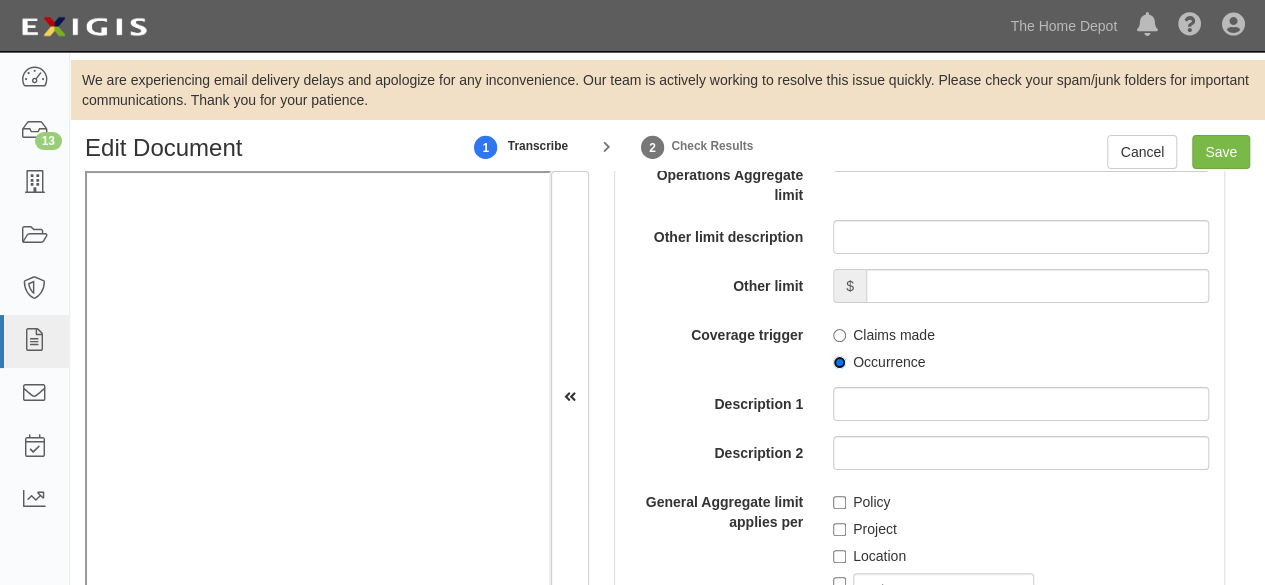scroll, scrollTop: 2508, scrollLeft: 0, axis: vertical 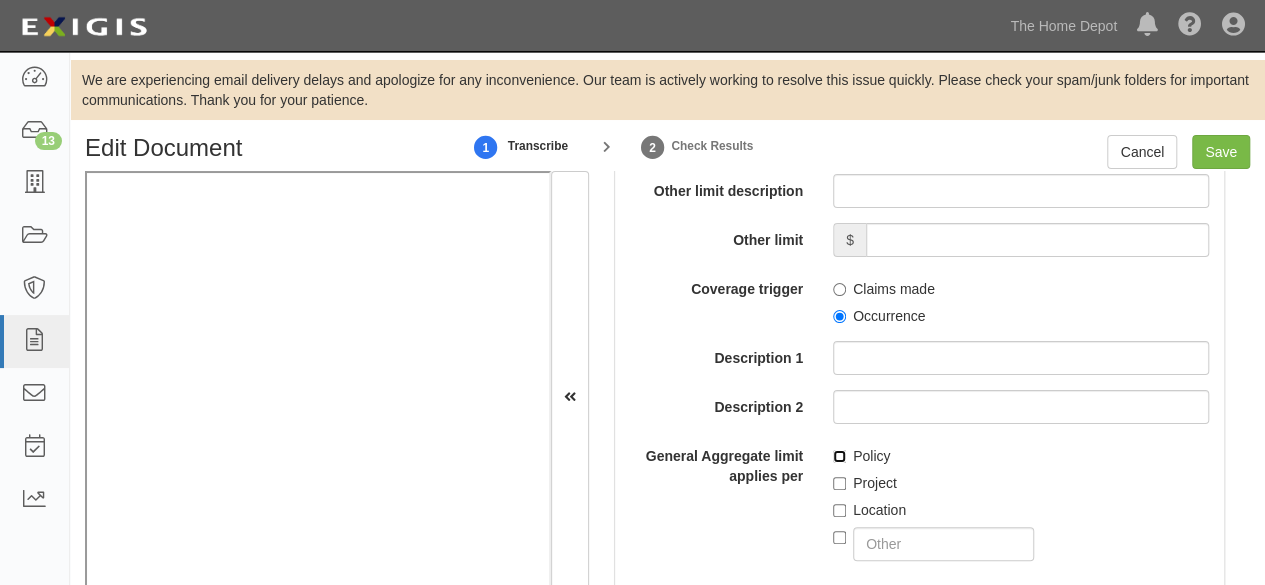 click on "Policy" at bounding box center [839, 456] 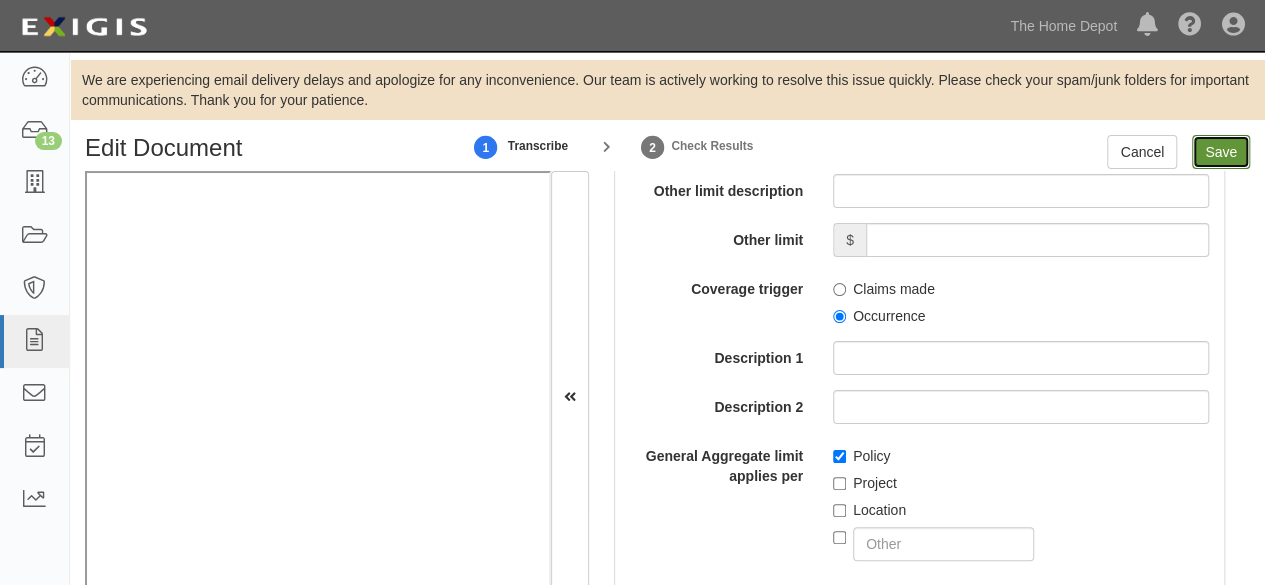 drag, startPoint x: 1223, startPoint y: 152, endPoint x: 1202, endPoint y: 151, distance: 21.023796 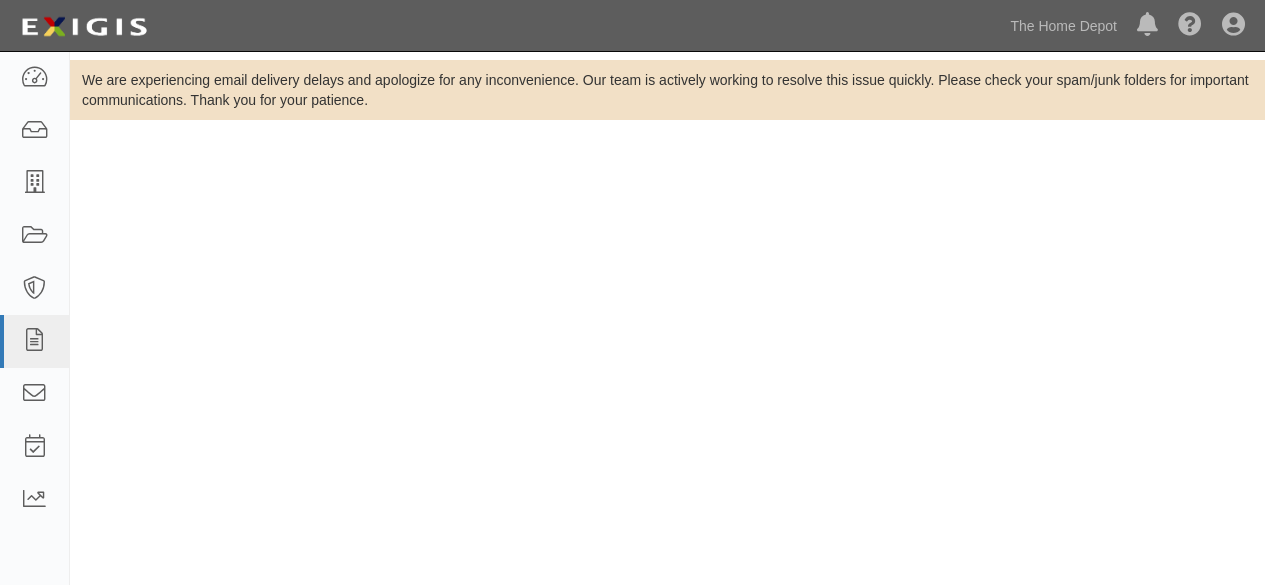 scroll, scrollTop: 0, scrollLeft: 0, axis: both 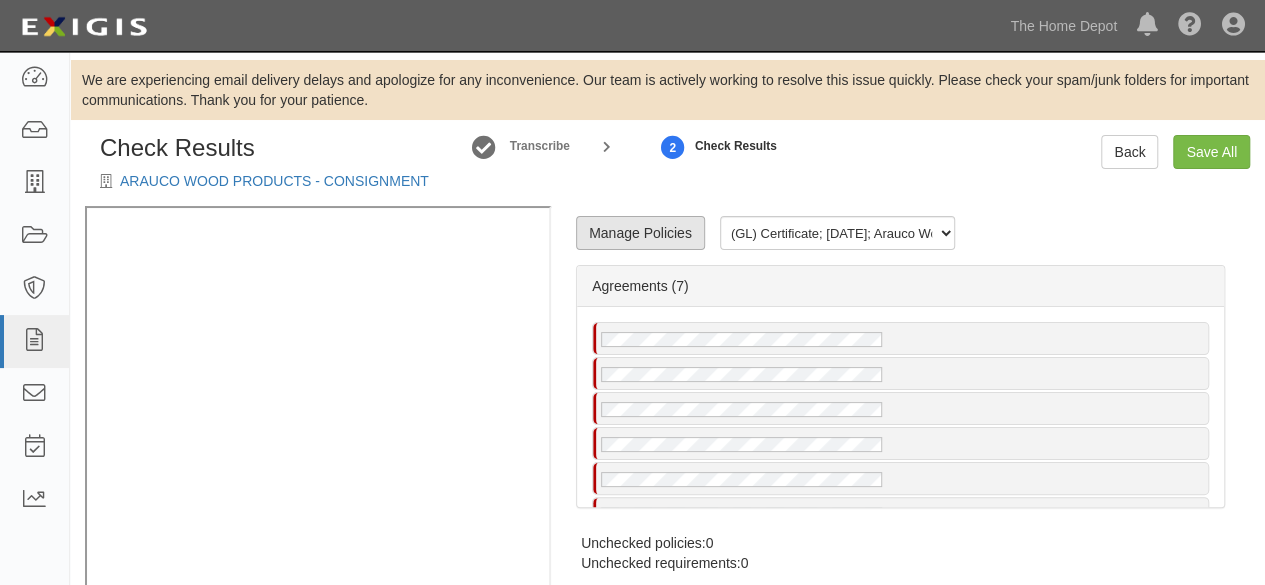 radio on "true" 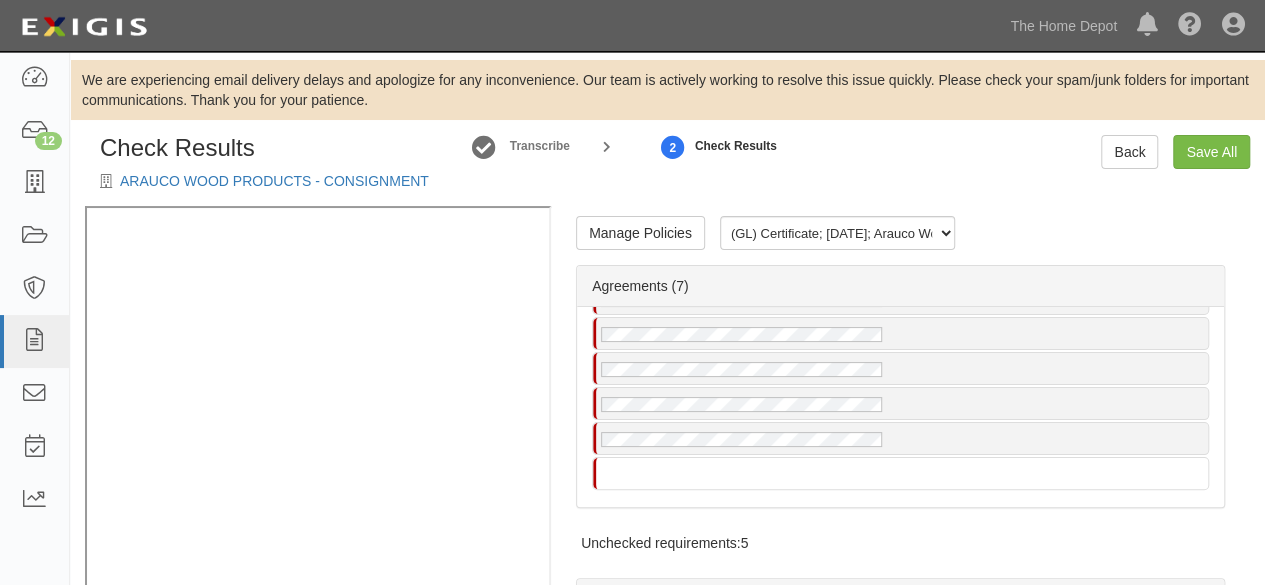 scroll, scrollTop: 0, scrollLeft: 0, axis: both 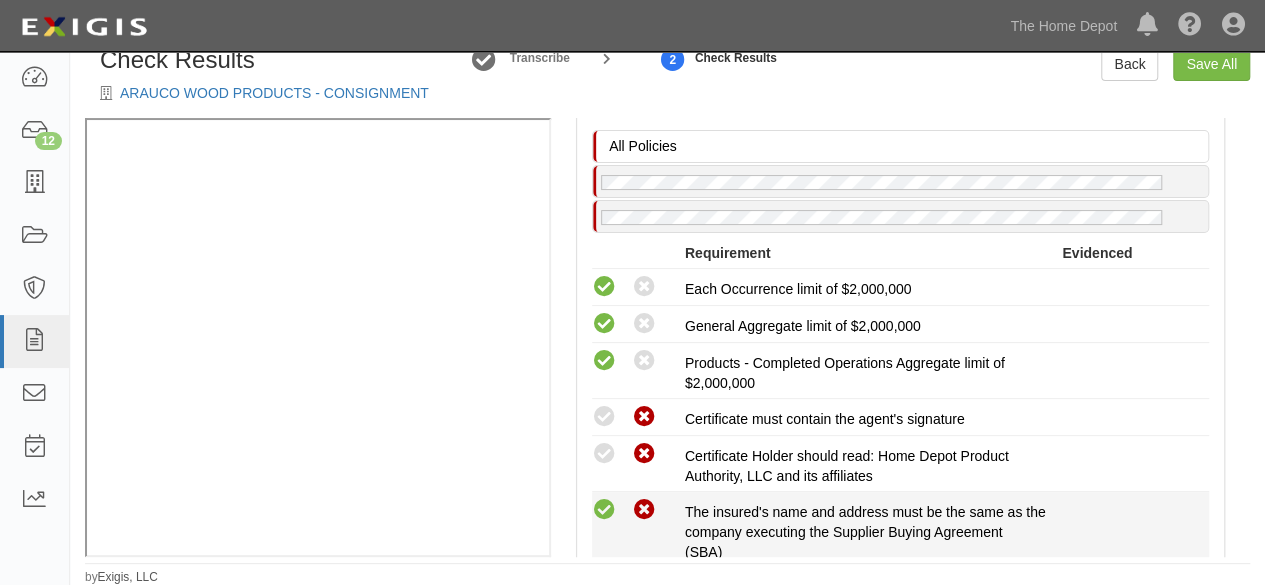 click at bounding box center [604, 510] 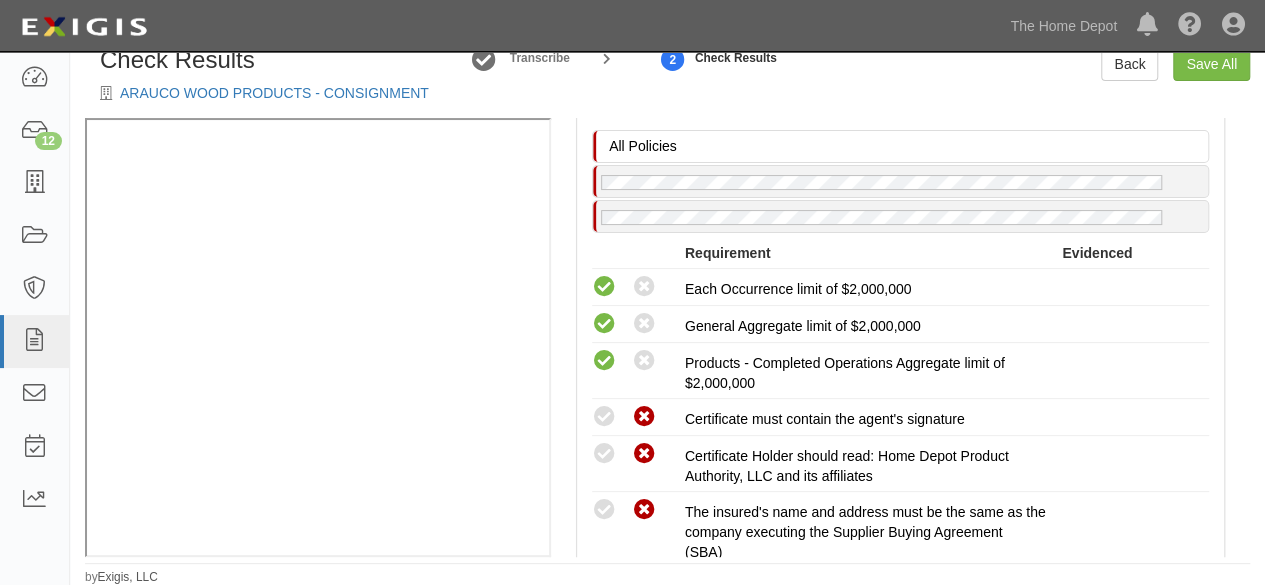 radio on "true" 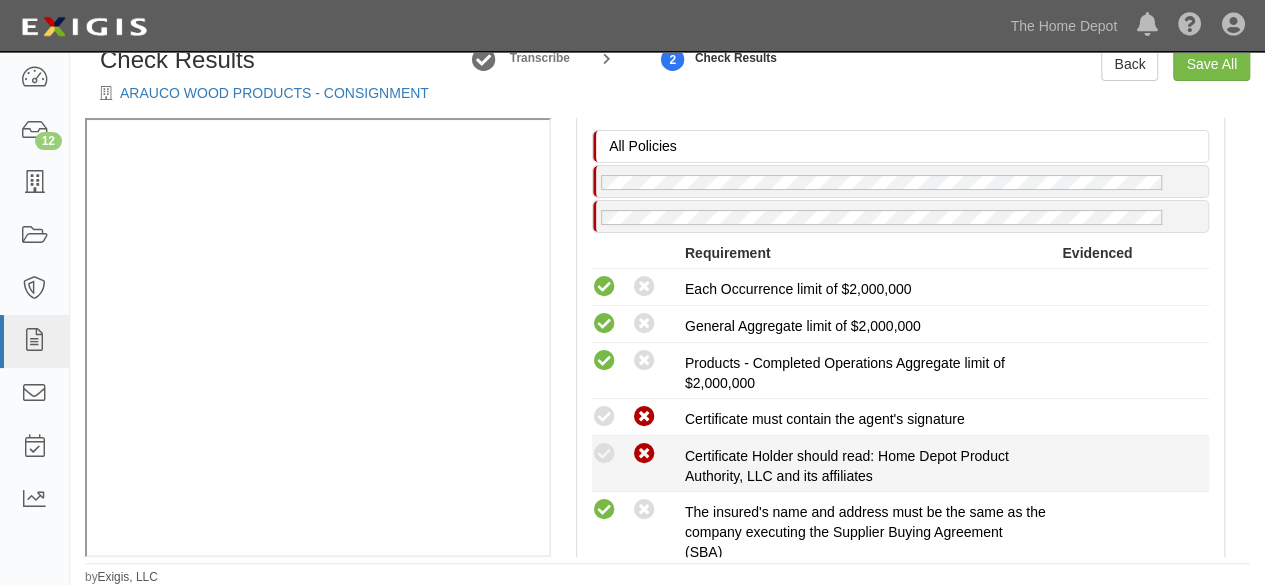 drag, startPoint x: 606, startPoint y: 411, endPoint x: 602, endPoint y: 431, distance: 20.396078 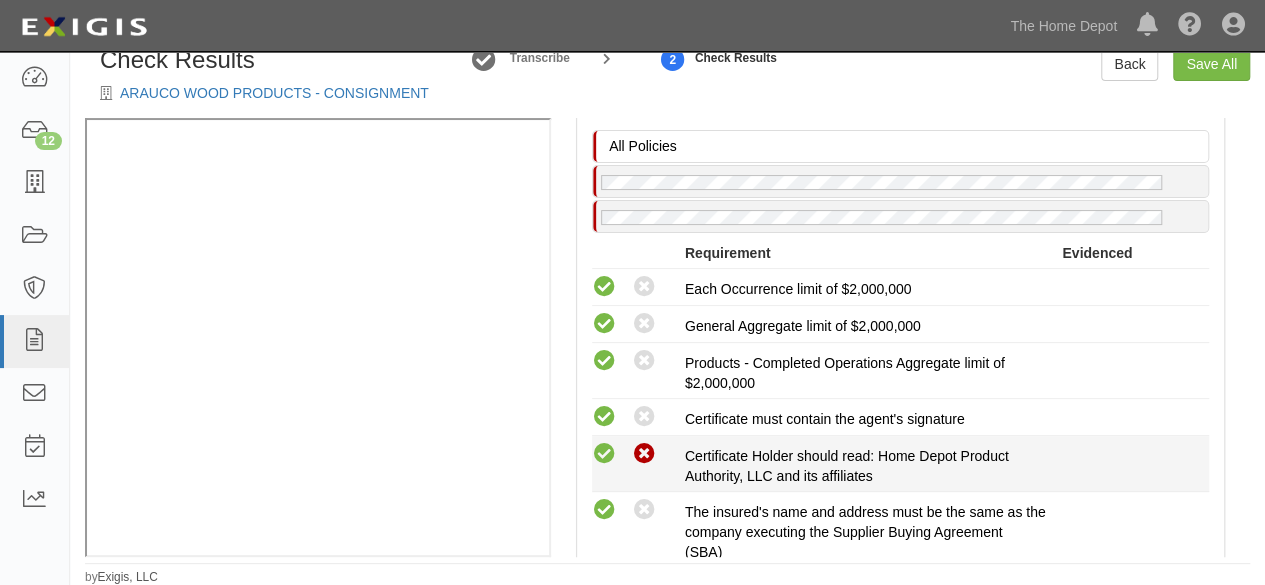 click at bounding box center (604, 454) 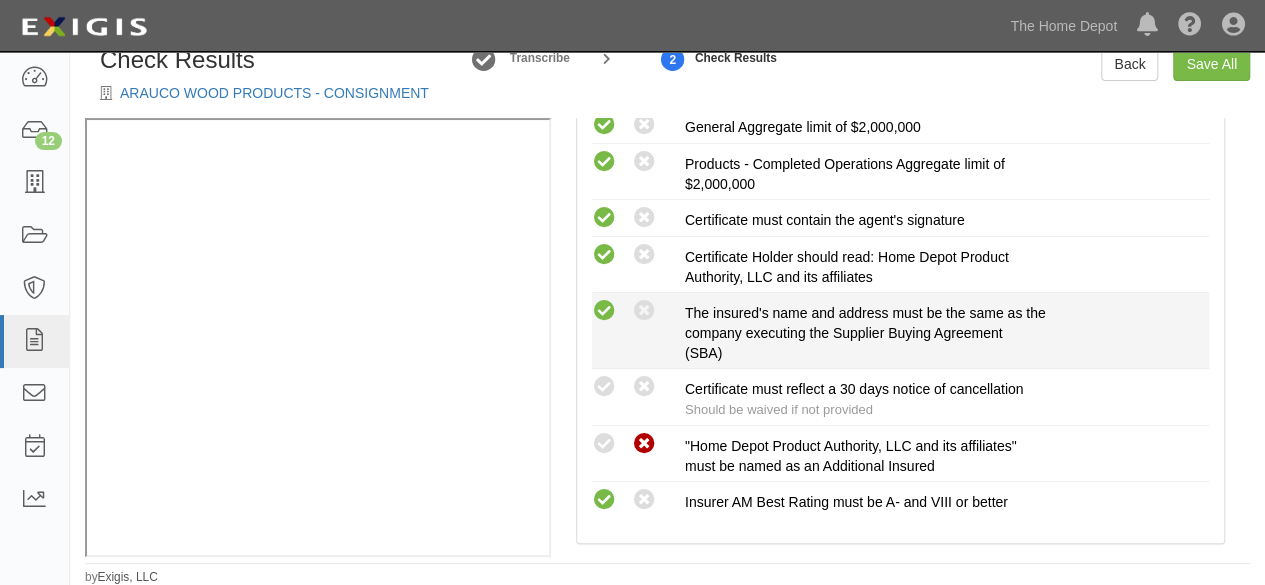 scroll, scrollTop: 900, scrollLeft: 0, axis: vertical 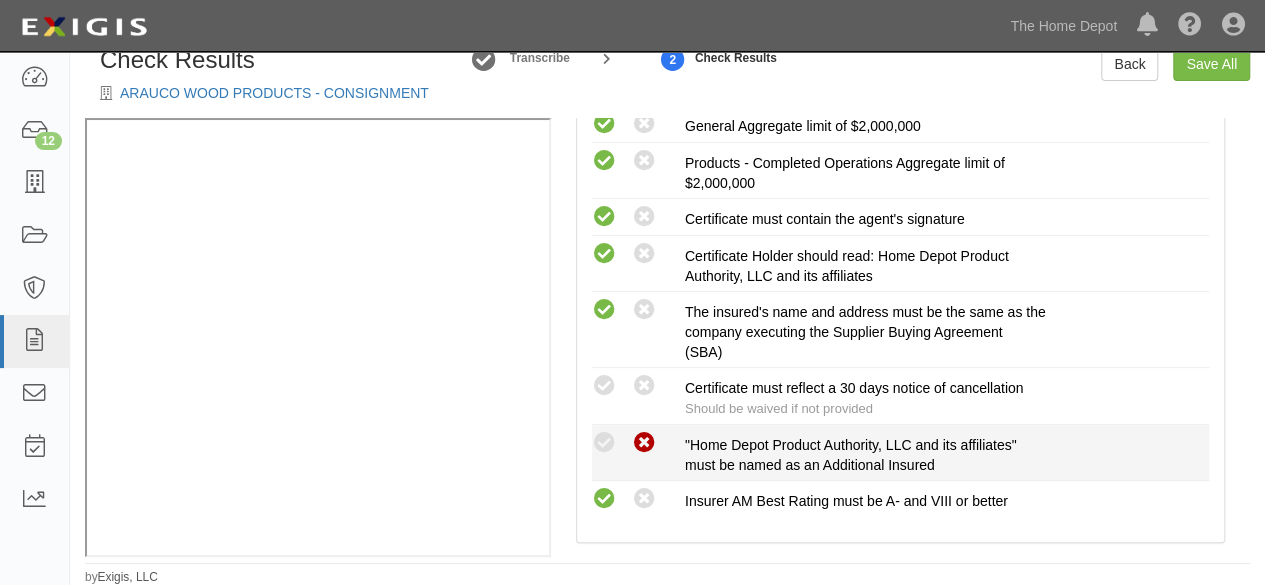 drag, startPoint x: 604, startPoint y: 376, endPoint x: 640, endPoint y: 445, distance: 77.82673 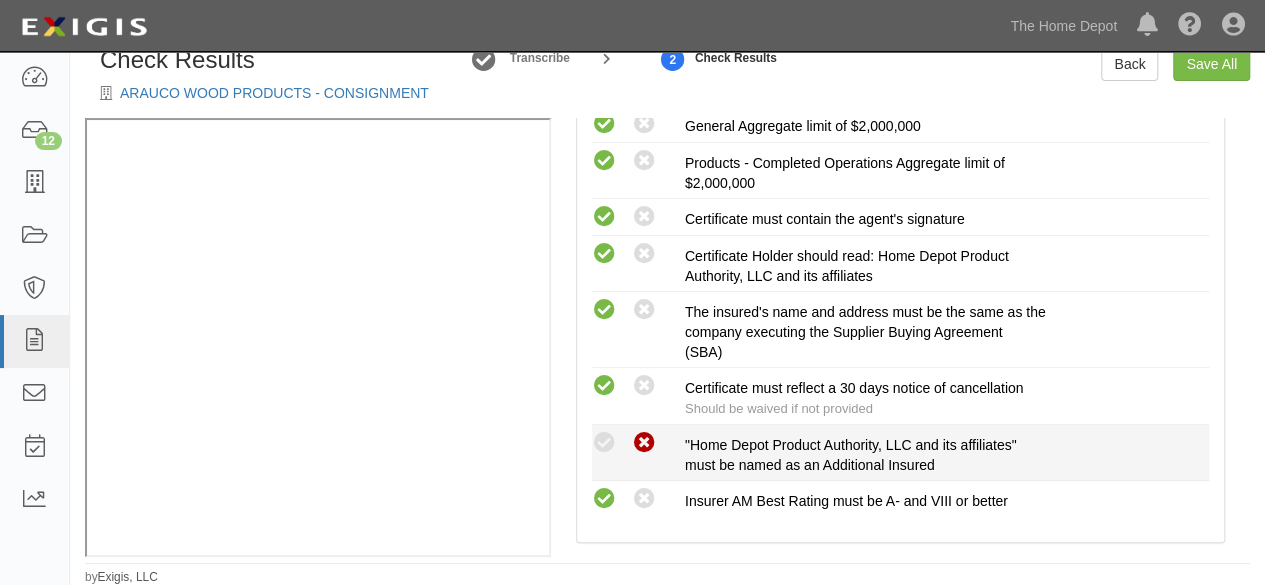 click on "Compliant Waived Non-Compliant" at bounding box center [638, 443] 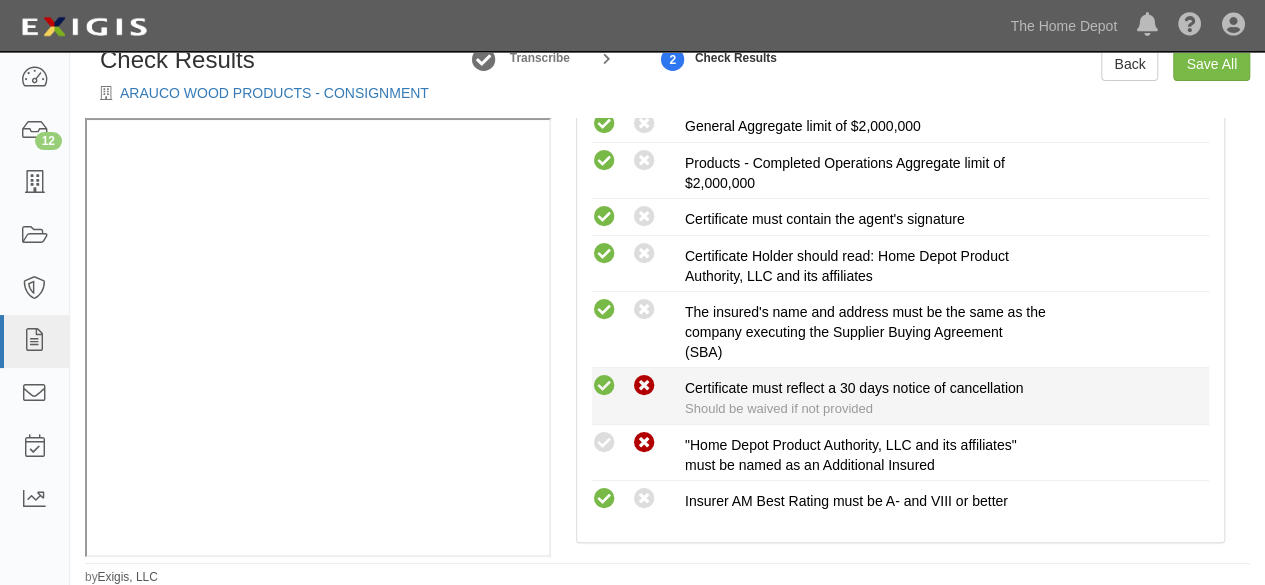 drag, startPoint x: 641, startPoint y: 371, endPoint x: 595, endPoint y: 449, distance: 90.55385 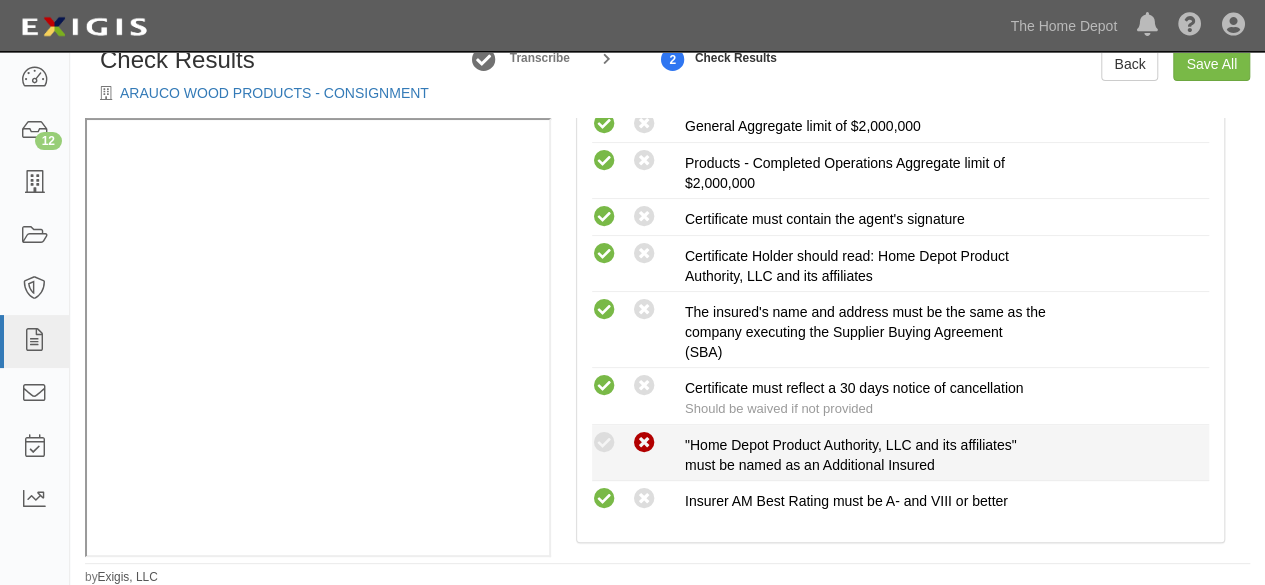 click at bounding box center (644, 386) 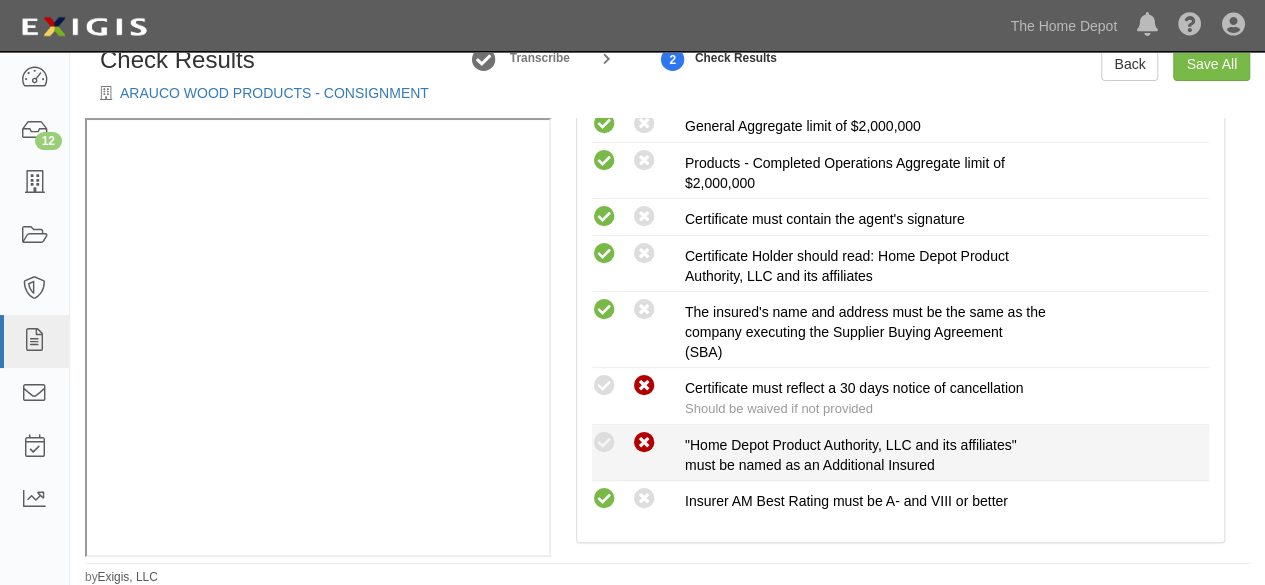 drag, startPoint x: 602, startPoint y: 439, endPoint x: 748, endPoint y: 421, distance: 147.10541 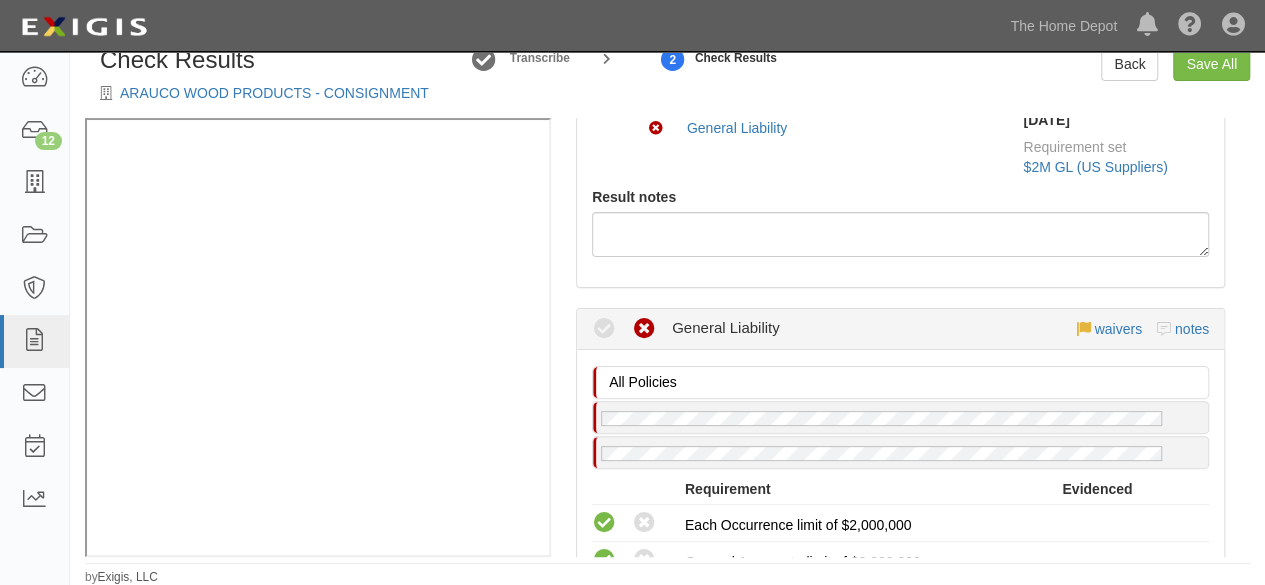 scroll, scrollTop: 350, scrollLeft: 0, axis: vertical 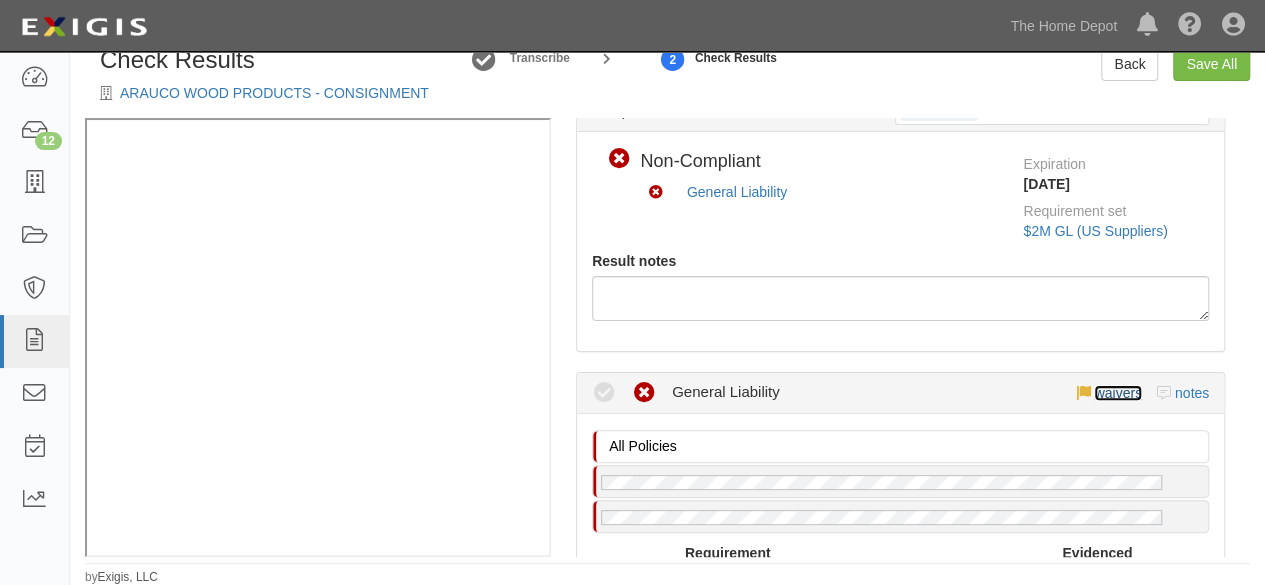 click on "waivers" at bounding box center (1117, 393) 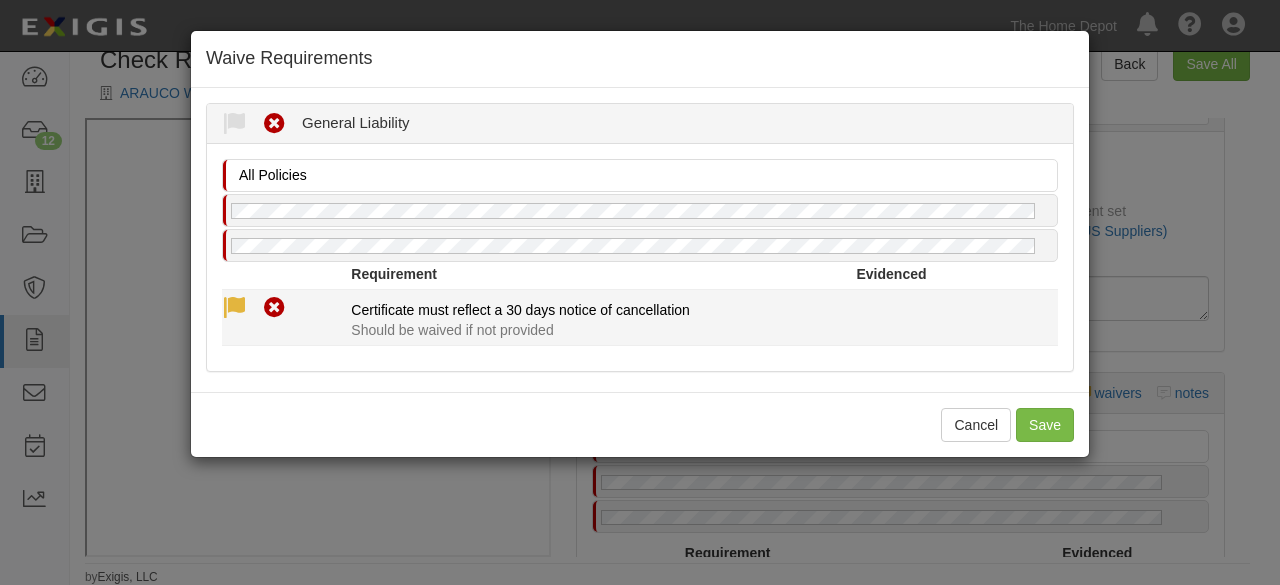 drag, startPoint x: 236, startPoint y: 296, endPoint x: 241, endPoint y: 311, distance: 15.811388 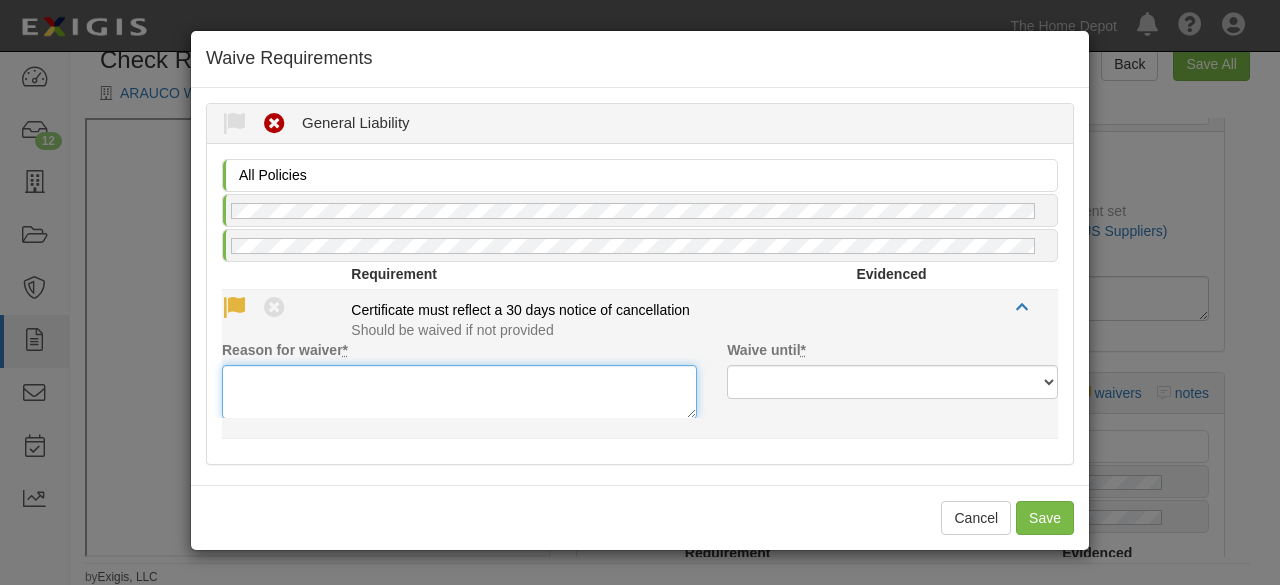 click on "Reason for waiver  *" at bounding box center [459, 392] 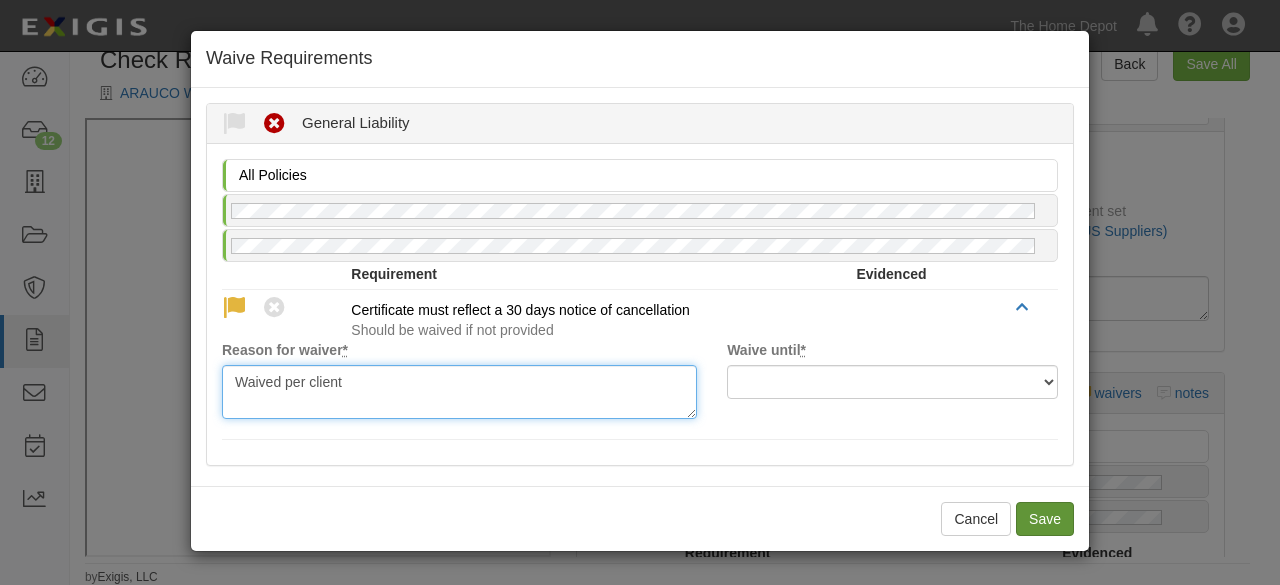 type on "Waived per client" 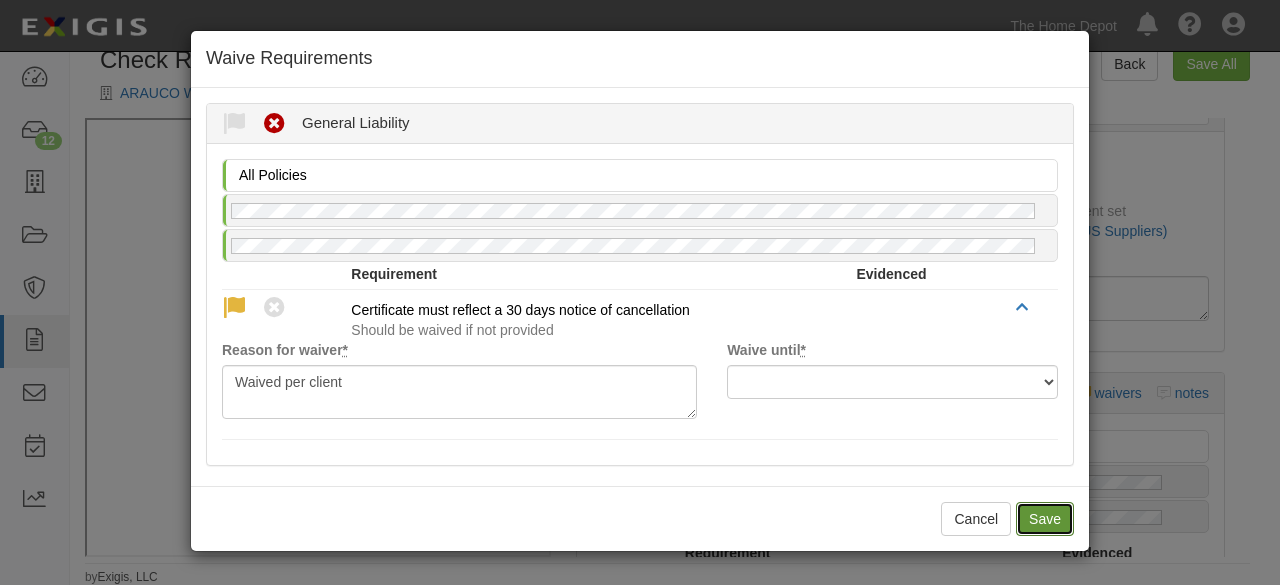 click on "Save" at bounding box center [1045, 519] 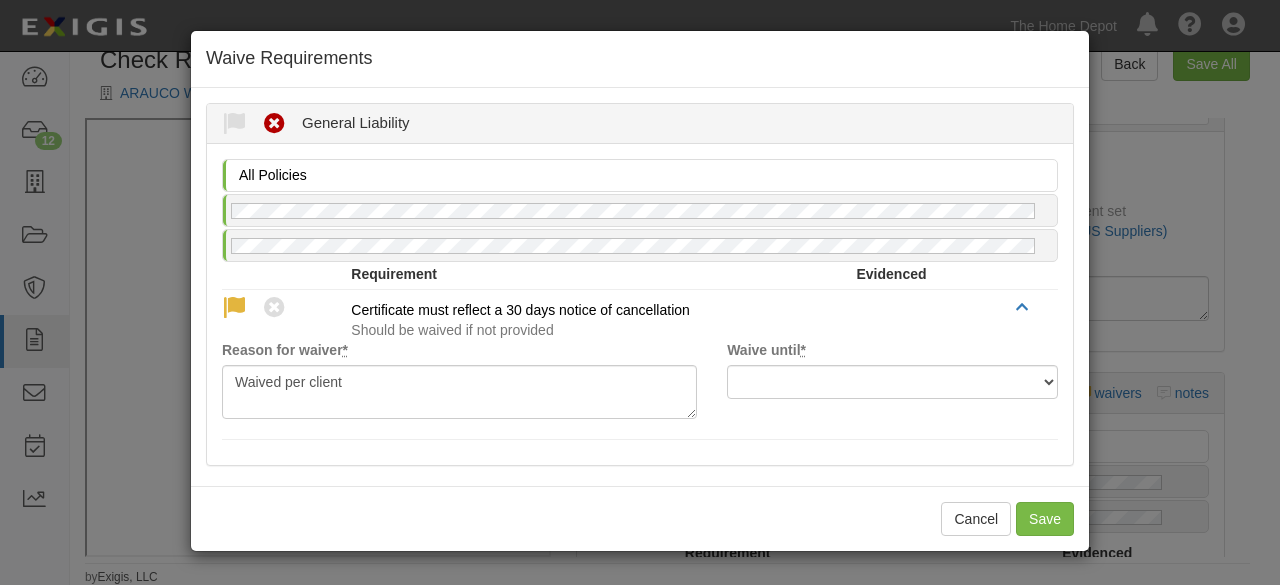 radio on "true" 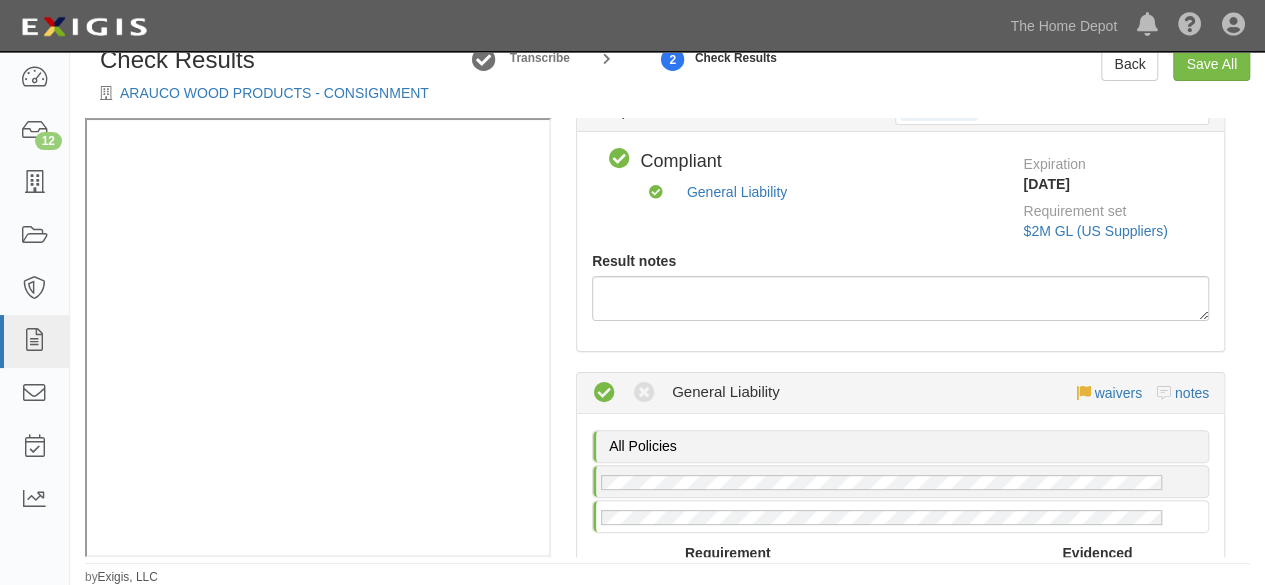 scroll, scrollTop: 0, scrollLeft: 0, axis: both 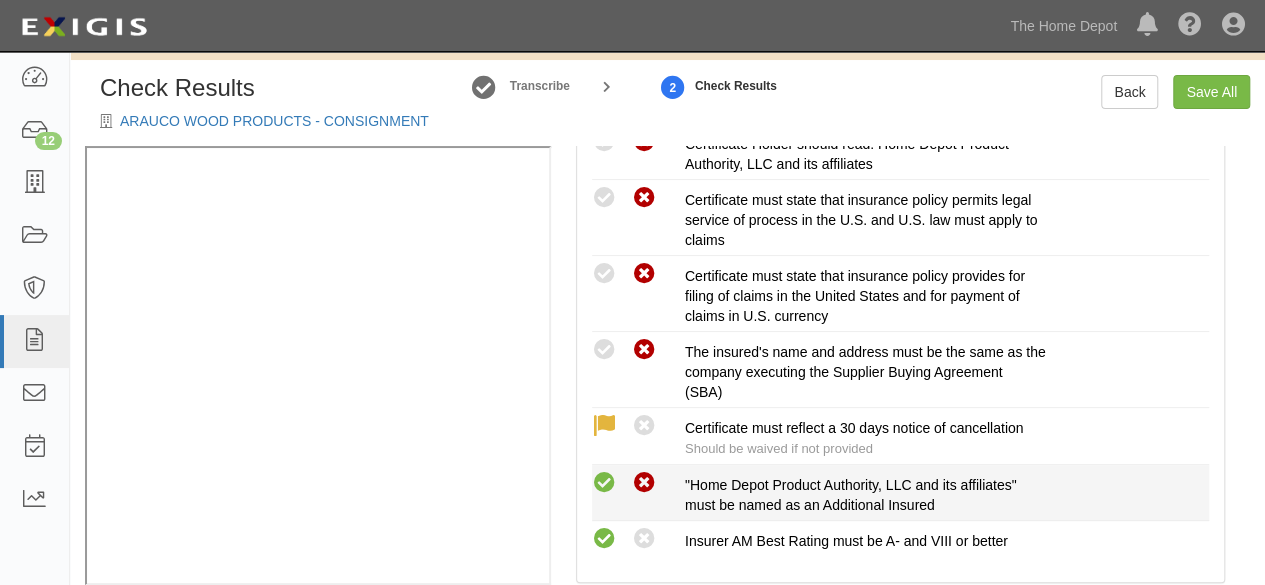 click at bounding box center (604, 483) 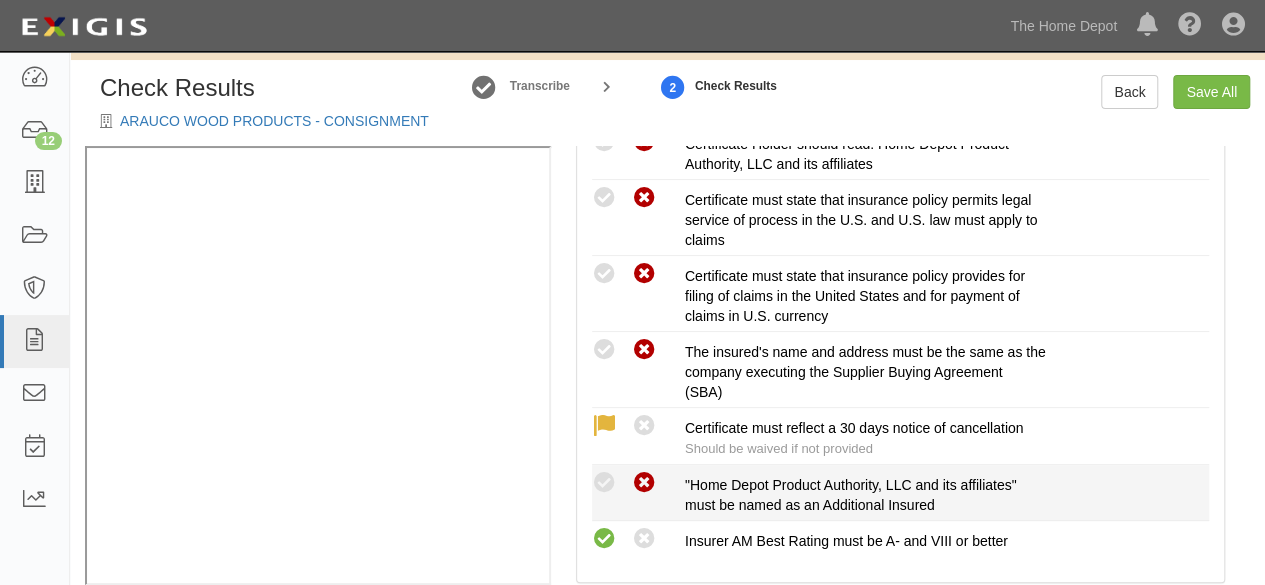 radio on "true" 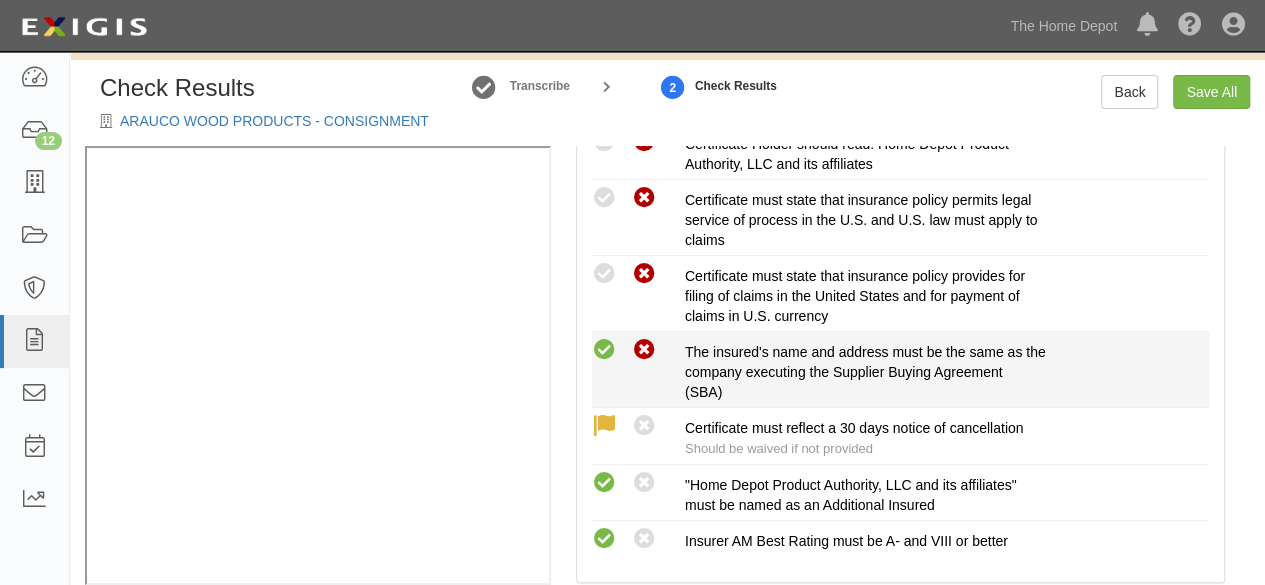 click at bounding box center [604, 350] 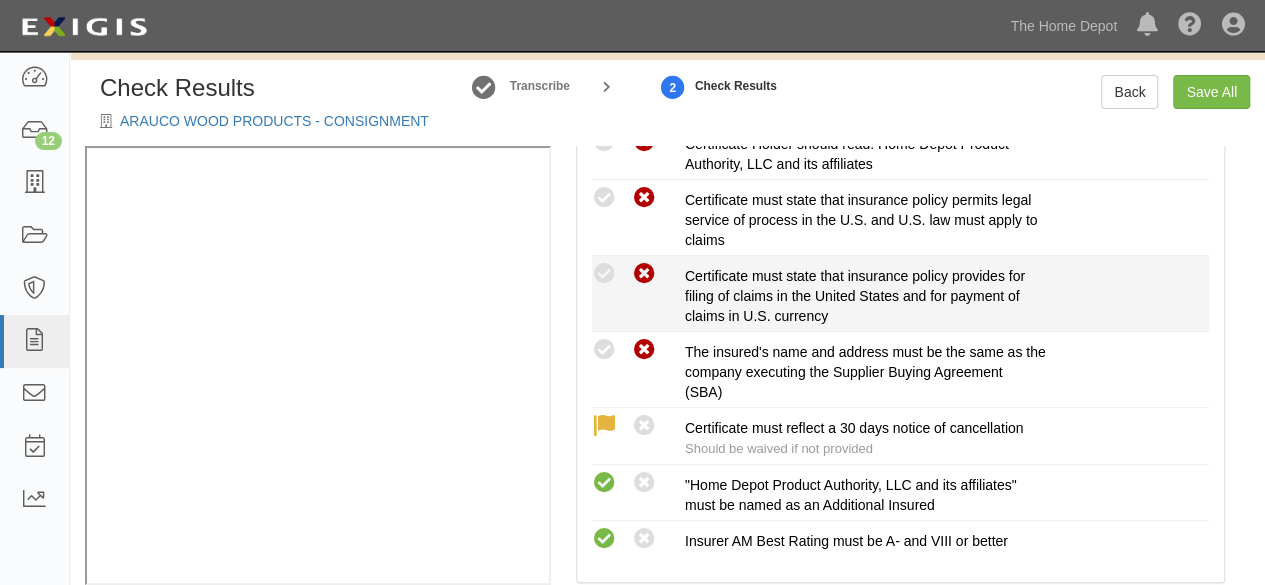 radio on "true" 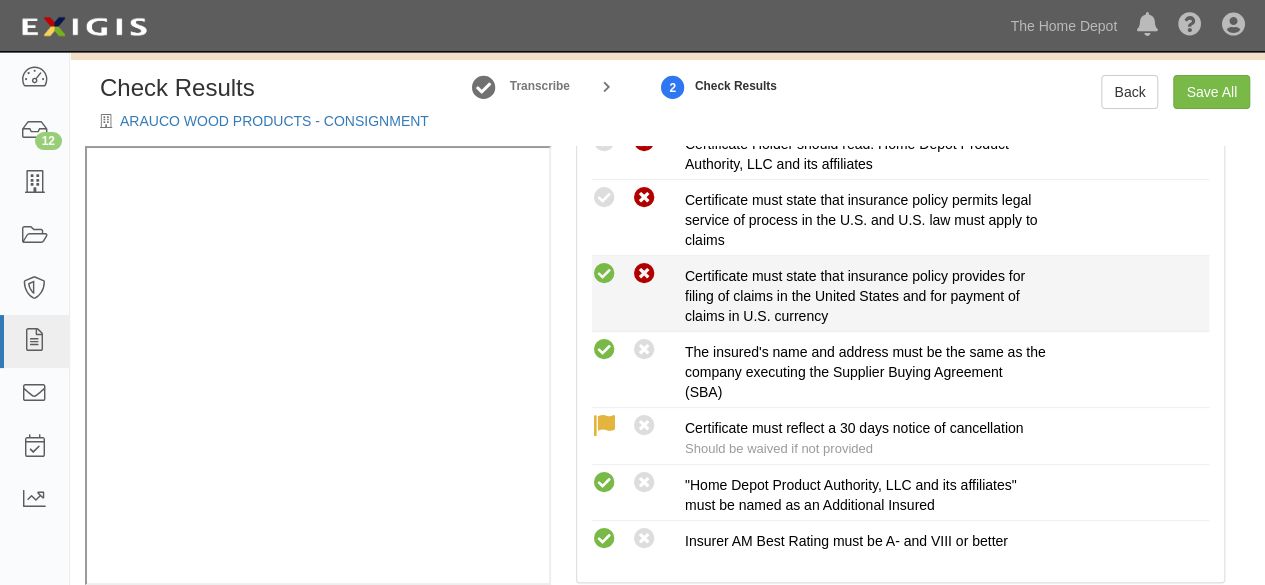 click at bounding box center [604, 274] 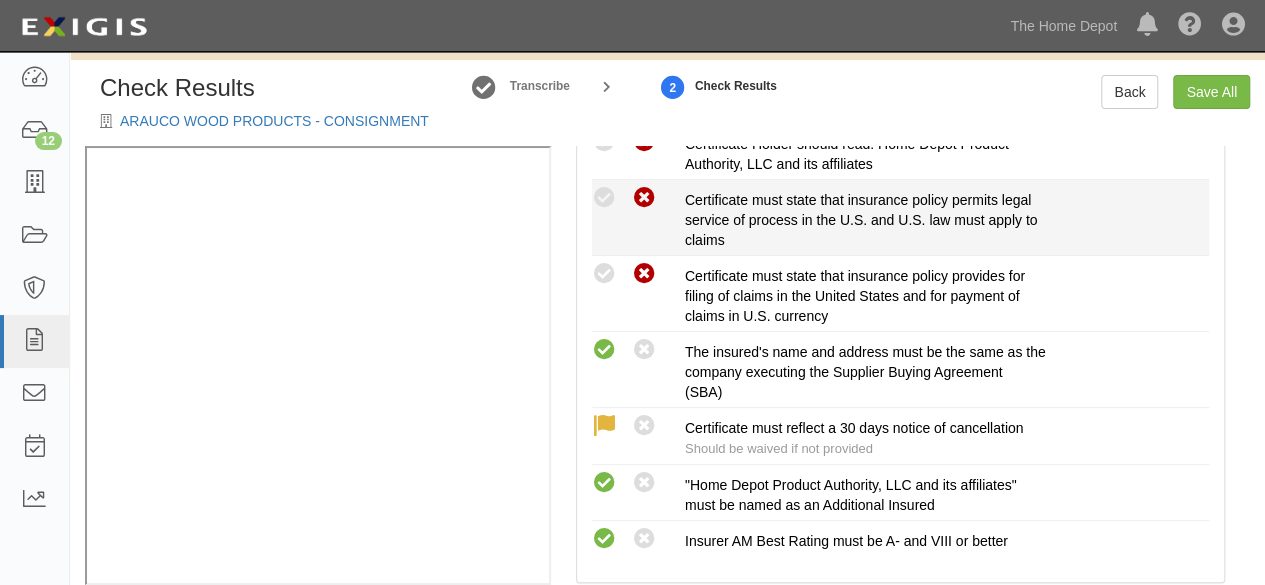radio on "true" 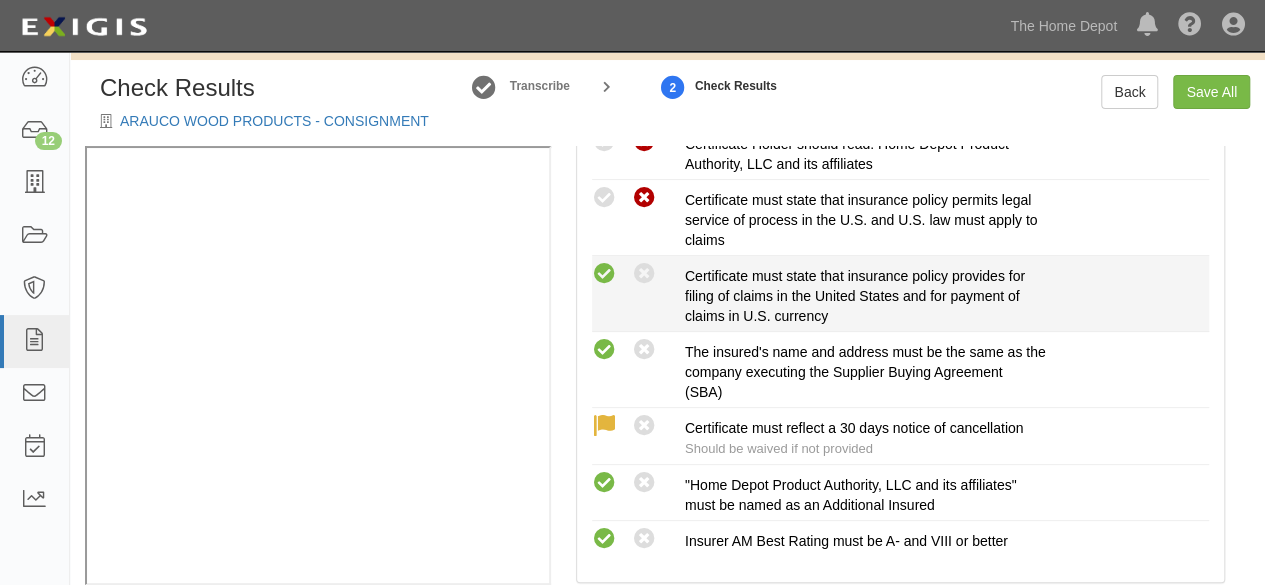 drag, startPoint x: 599, startPoint y: 192, endPoint x: 626, endPoint y: 282, distance: 93.96276 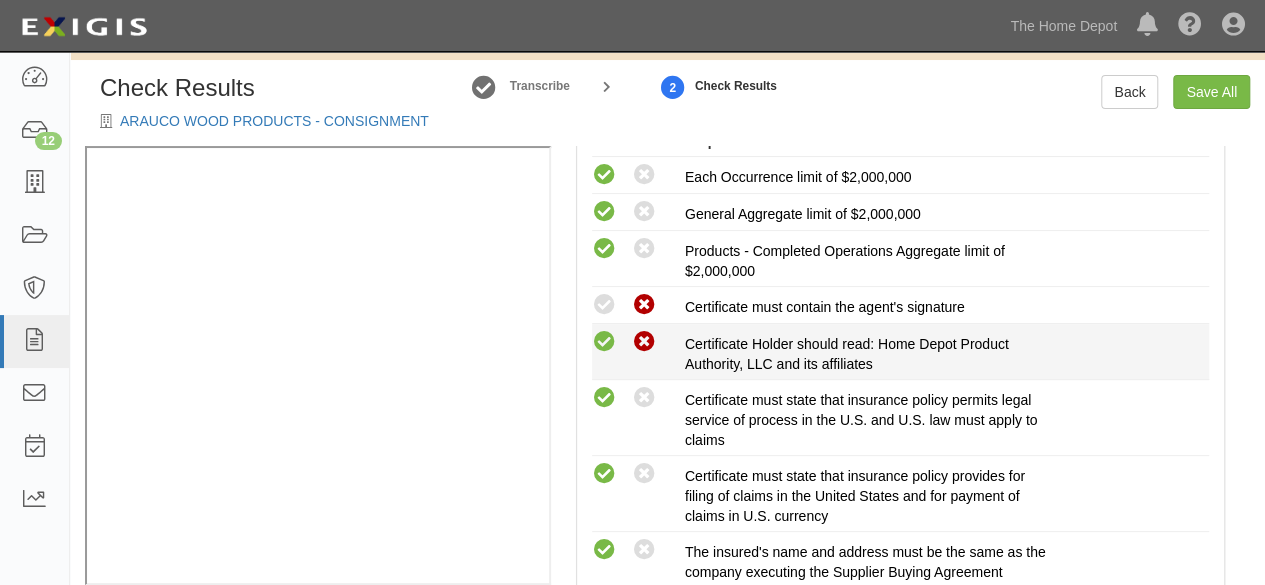 scroll, scrollTop: 900, scrollLeft: 0, axis: vertical 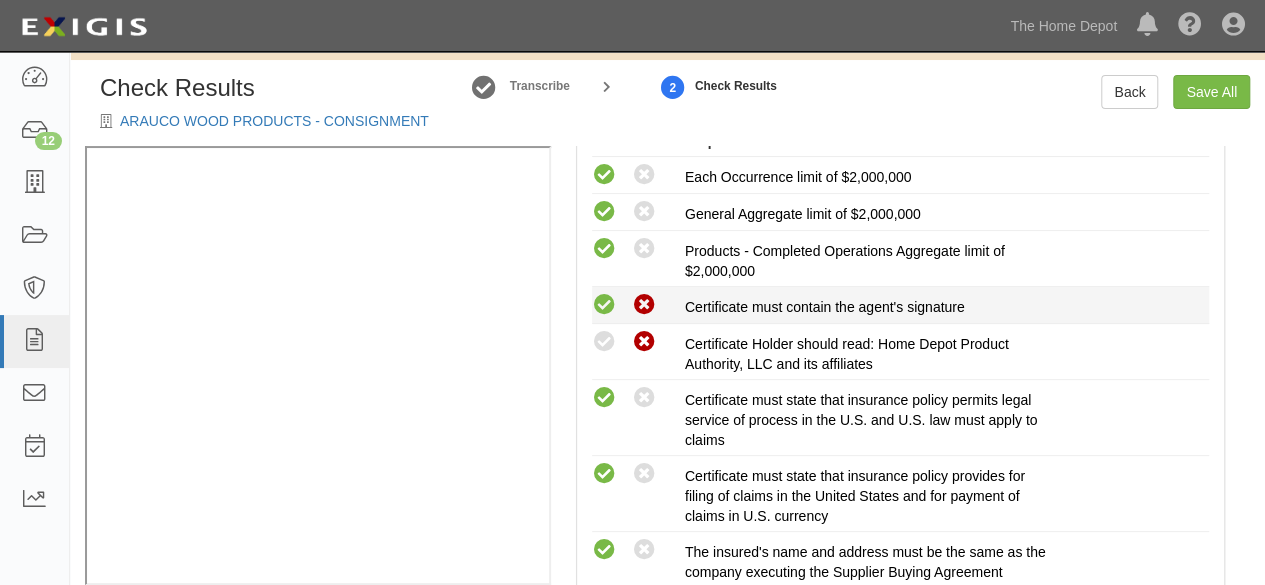 click at bounding box center [604, 342] 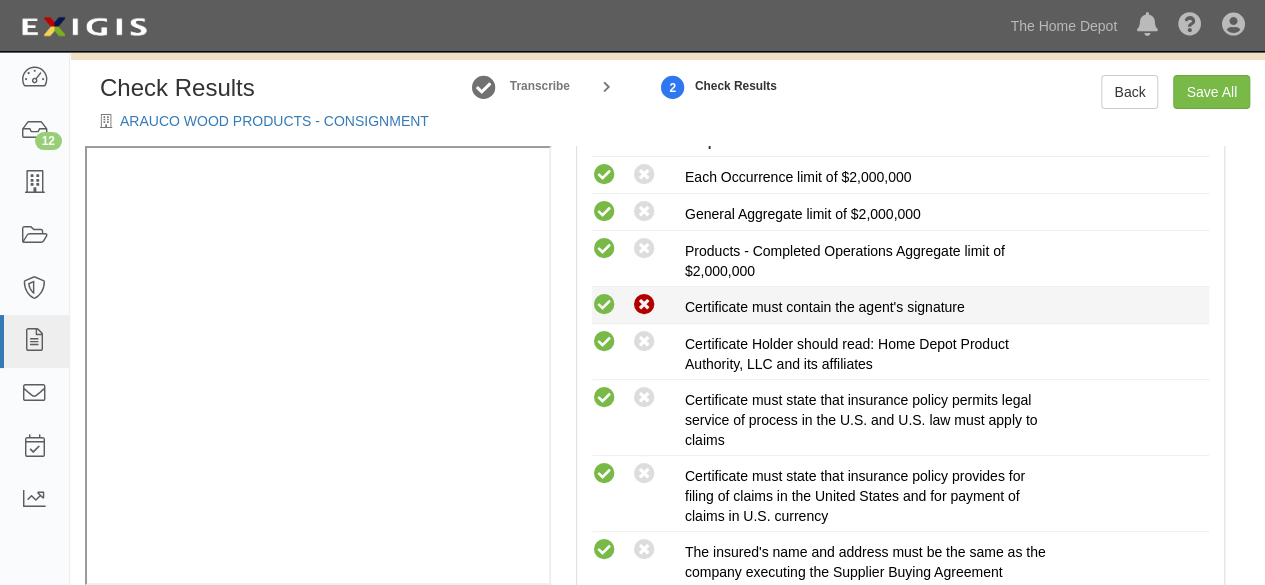 drag, startPoint x: 604, startPoint y: 299, endPoint x: 759, endPoint y: 308, distance: 155.26108 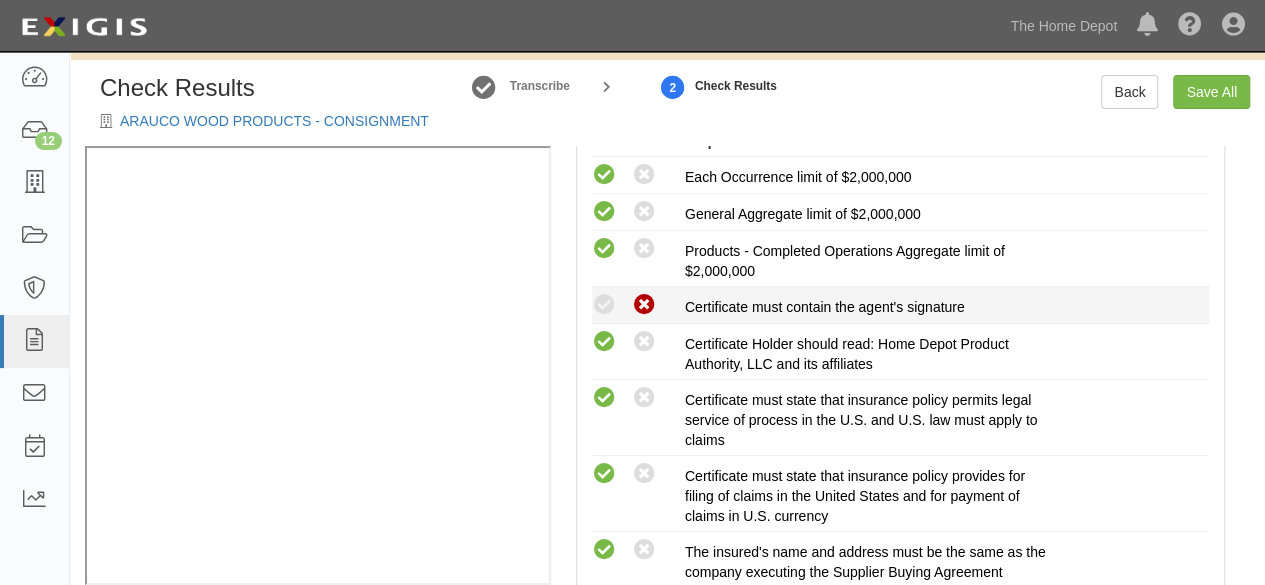 click at bounding box center (604, 305) 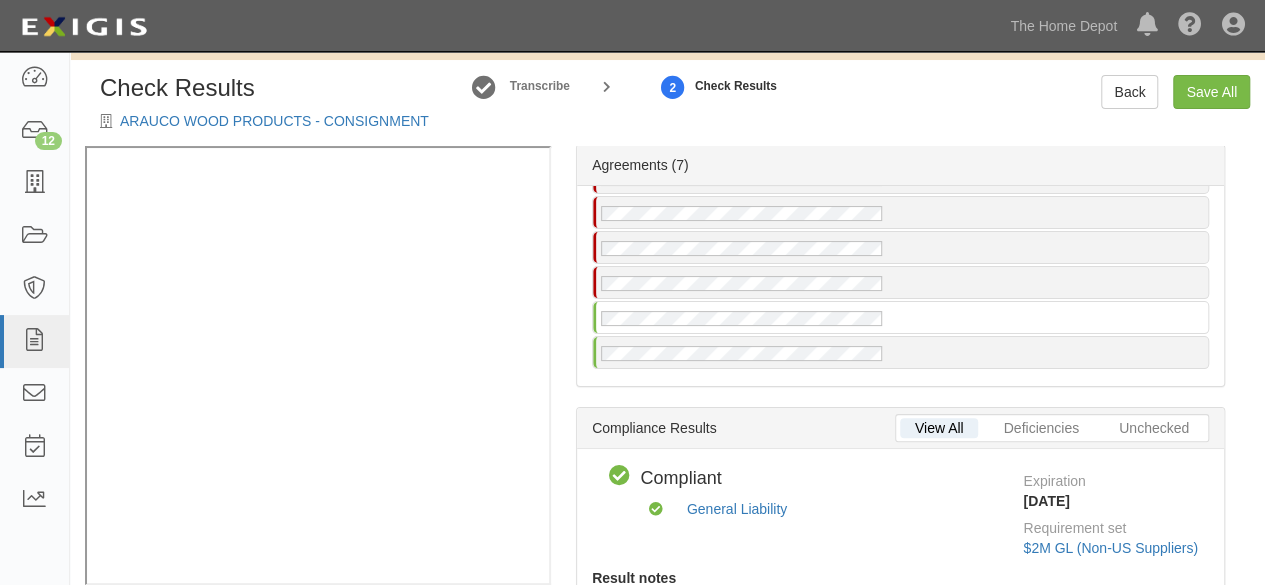 scroll, scrollTop: 0, scrollLeft: 0, axis: both 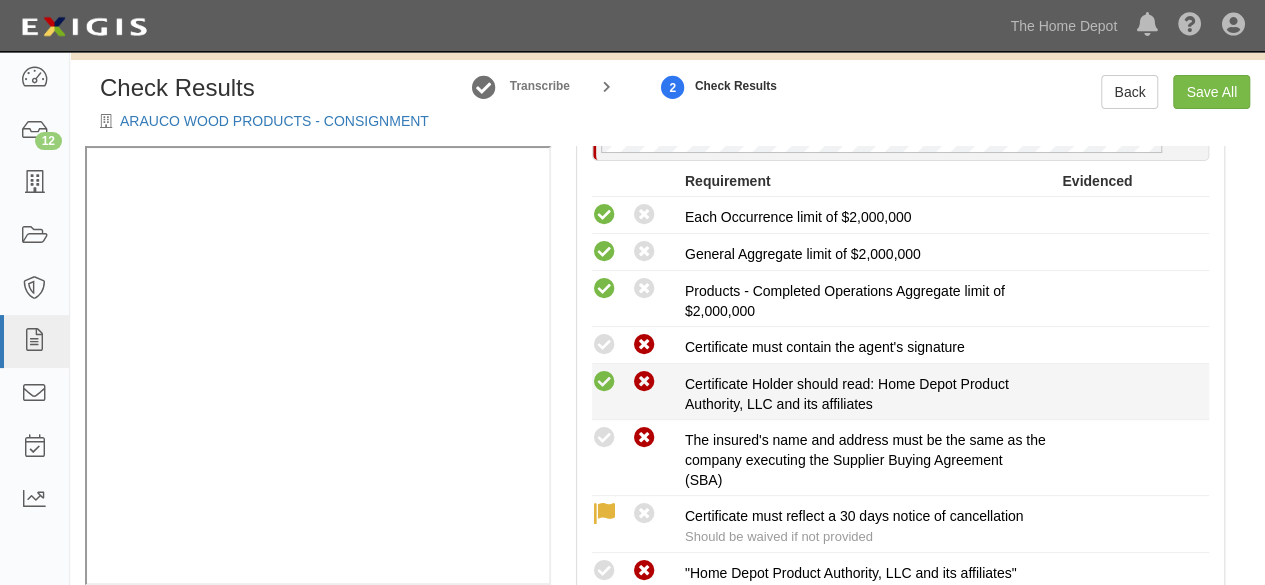 drag, startPoint x: 603, startPoint y: 338, endPoint x: 592, endPoint y: 377, distance: 40.5216 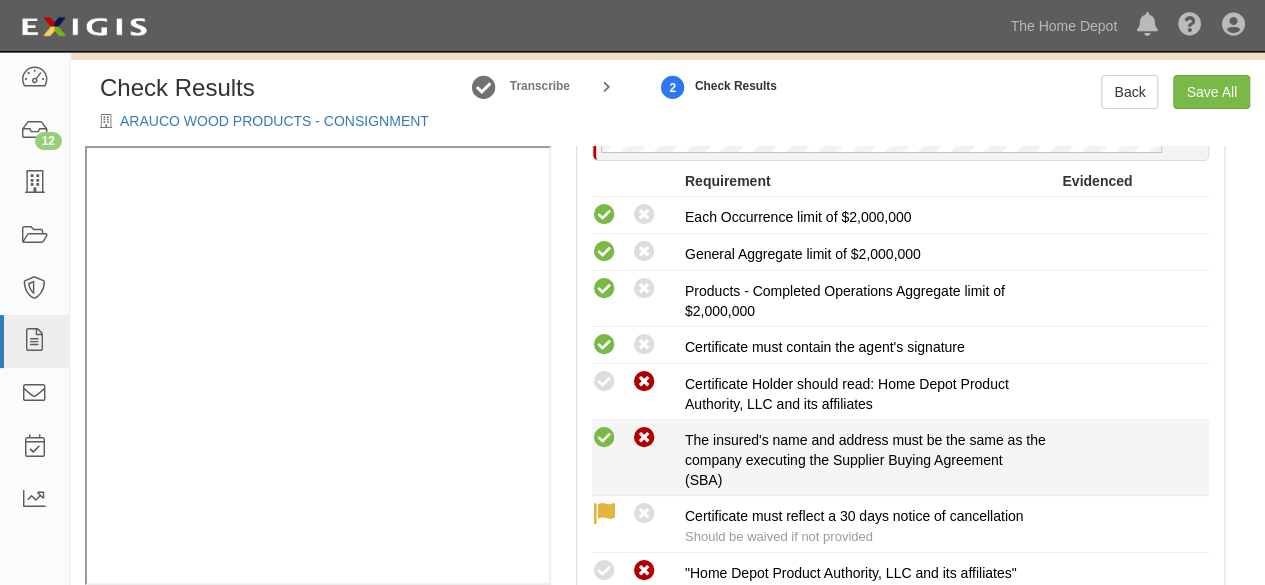drag, startPoint x: 607, startPoint y: 381, endPoint x: 596, endPoint y: 432, distance: 52.17279 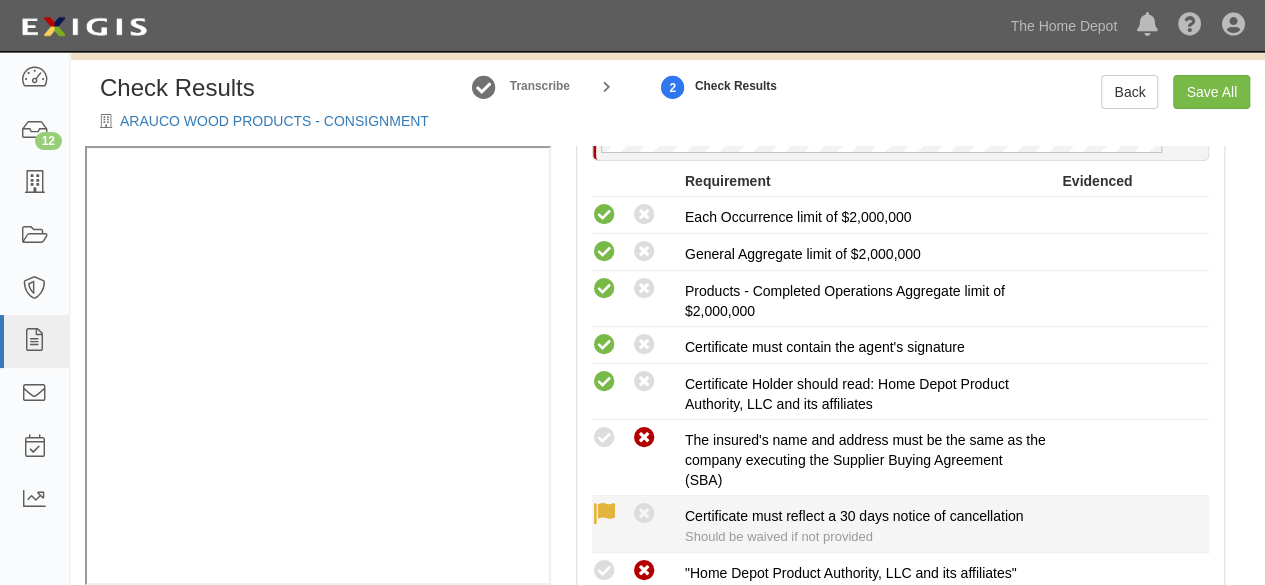 drag, startPoint x: 601, startPoint y: 433, endPoint x: 586, endPoint y: 539, distance: 107.05606 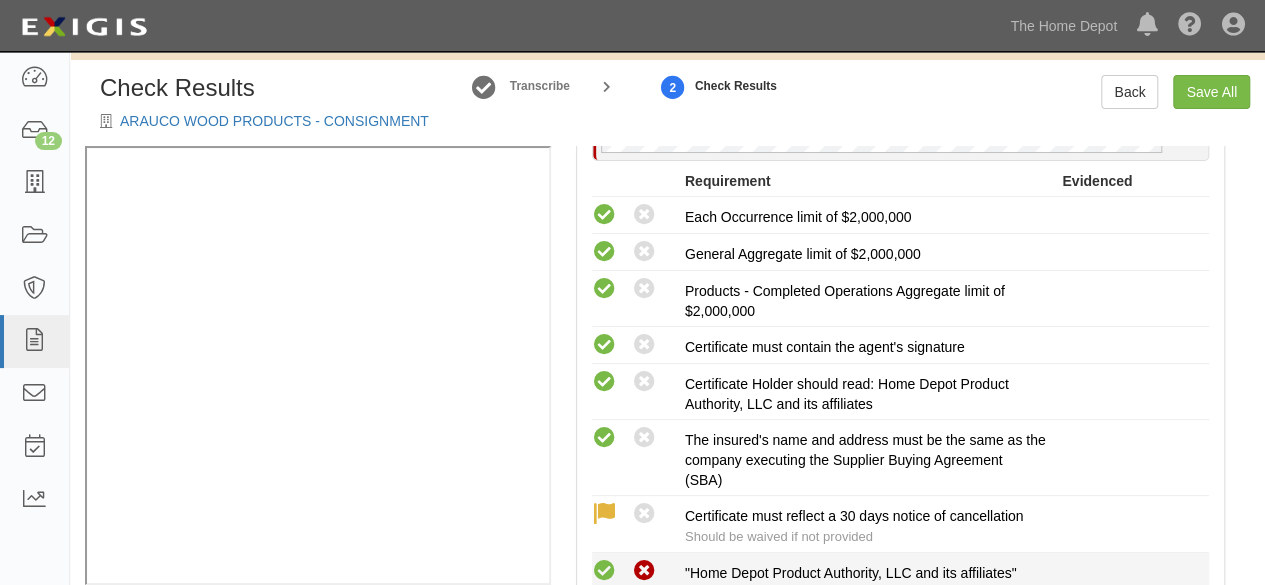 click at bounding box center (604, 571) 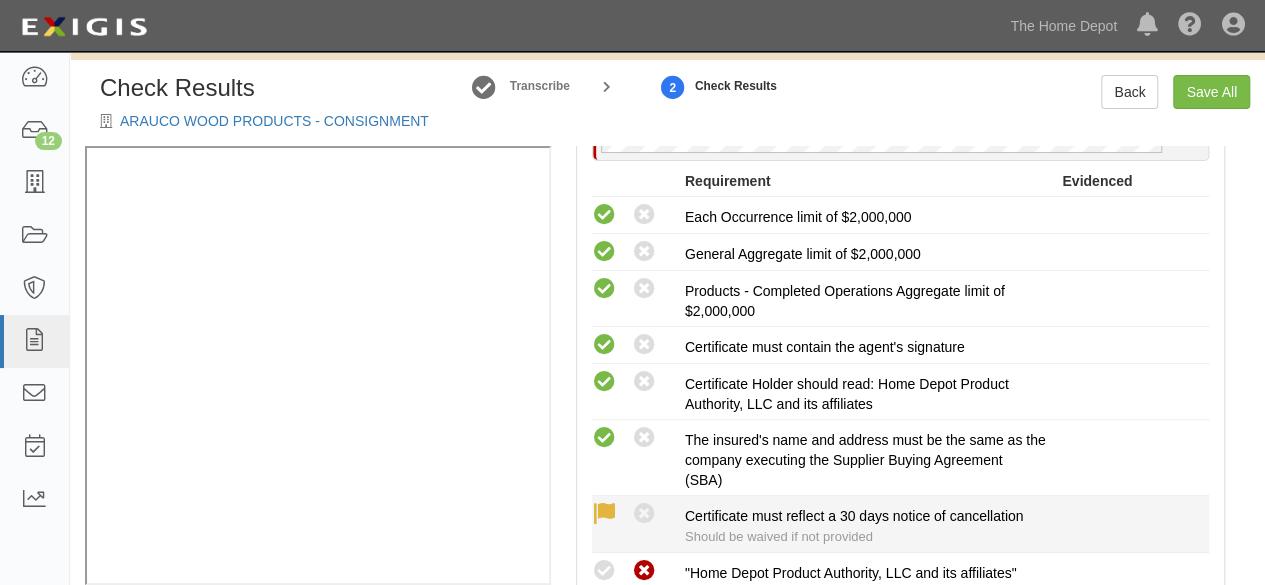radio on "true" 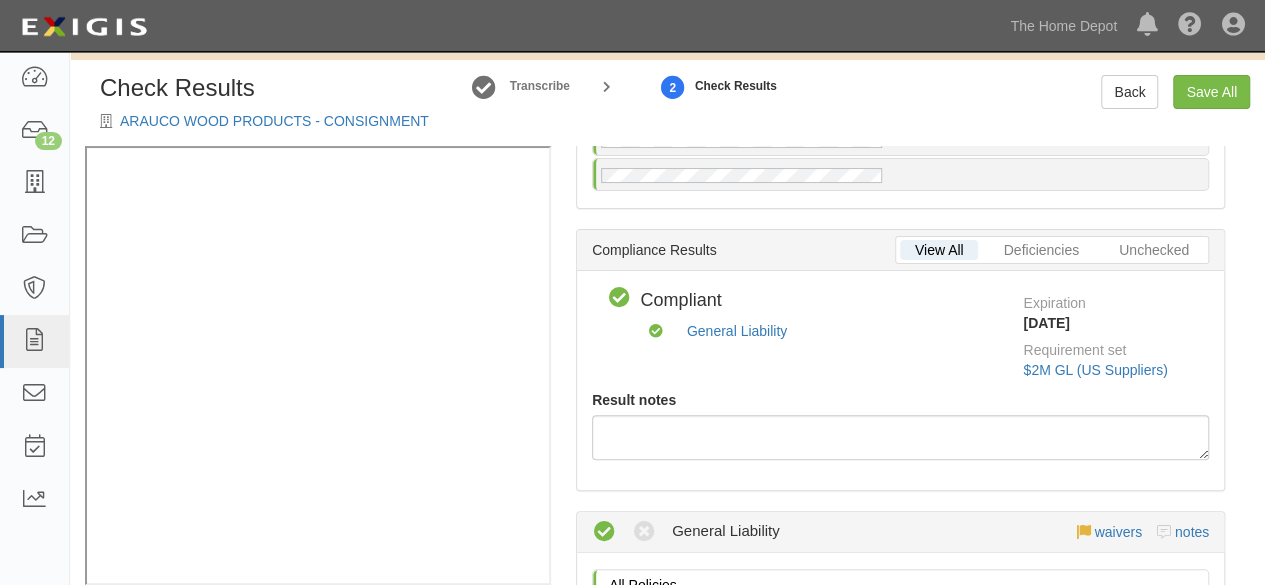 scroll, scrollTop: 50, scrollLeft: 0, axis: vertical 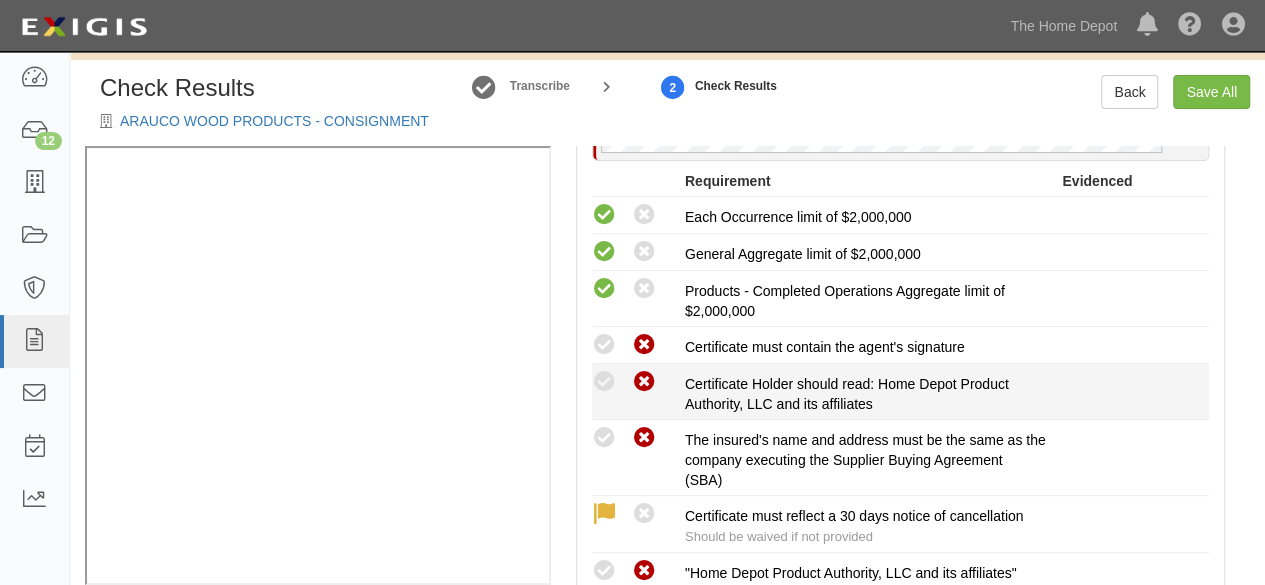 drag, startPoint x: 608, startPoint y: 346, endPoint x: 586, endPoint y: 389, distance: 48.30114 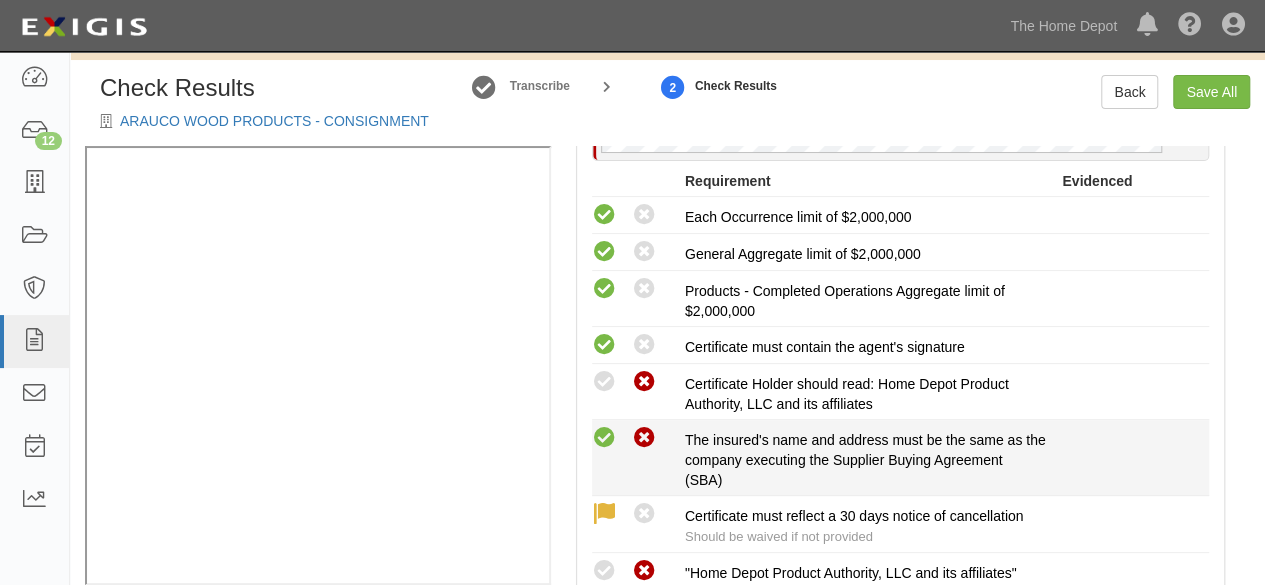 drag, startPoint x: 605, startPoint y: 385, endPoint x: 591, endPoint y: 431, distance: 48.08326 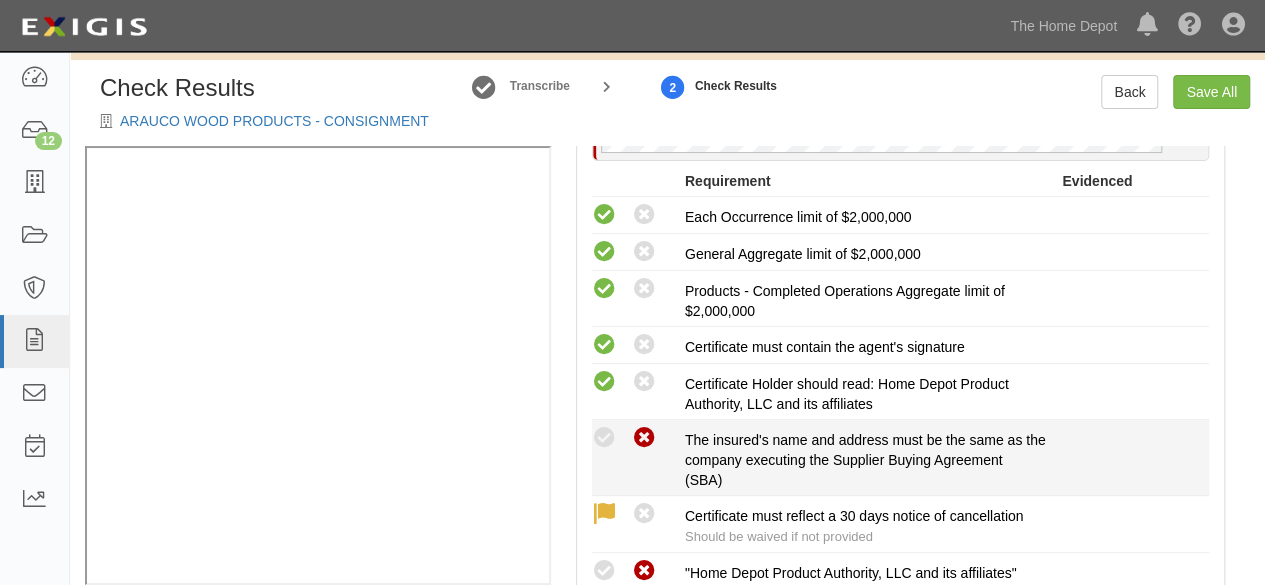 drag, startPoint x: 606, startPoint y: 443, endPoint x: 619, endPoint y: 431, distance: 17.691807 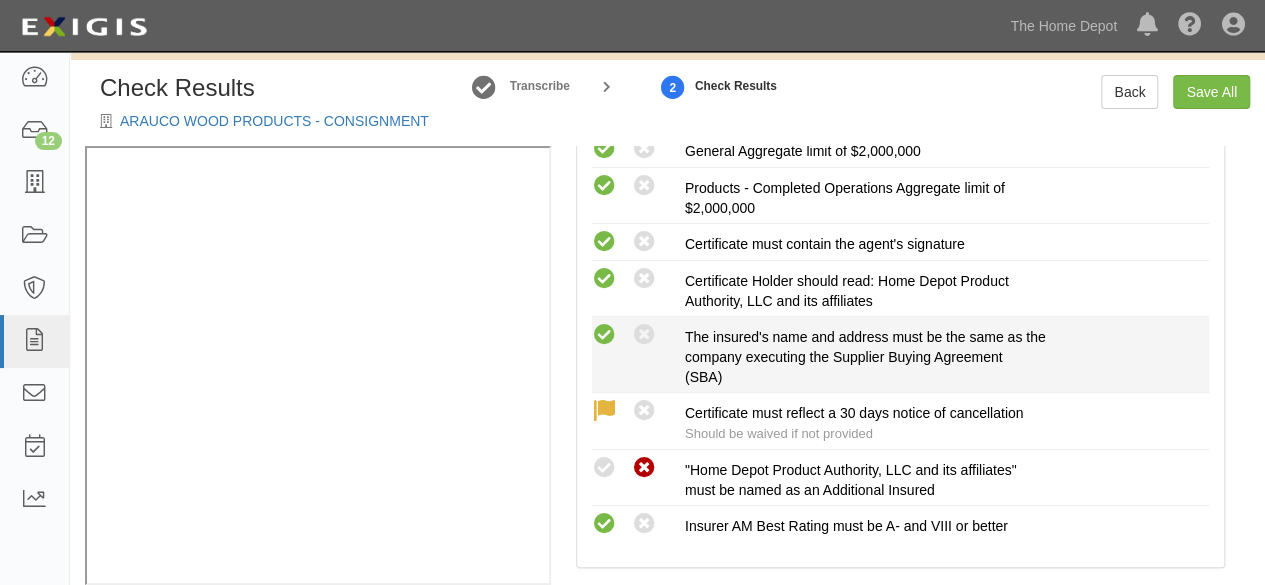 scroll, scrollTop: 1000, scrollLeft: 0, axis: vertical 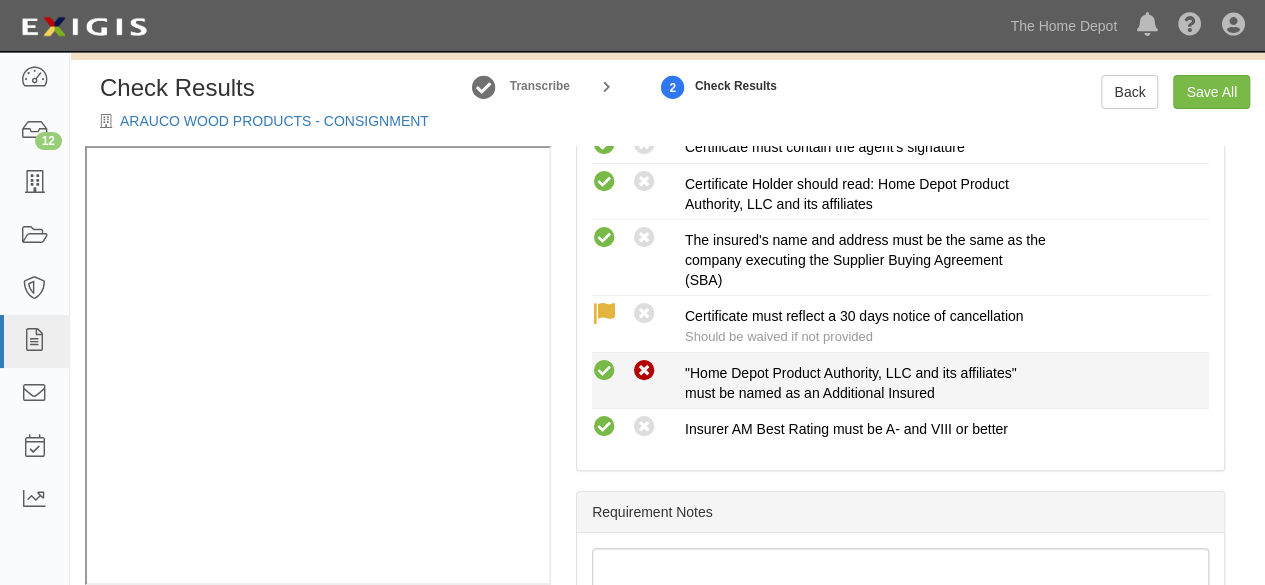 click at bounding box center [604, 371] 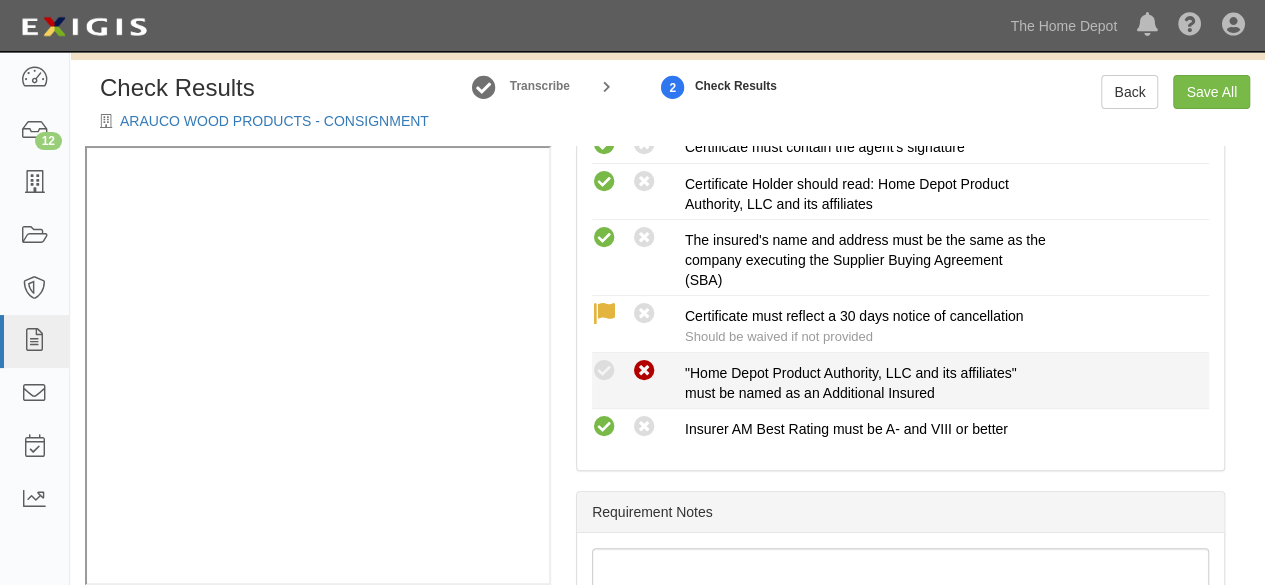 radio on "true" 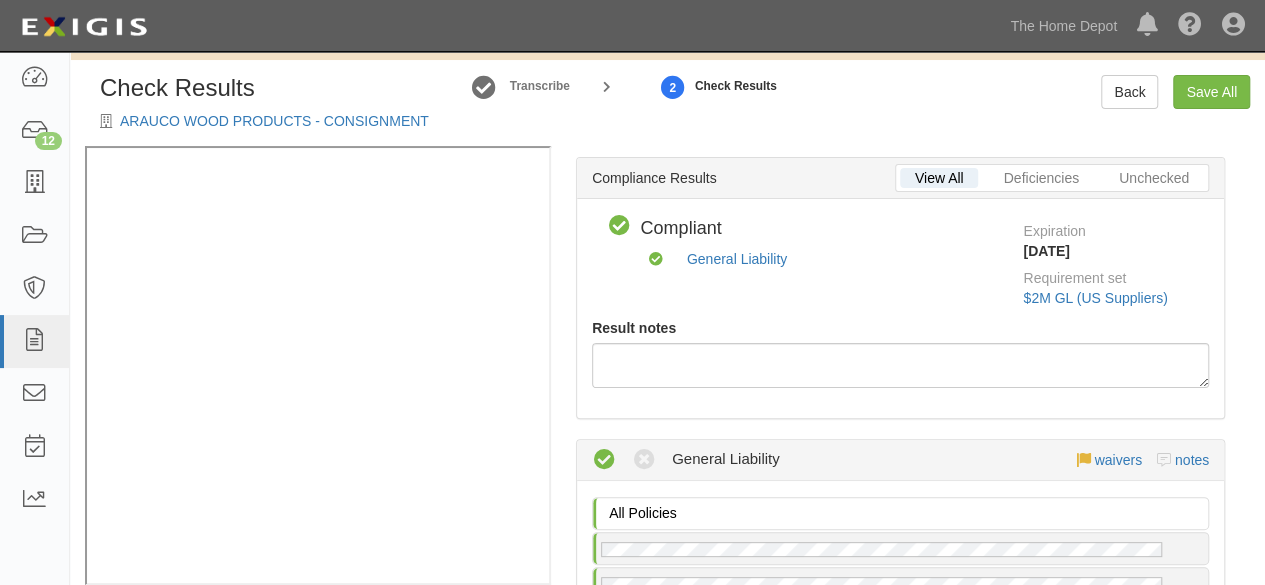 scroll, scrollTop: 0, scrollLeft: 0, axis: both 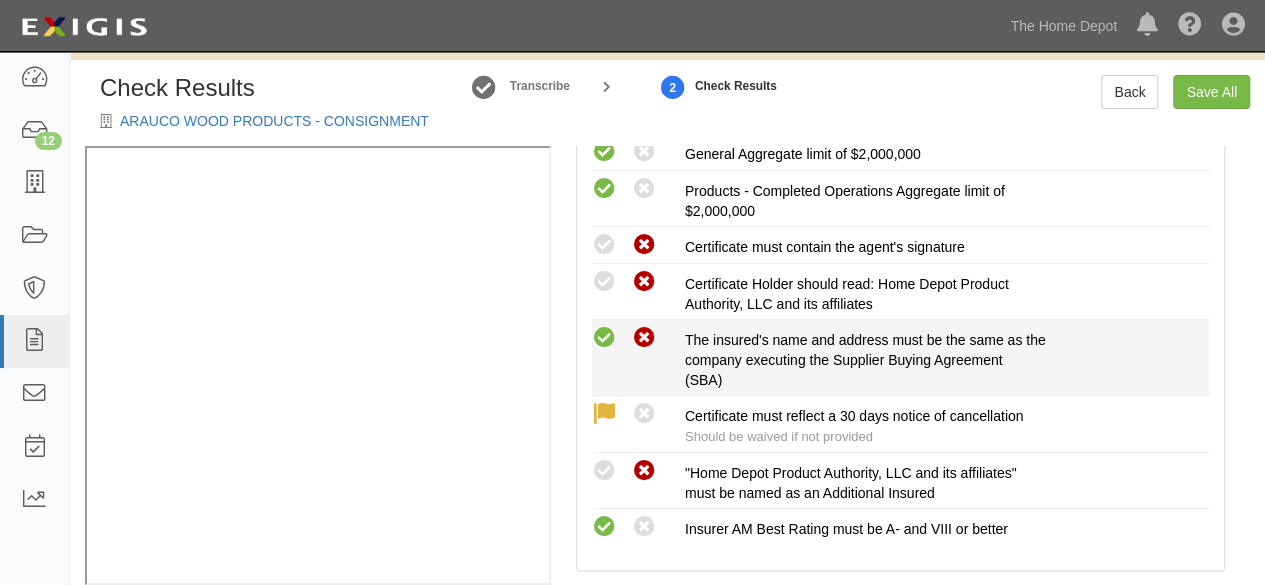 click at bounding box center (604, 338) 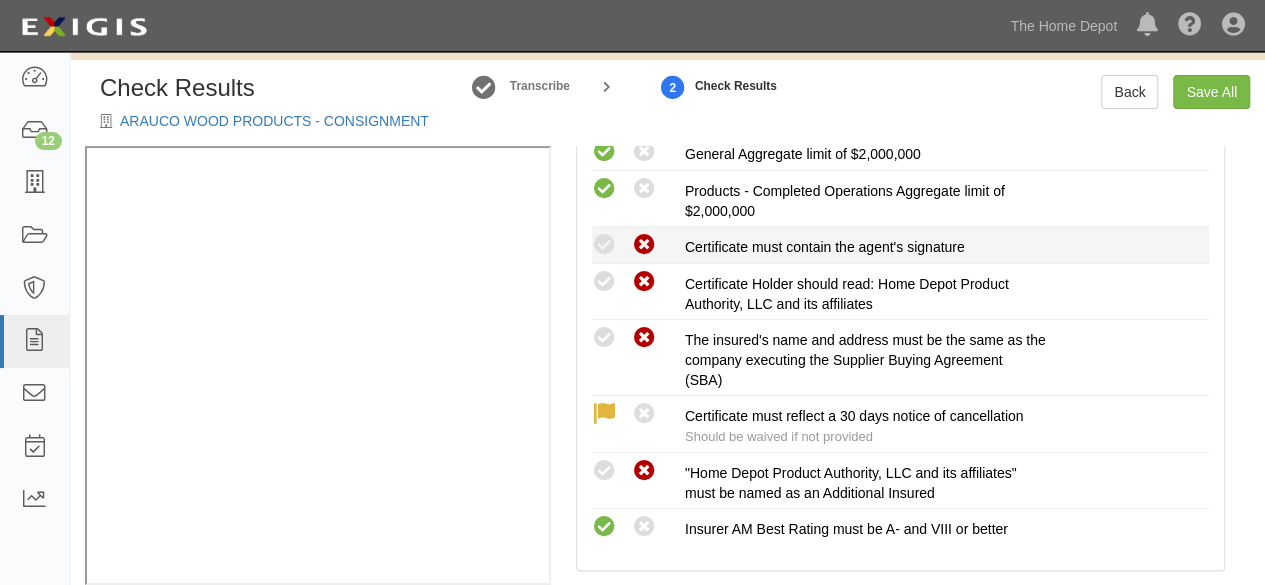 radio on "true" 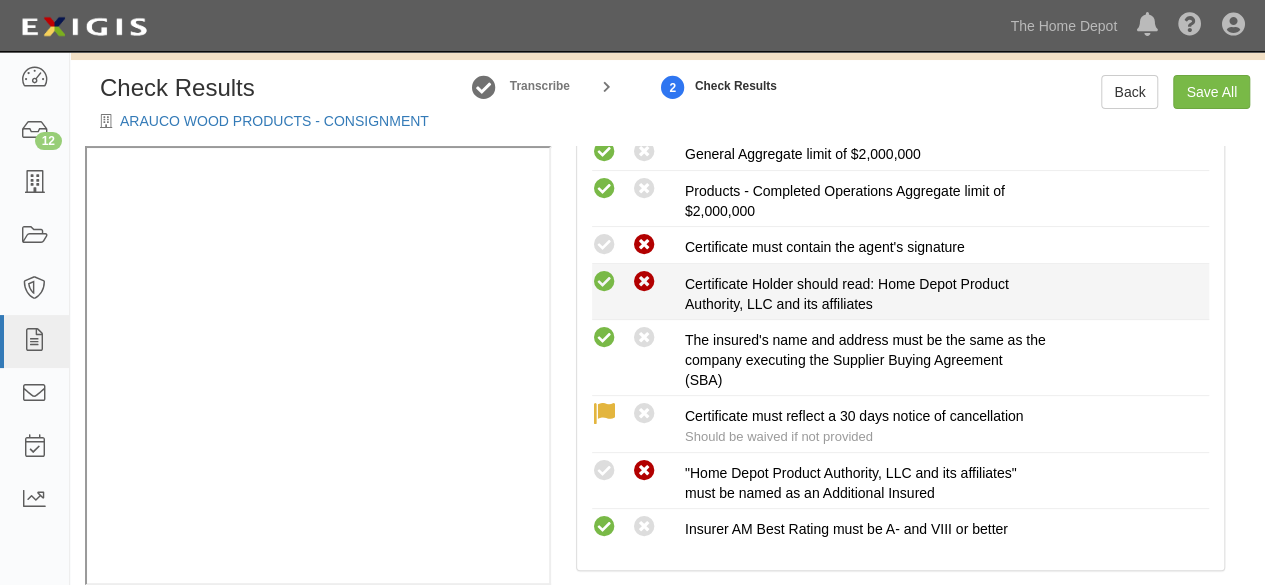 click at bounding box center (604, 282) 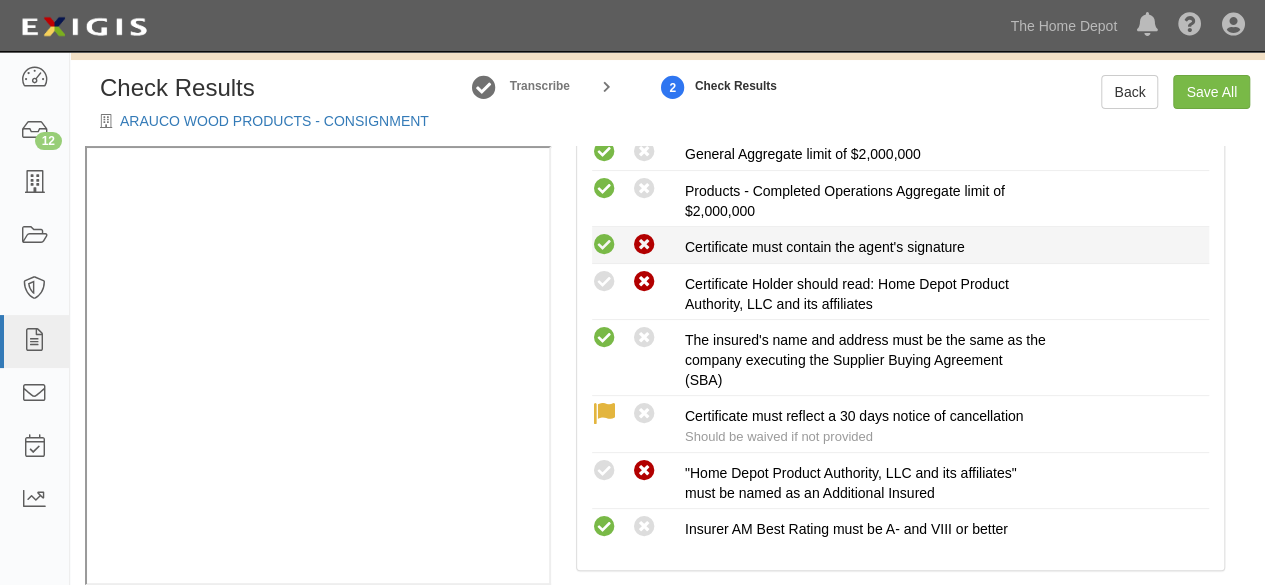 radio on "true" 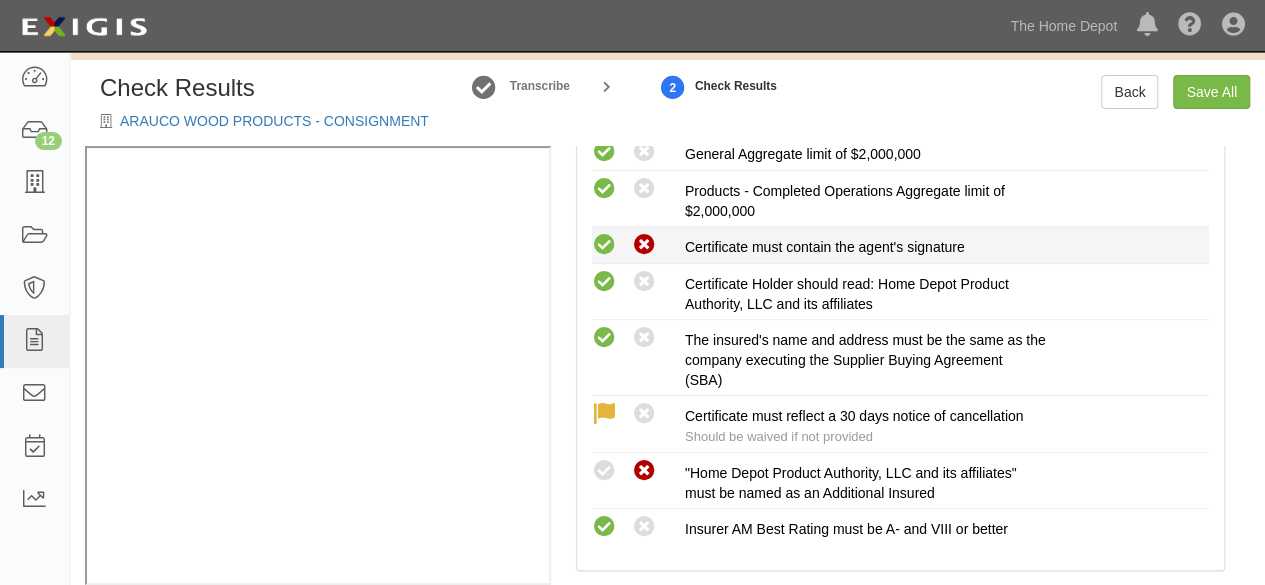 drag, startPoint x: 605, startPoint y: 243, endPoint x: 612, endPoint y: 401, distance: 158.15498 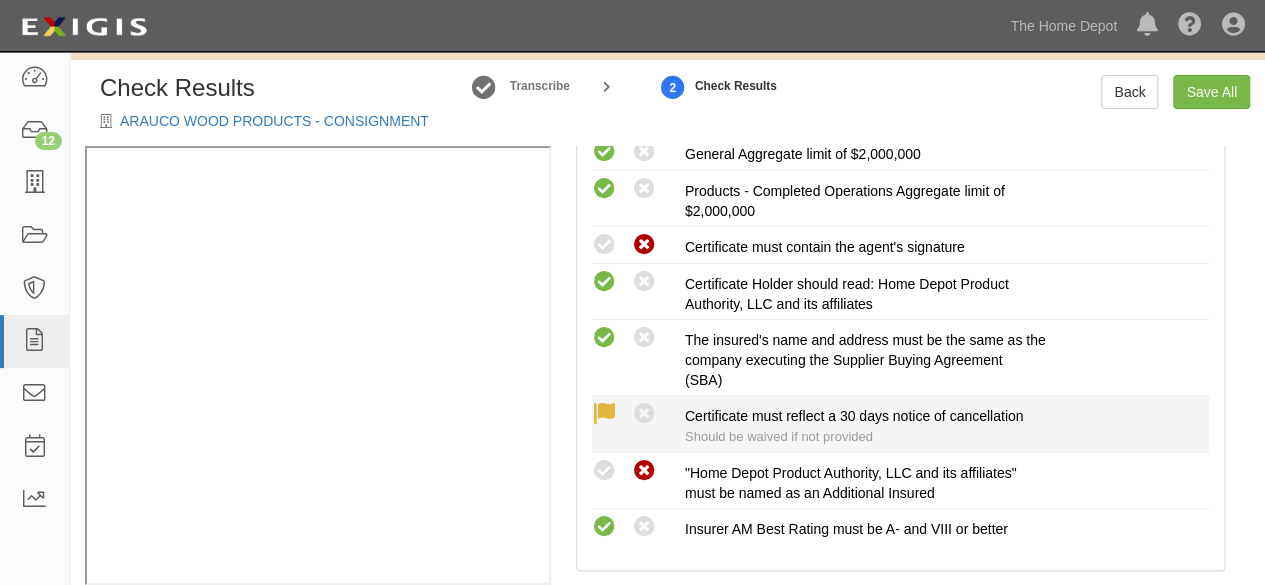 click at bounding box center [604, 245] 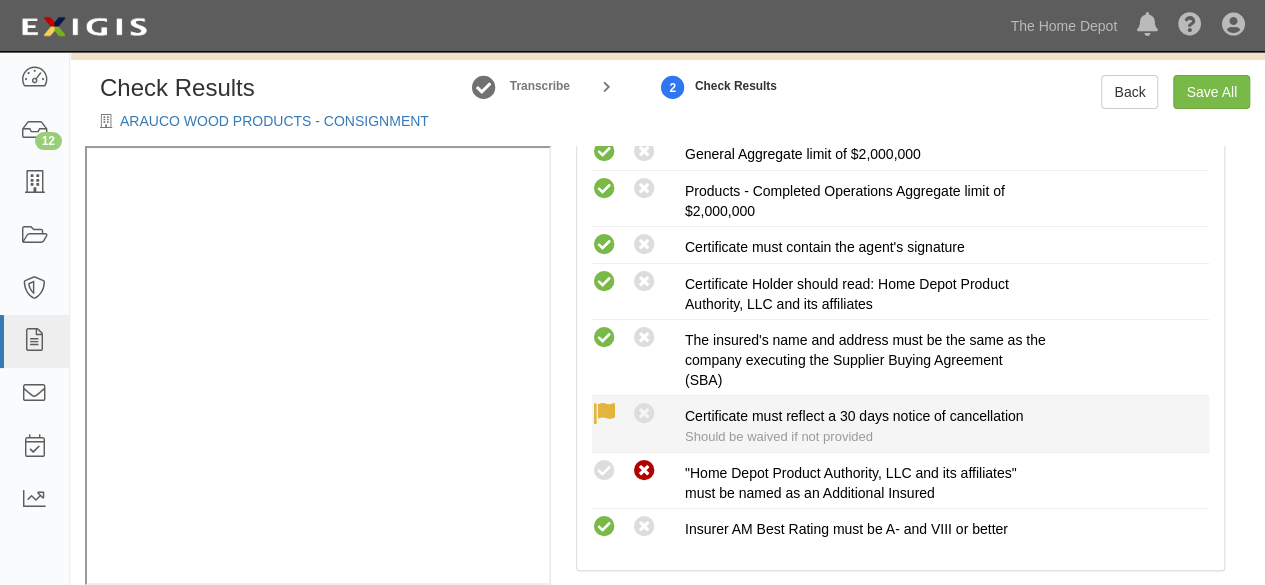 drag, startPoint x: 602, startPoint y: 465, endPoint x: 692, endPoint y: 425, distance: 98.48858 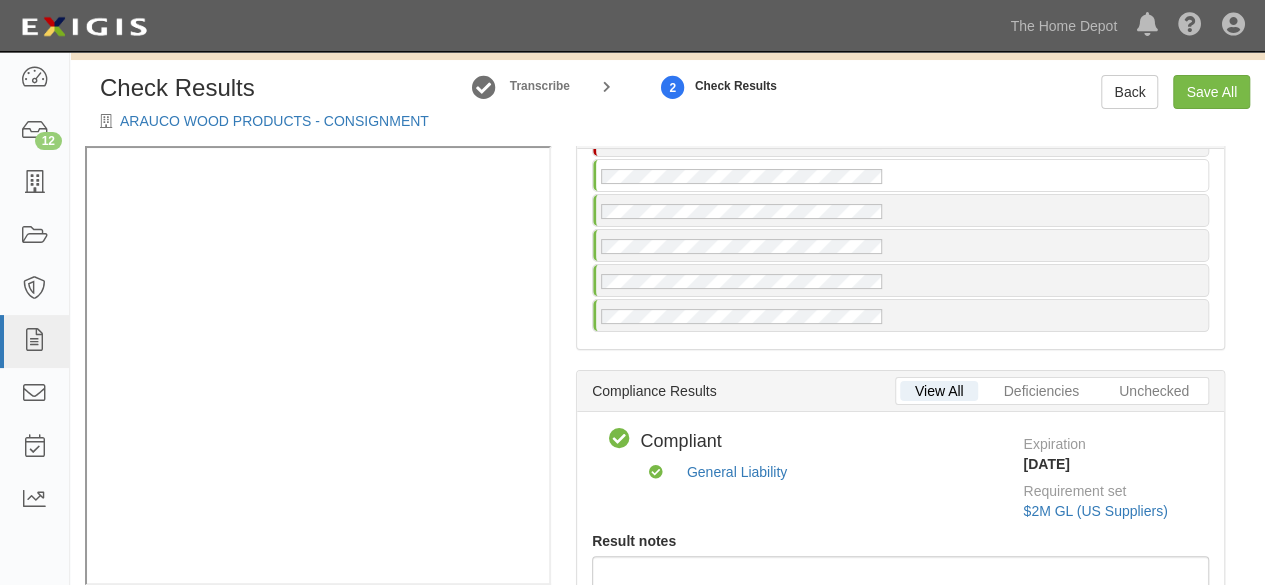 scroll, scrollTop: 0, scrollLeft: 0, axis: both 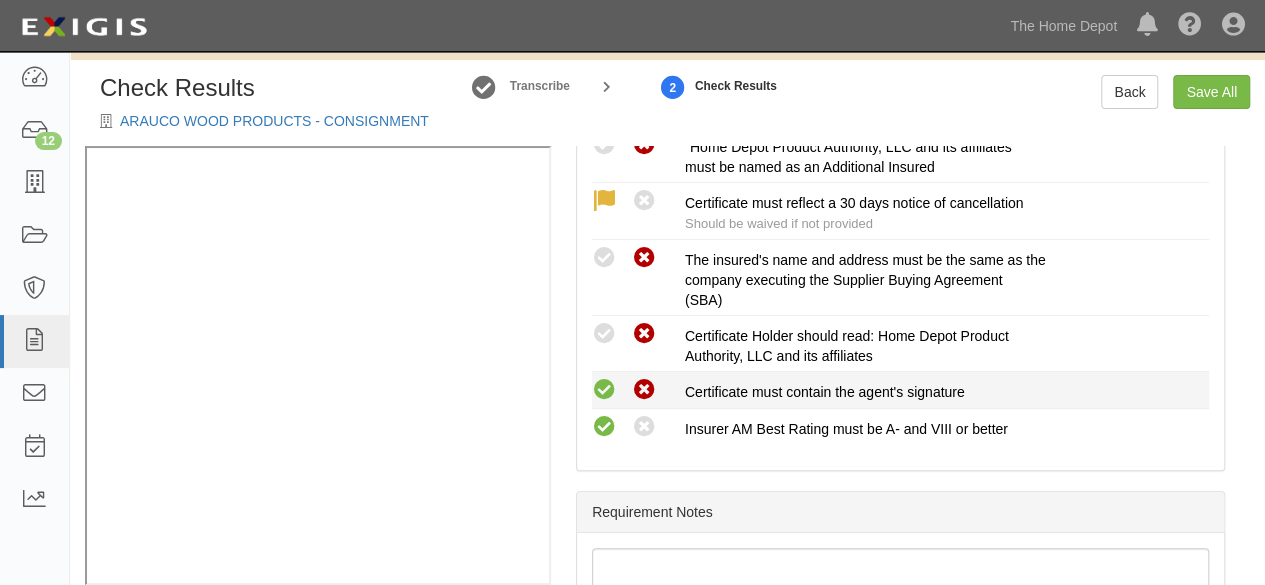 drag, startPoint x: 609, startPoint y: 325, endPoint x: 600, endPoint y: 371, distance: 46.872166 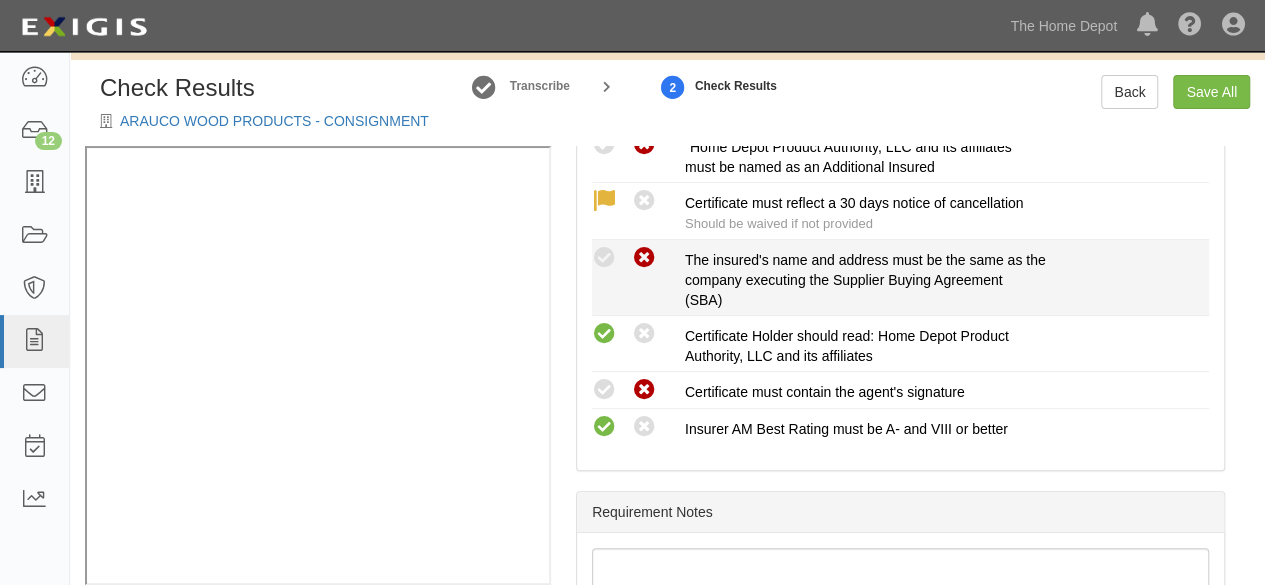drag, startPoint x: 602, startPoint y: 385, endPoint x: 600, endPoint y: 267, distance: 118.016945 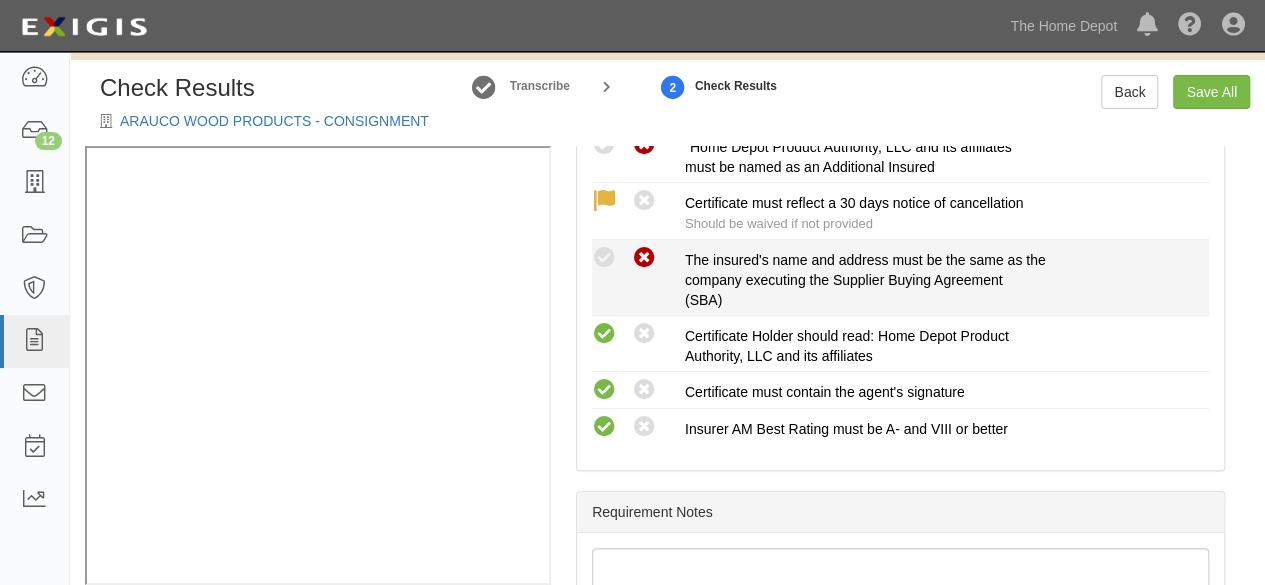 drag, startPoint x: 603, startPoint y: 251, endPoint x: 654, endPoint y: 308, distance: 76.48529 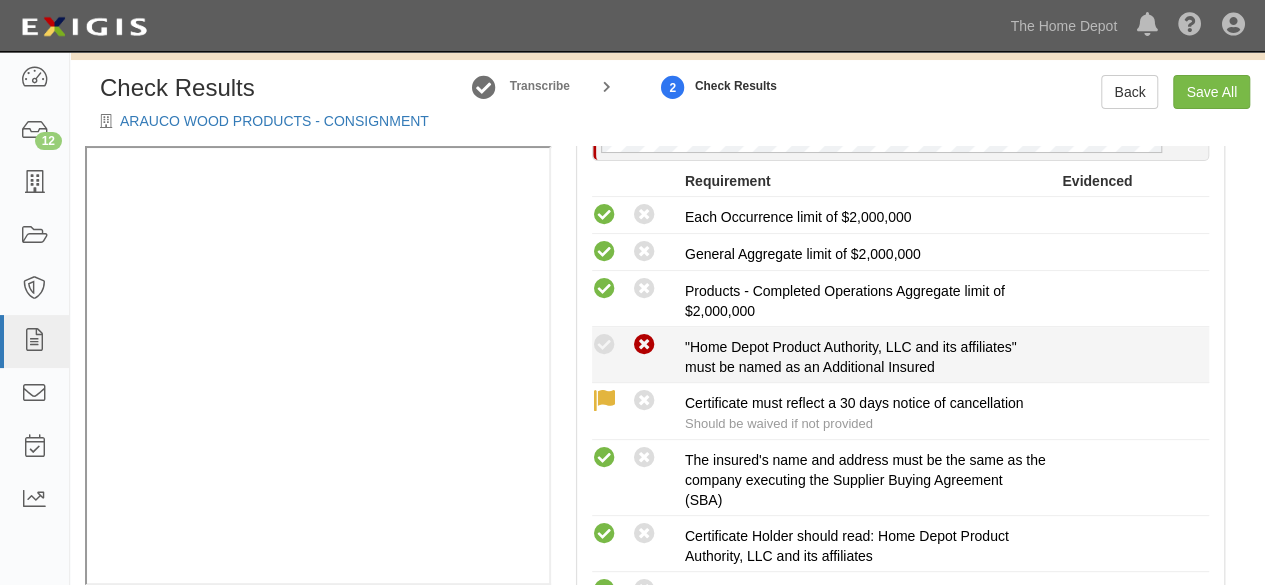 drag, startPoint x: 608, startPoint y: 341, endPoint x: 630, endPoint y: 323, distance: 28.42534 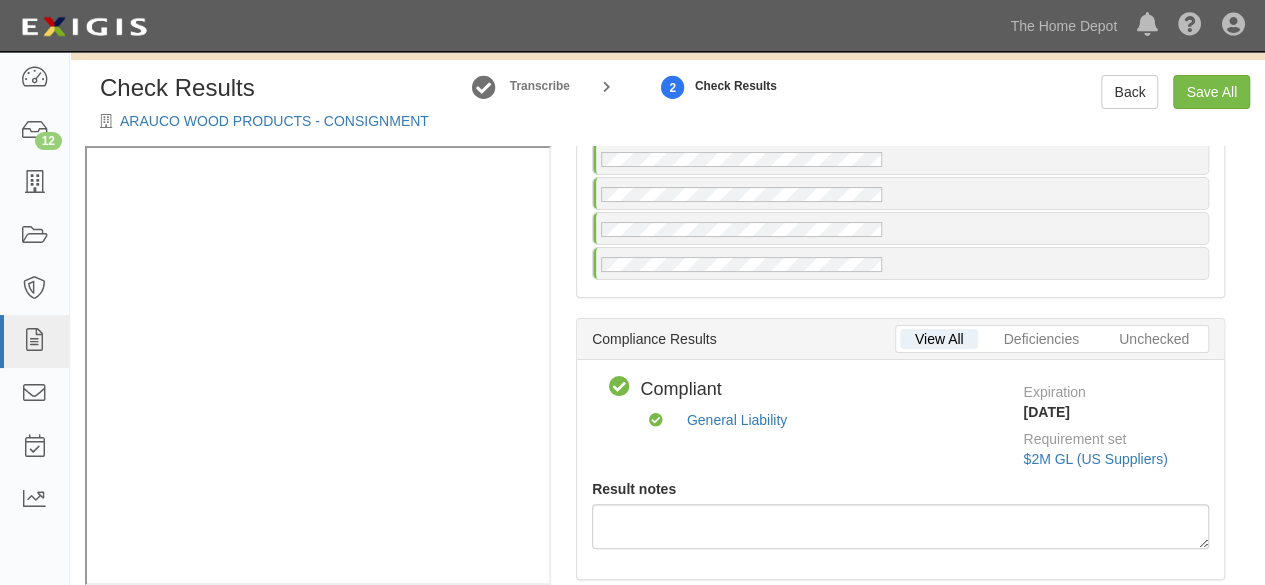 scroll, scrollTop: 60, scrollLeft: 0, axis: vertical 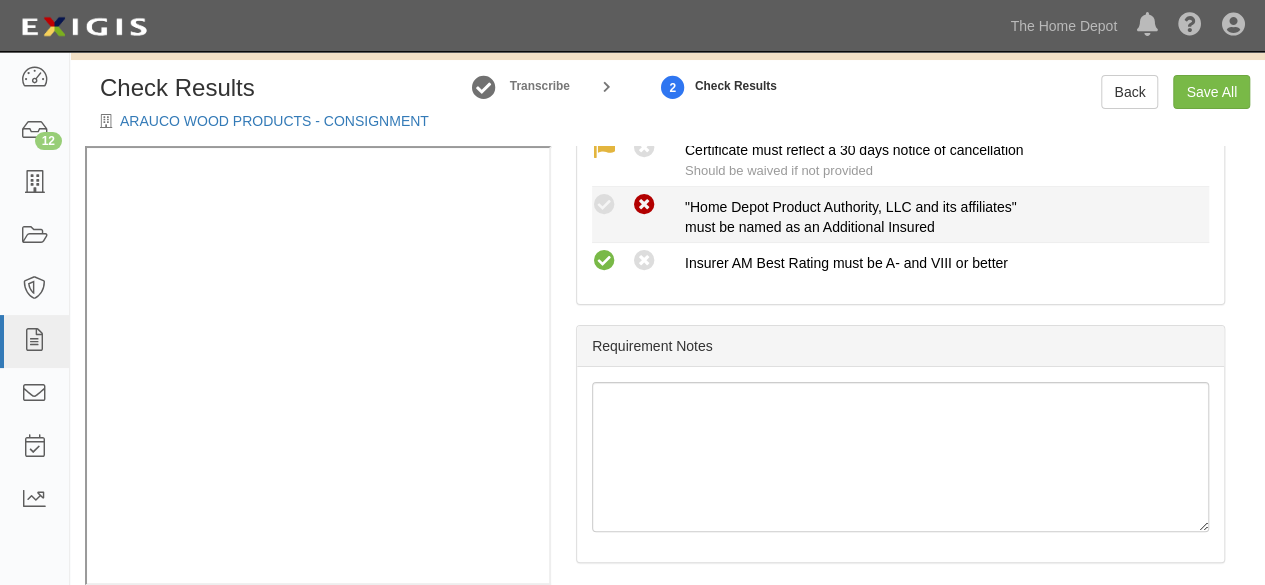 drag, startPoint x: 606, startPoint y: 196, endPoint x: 606, endPoint y: 226, distance: 30 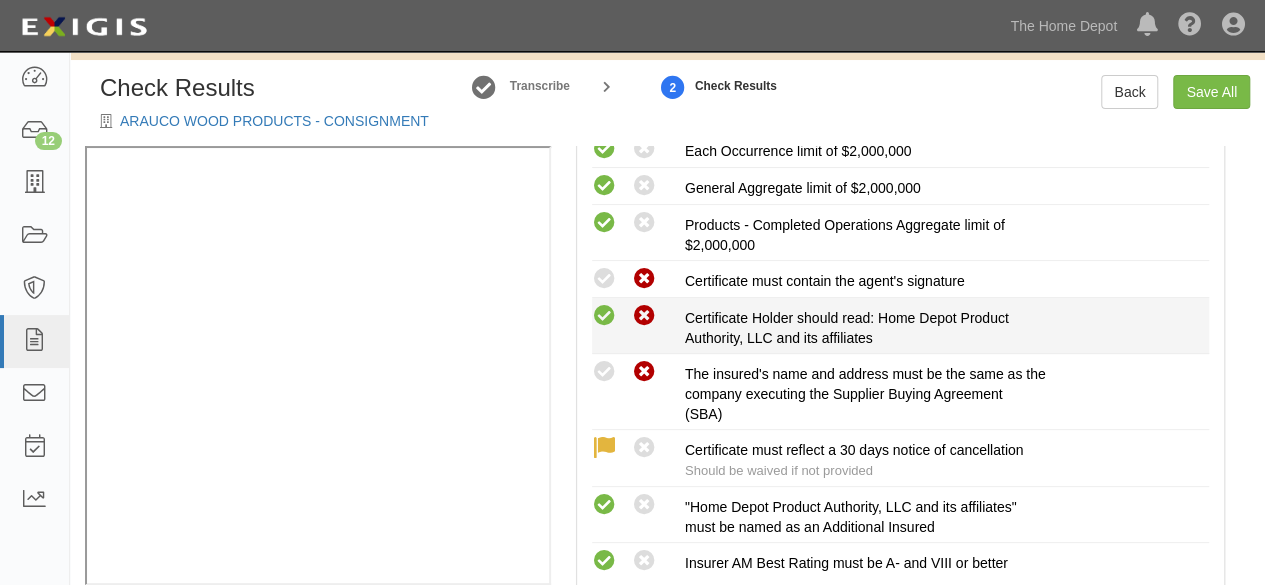 click at bounding box center [604, 372] 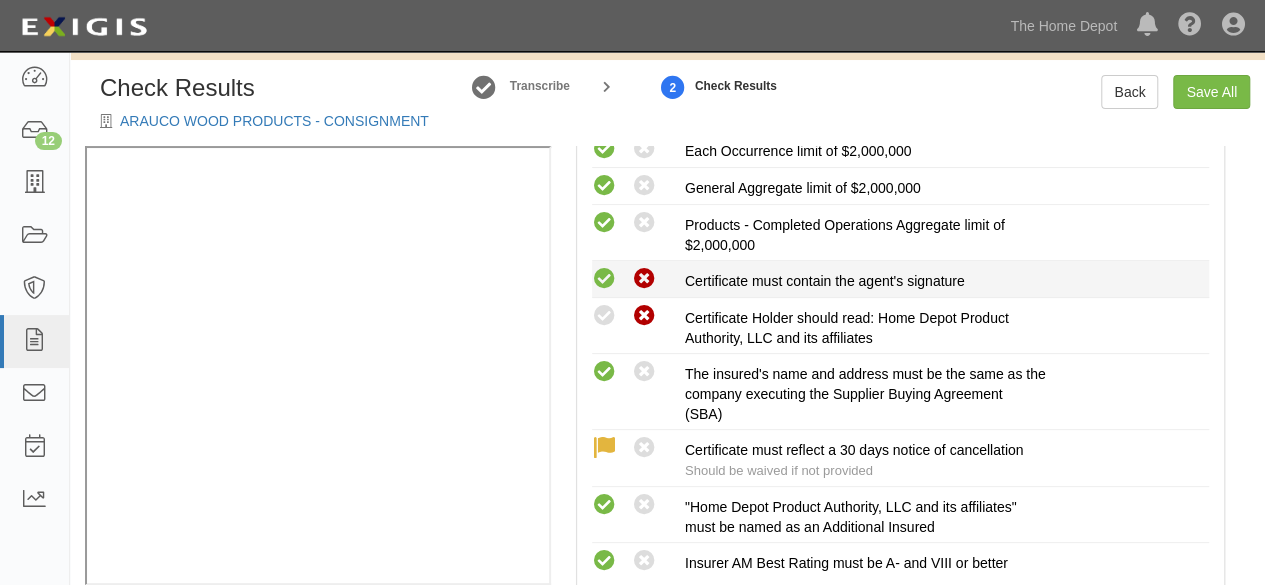drag, startPoint x: 602, startPoint y: 315, endPoint x: 607, endPoint y: 283, distance: 32.38827 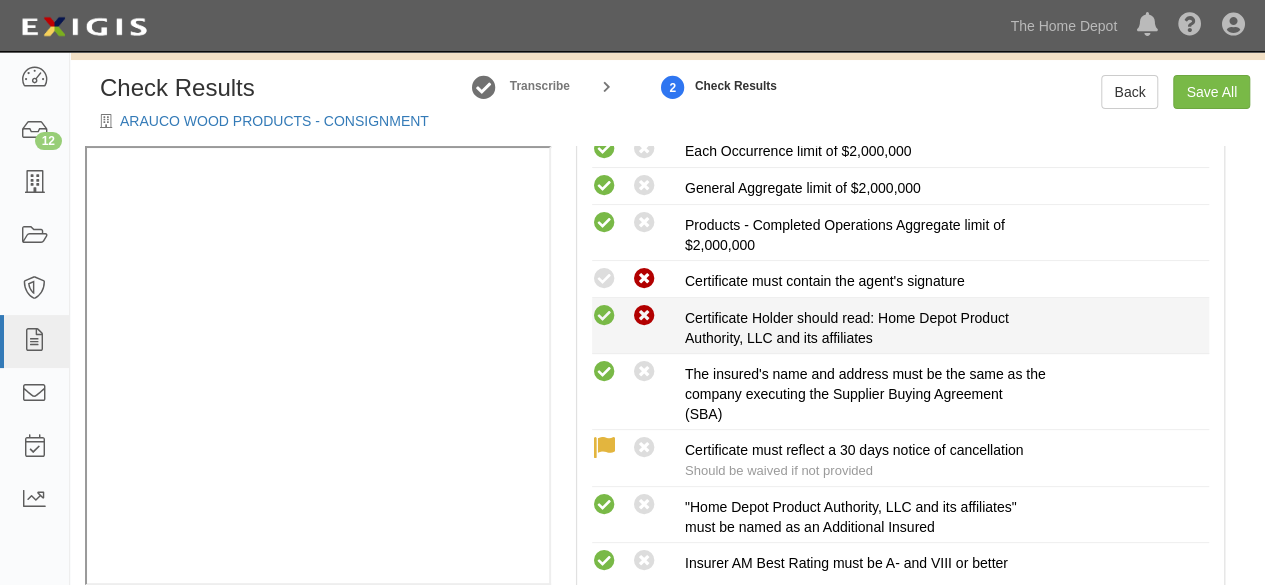 drag, startPoint x: 605, startPoint y: 274, endPoint x: 642, endPoint y: 324, distance: 62.201286 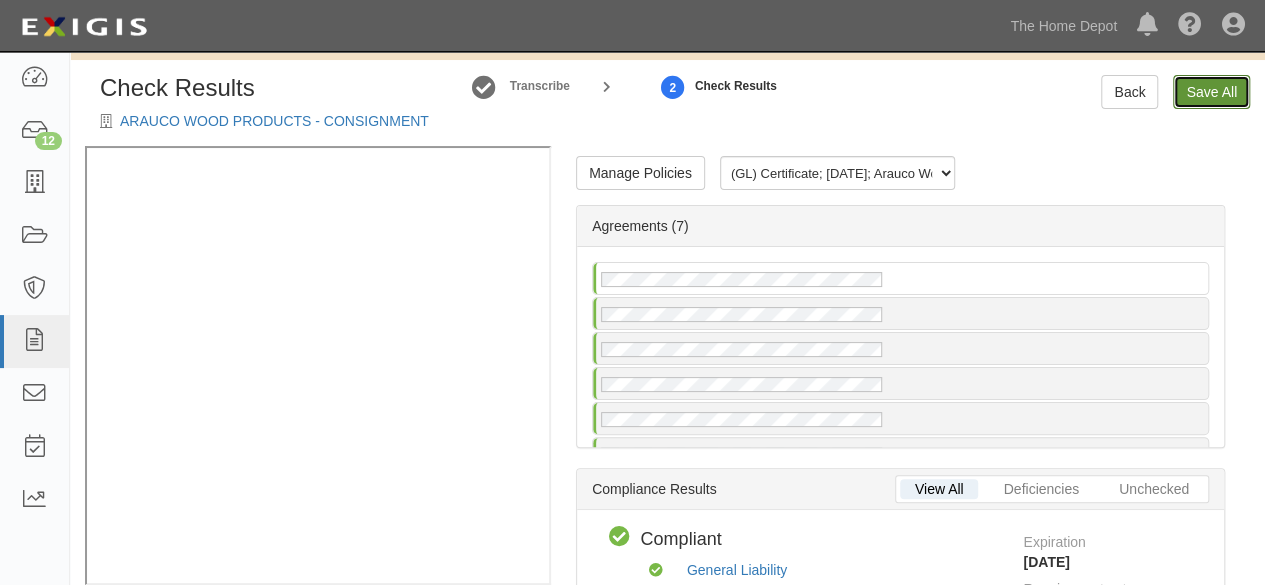 click on "Save All" at bounding box center (1211, 92) 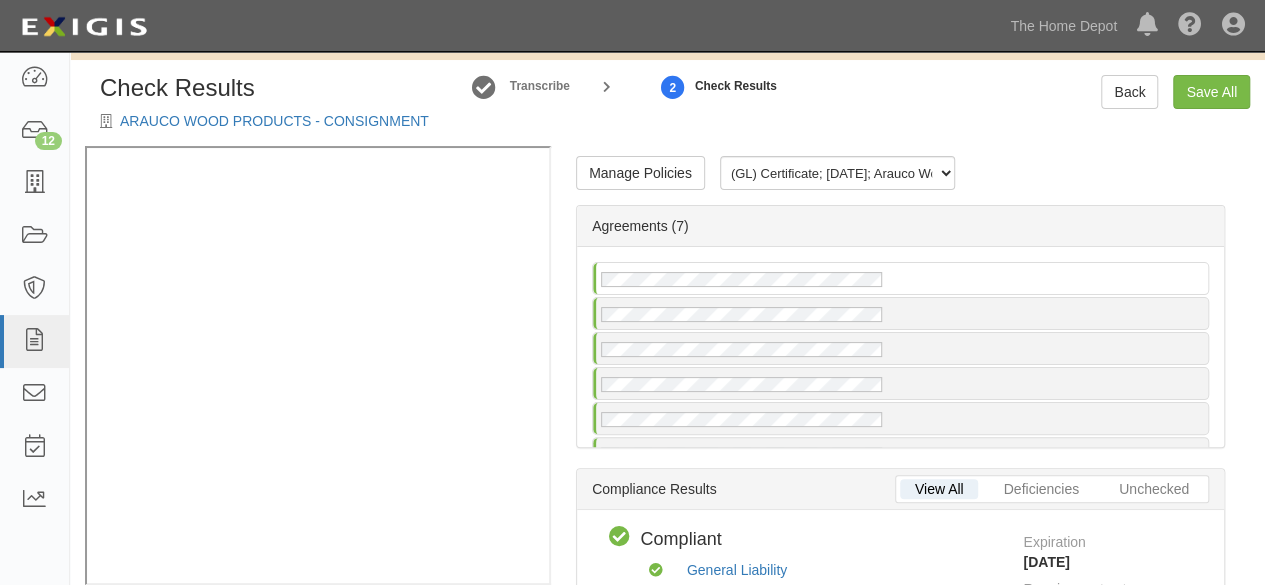 radio on "false" 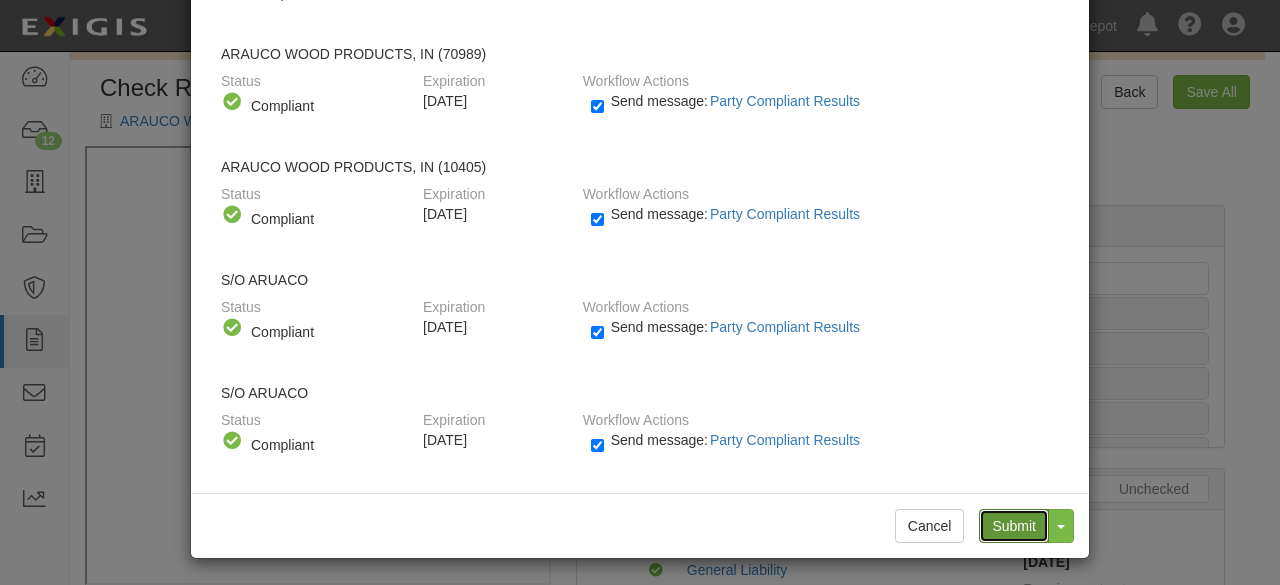 click on "Submit" at bounding box center [1014, 526] 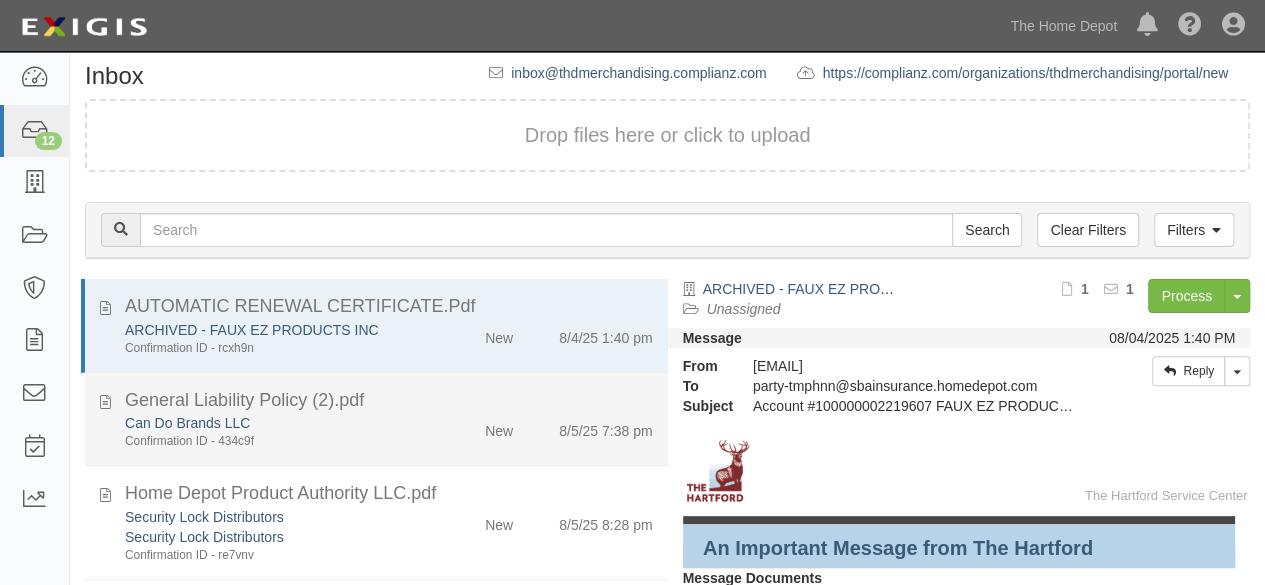 scroll, scrollTop: 207, scrollLeft: 0, axis: vertical 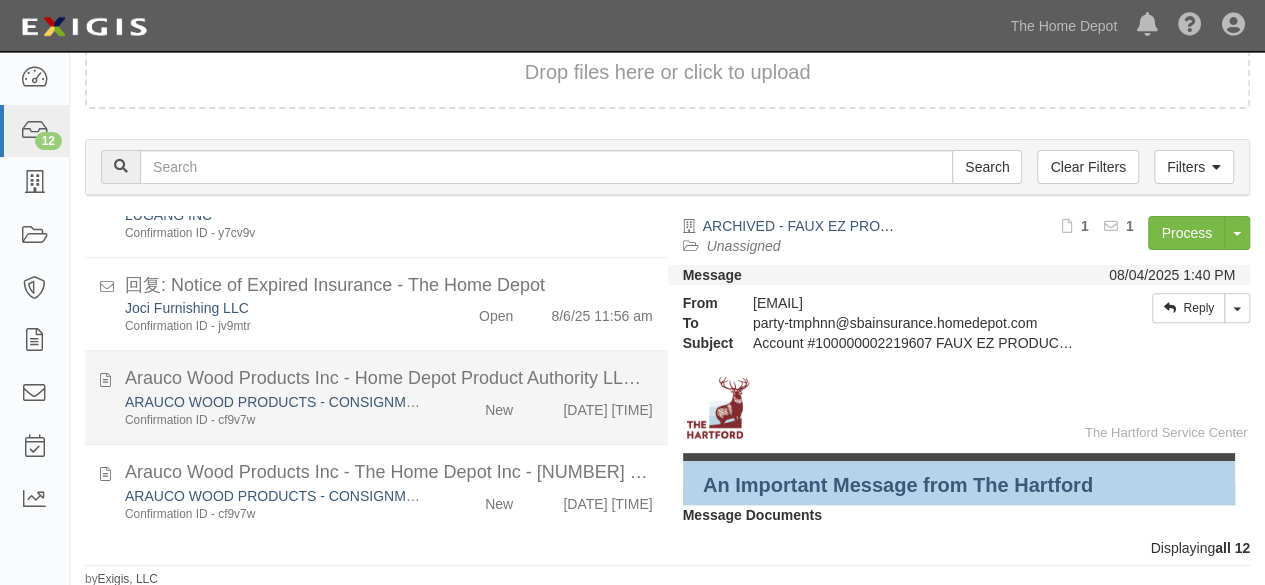 drag, startPoint x: 439, startPoint y: 413, endPoint x: 548, endPoint y: 381, distance: 113.600174 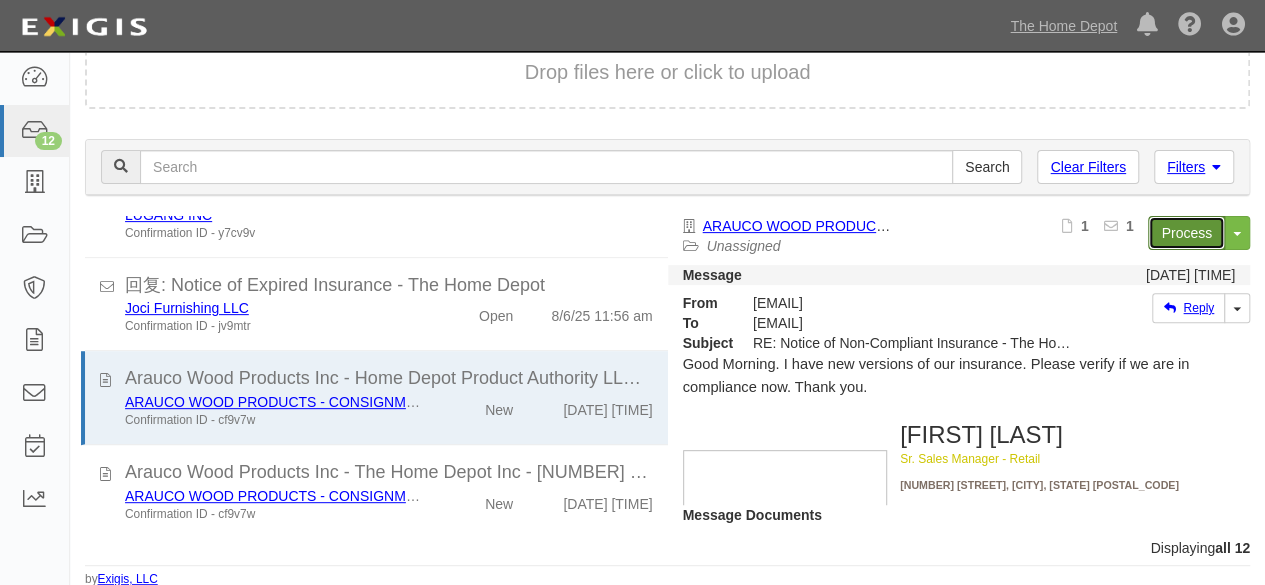 click on "Process" at bounding box center [1186, 233] 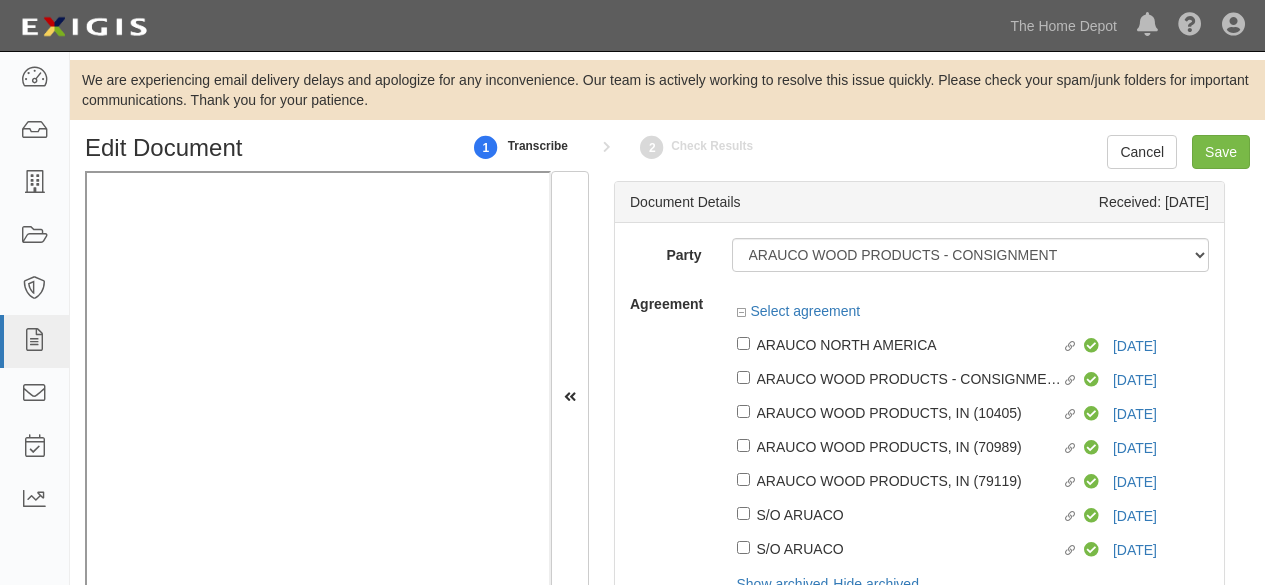 scroll, scrollTop: 0, scrollLeft: 0, axis: both 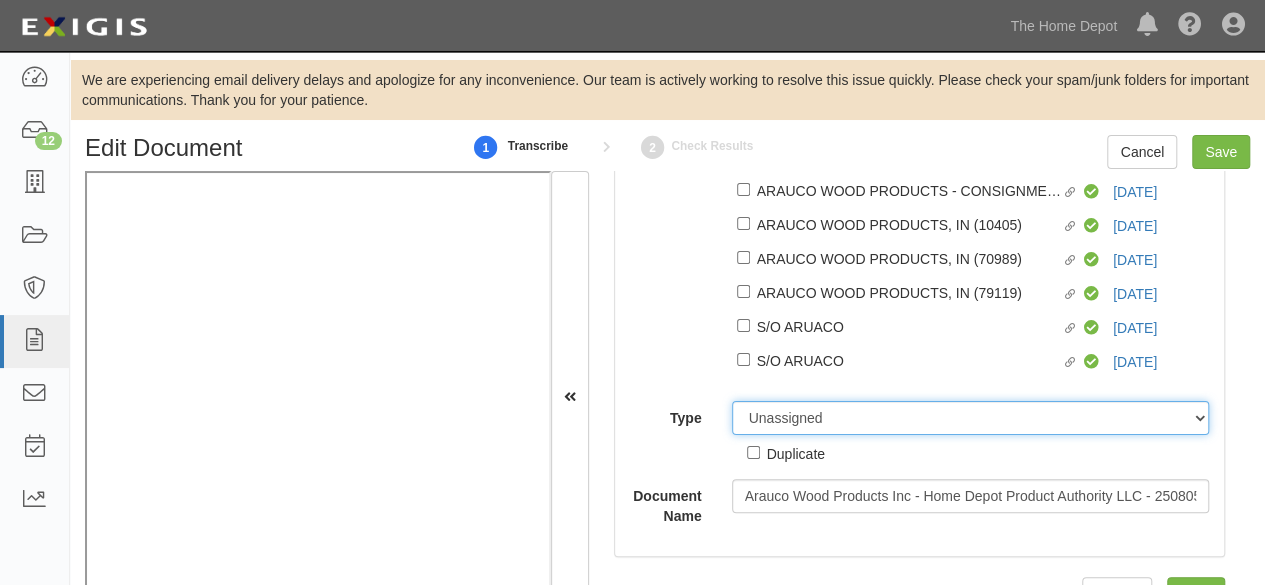 click on "Unassigned
Binder
Cancellation Notice
Certificate
Contract
Endorsement
Insurance Policy
Junk
Other Document
Policy Declarations
Reinstatement Notice
Requirements
Waiver Request" at bounding box center (971, 418) 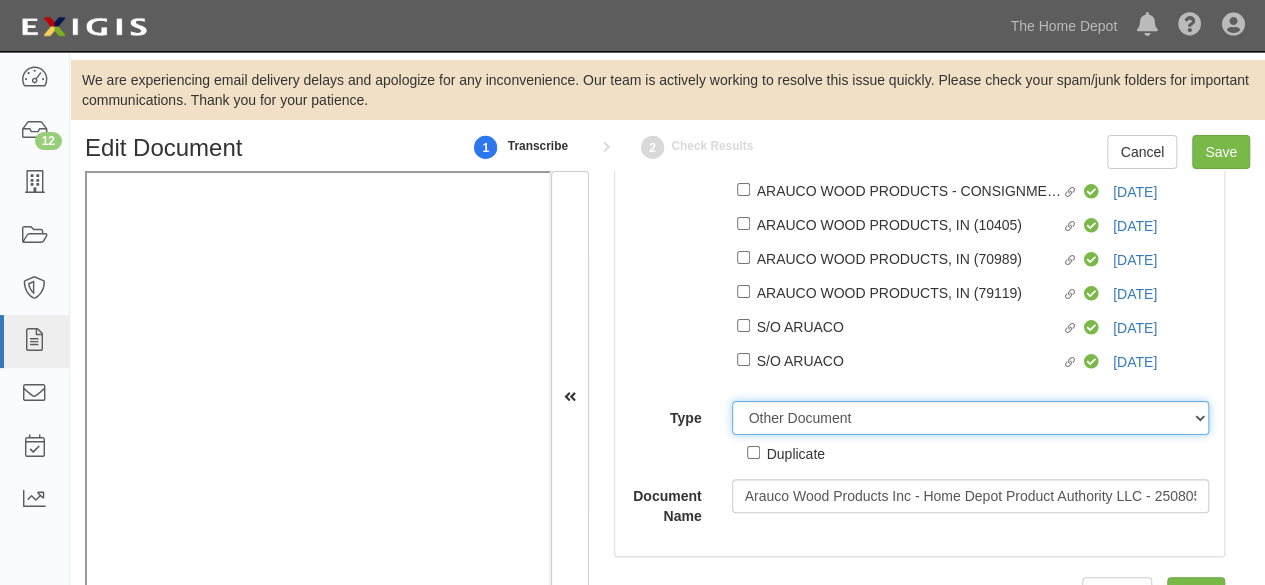 click on "Unassigned
Binder
Cancellation Notice
Certificate
Contract
Endorsement
Insurance Policy
Junk
Other Document
Policy Declarations
Reinstatement Notice
Requirements
Waiver Request" at bounding box center [971, 418] 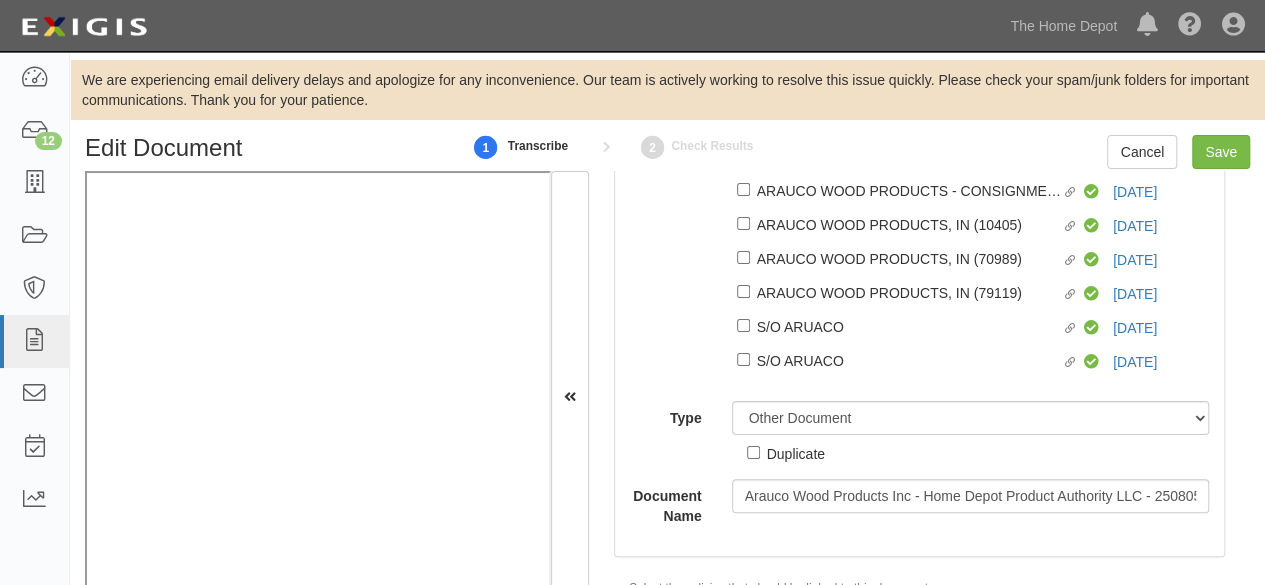 drag, startPoint x: 784, startPoint y: 462, endPoint x: 786, endPoint y: 452, distance: 10.198039 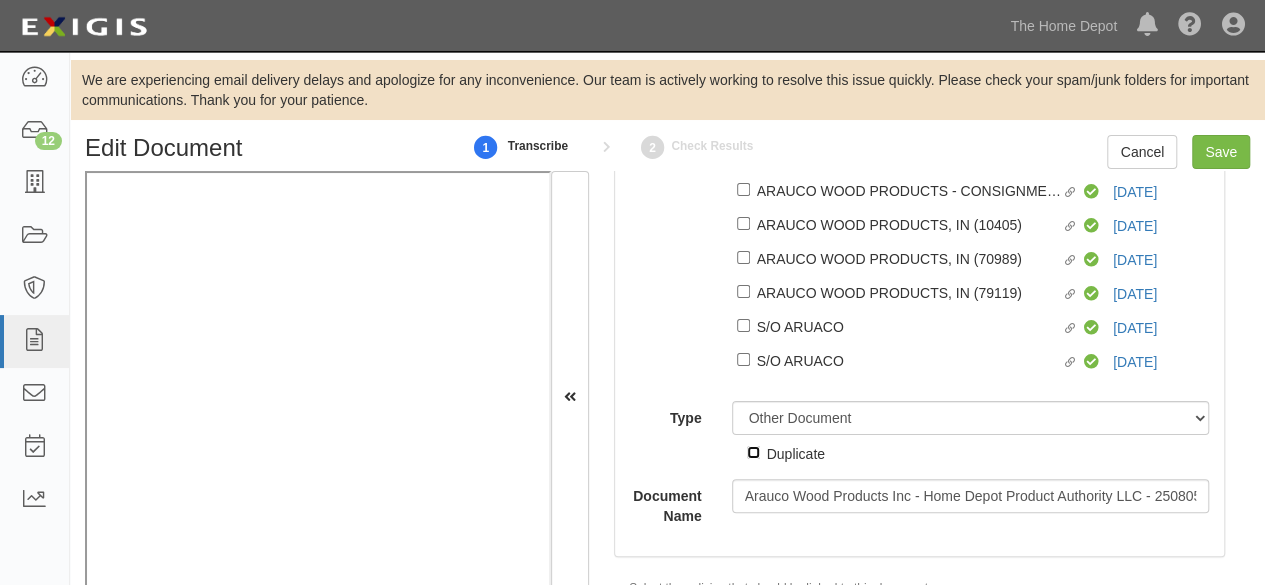 click on "Duplicate" at bounding box center (753, 452) 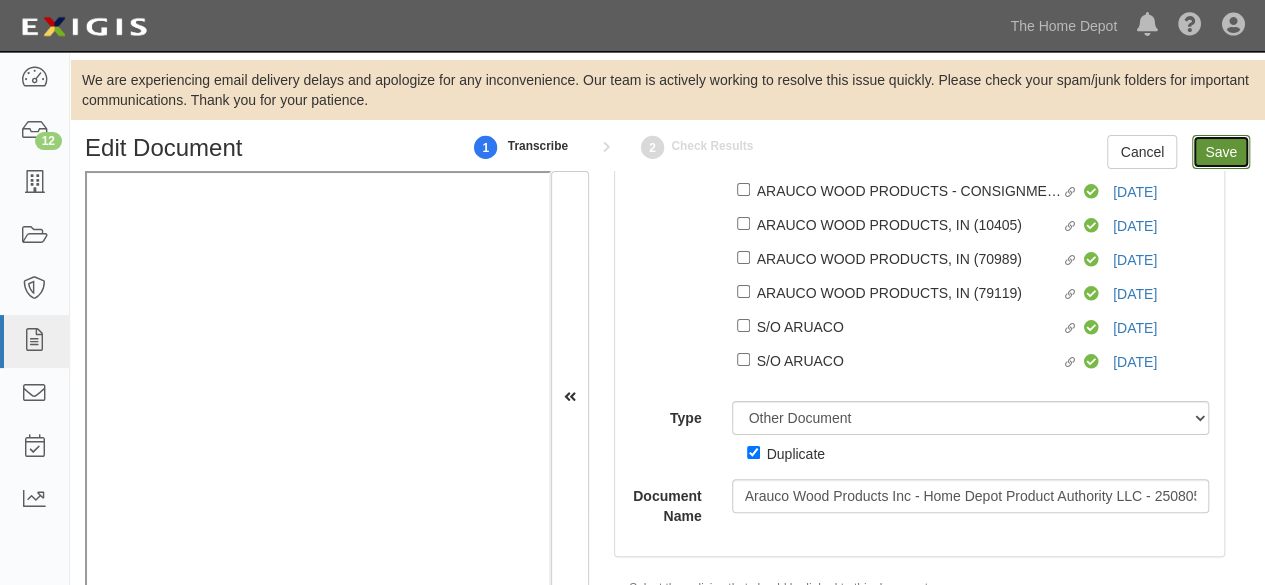 click on "Save" at bounding box center [1221, 152] 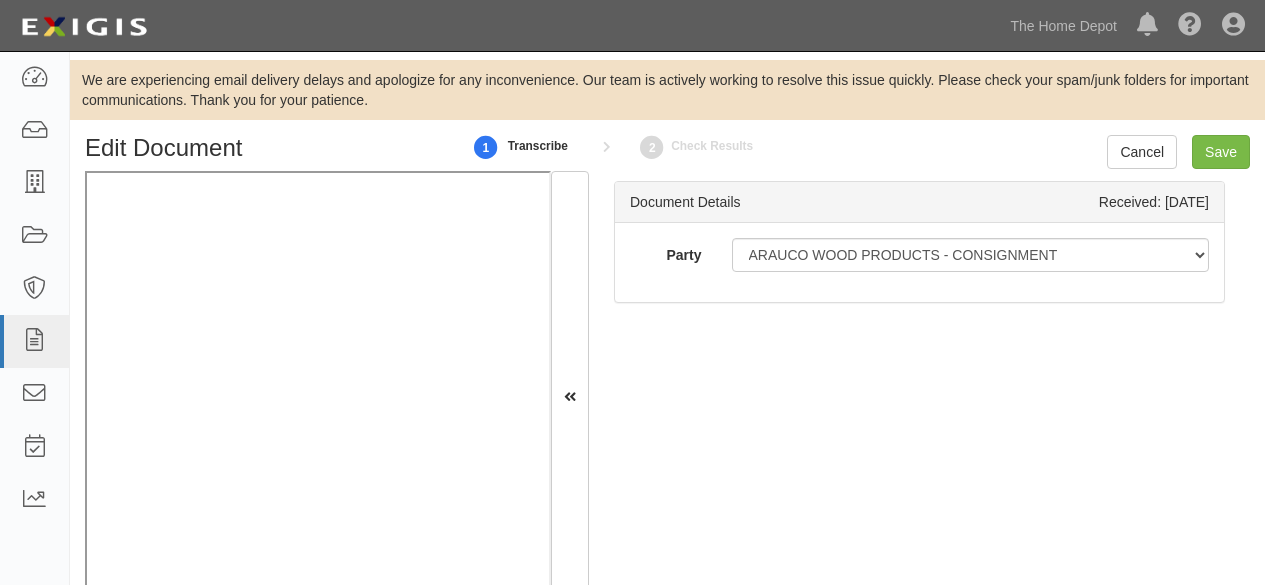 scroll, scrollTop: 0, scrollLeft: 0, axis: both 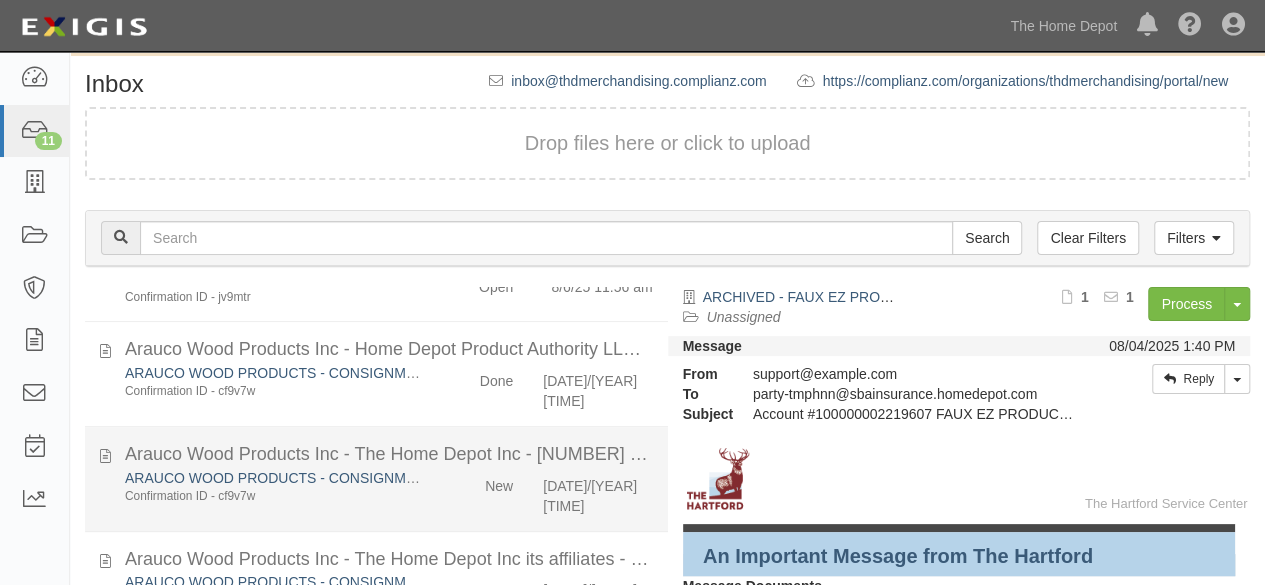 click on "ARAUCO WOOD PRODUCTS - CONSIGNMENT
Confirmation ID - cf9v7w
New
[DATE]/[YEAR] [TIME]" 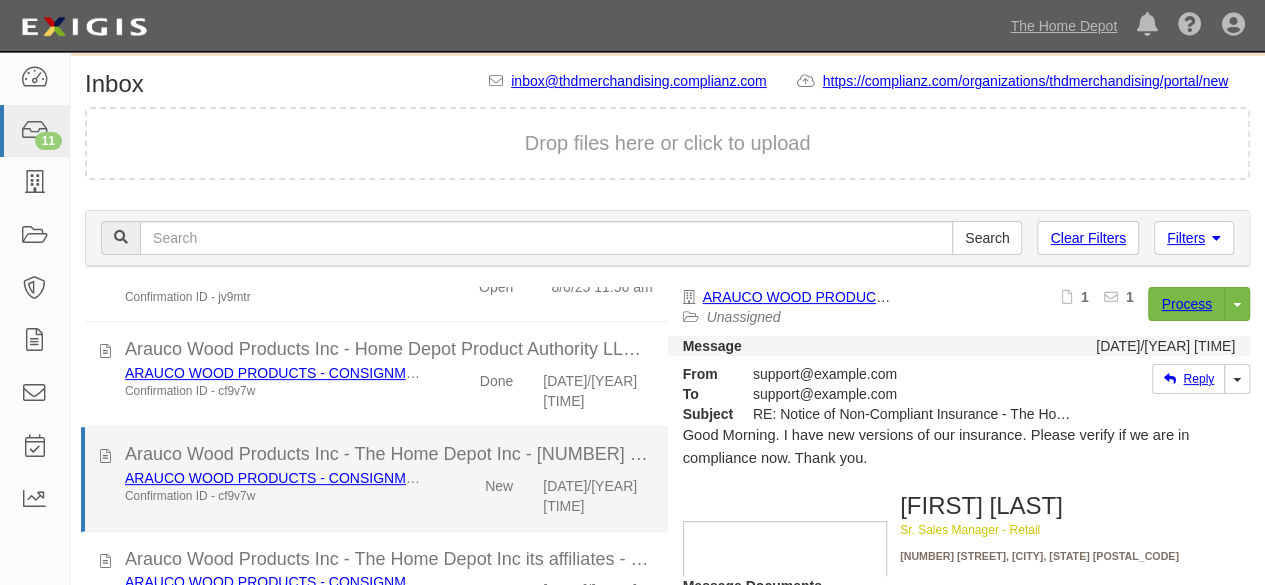 scroll, scrollTop: 878, scrollLeft: 0, axis: vertical 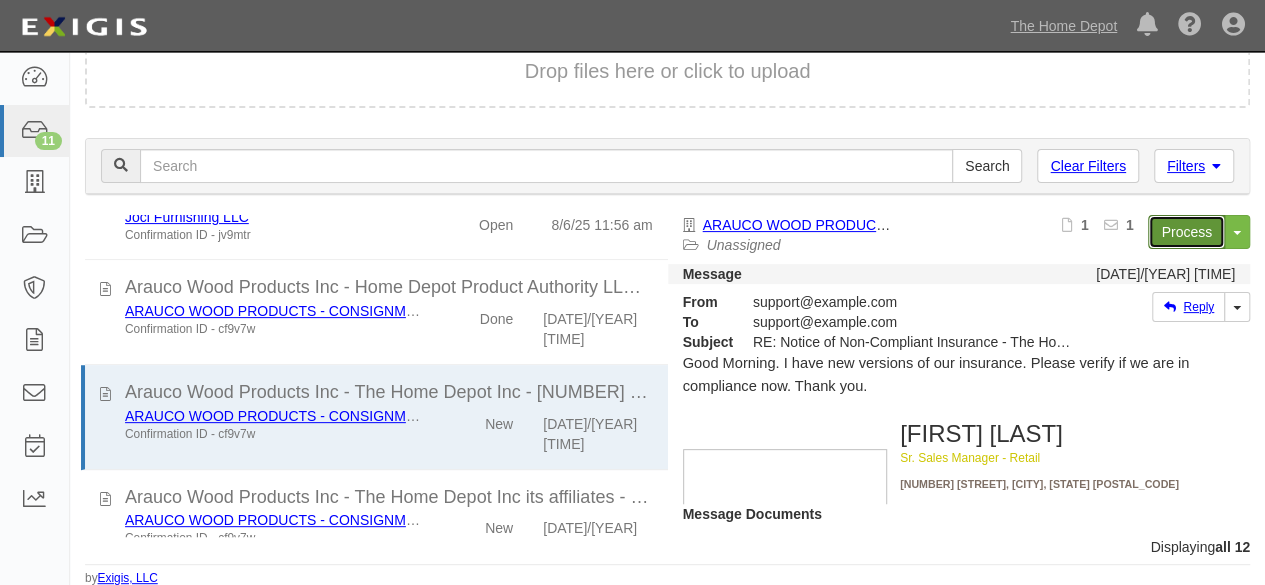 click on "Process" at bounding box center (1186, 232) 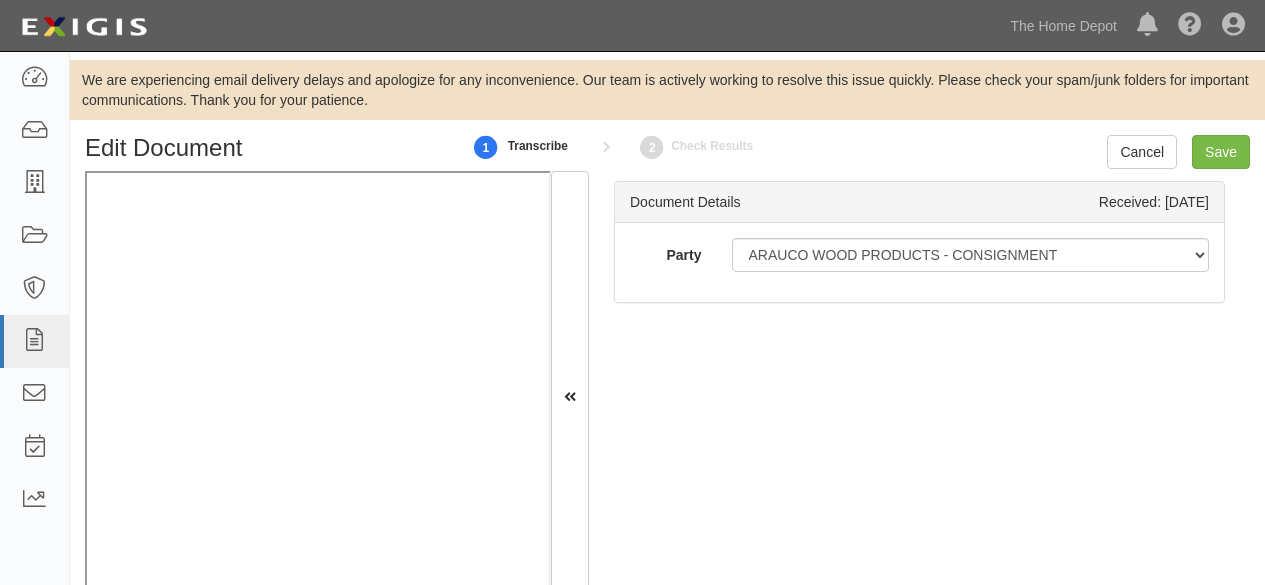 scroll, scrollTop: 0, scrollLeft: 0, axis: both 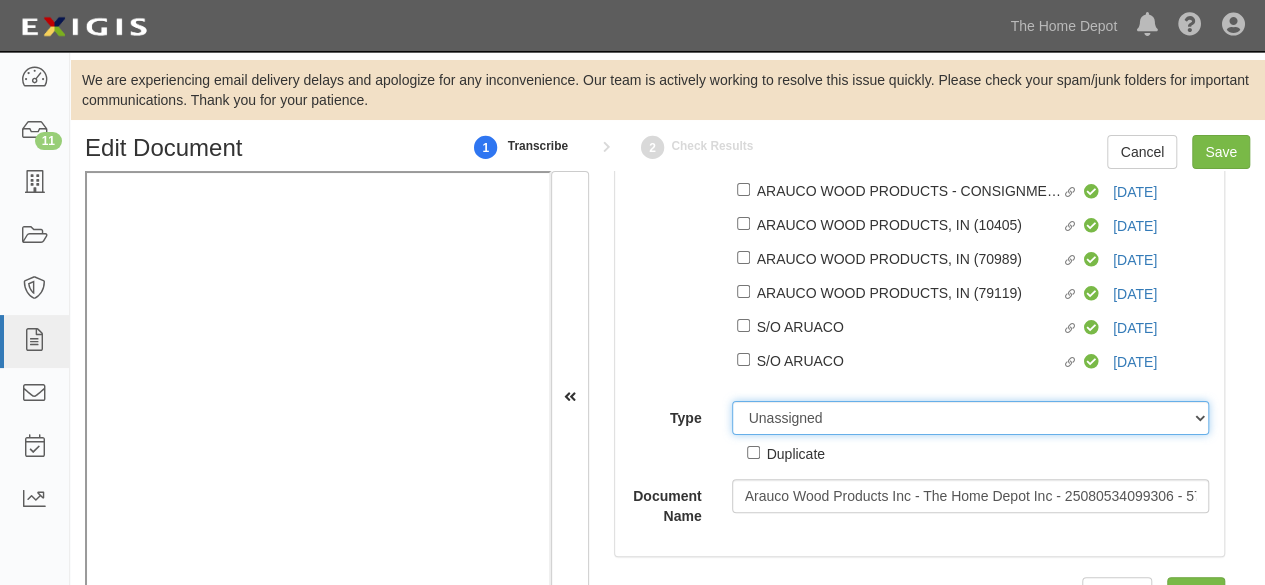 click on "Unassigned
Binder
Cancellation Notice
Certificate
Contract
Endorsement
Insurance Policy
Junk
Other Document
Policy Declarations
Reinstatement Notice
Requirements
Waiver Request" at bounding box center (971, 418) 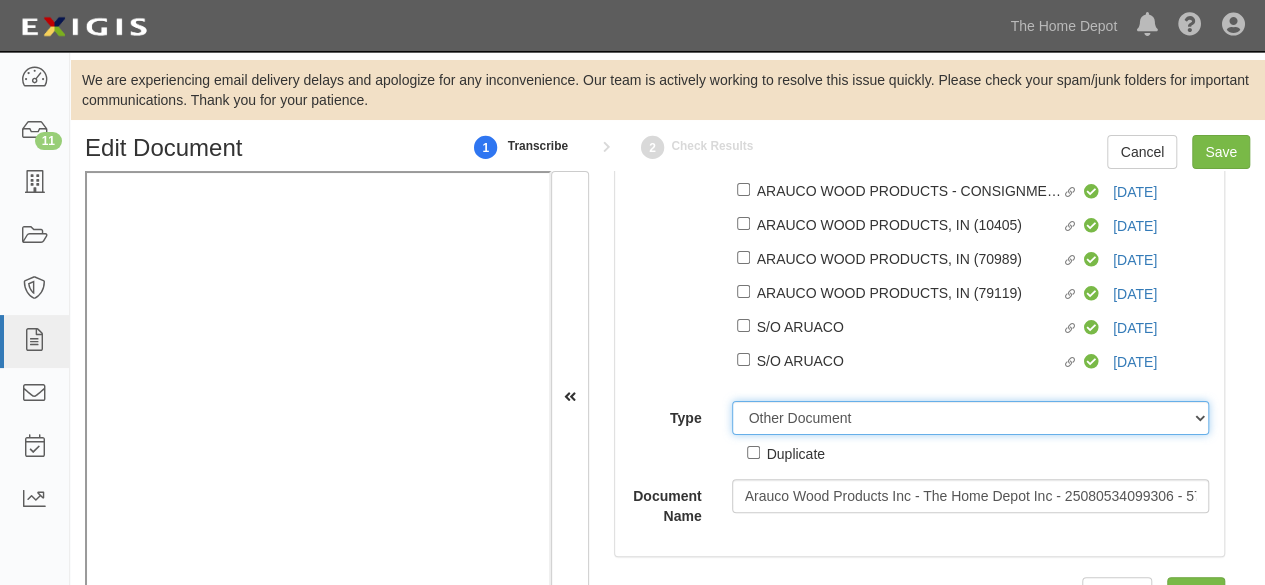 click on "Unassigned
Binder
Cancellation Notice
Certificate
Contract
Endorsement
Insurance Policy
Junk
Other Document
Policy Declarations
Reinstatement Notice
Requirements
Waiver Request" at bounding box center [971, 418] 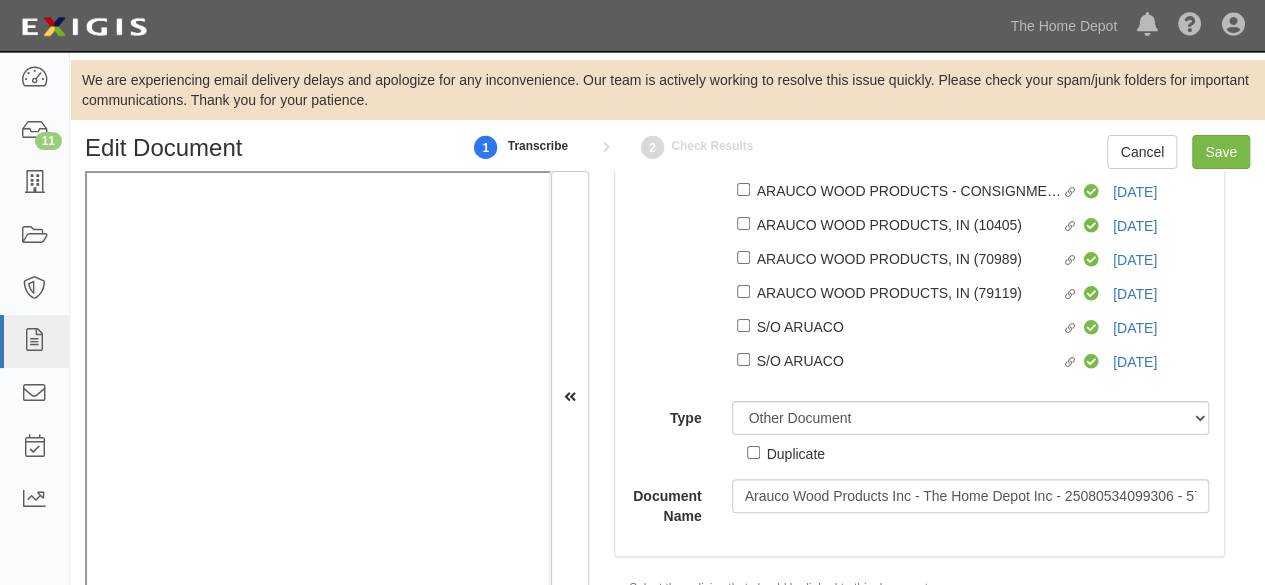 click on "Duplicate" at bounding box center (796, 453) 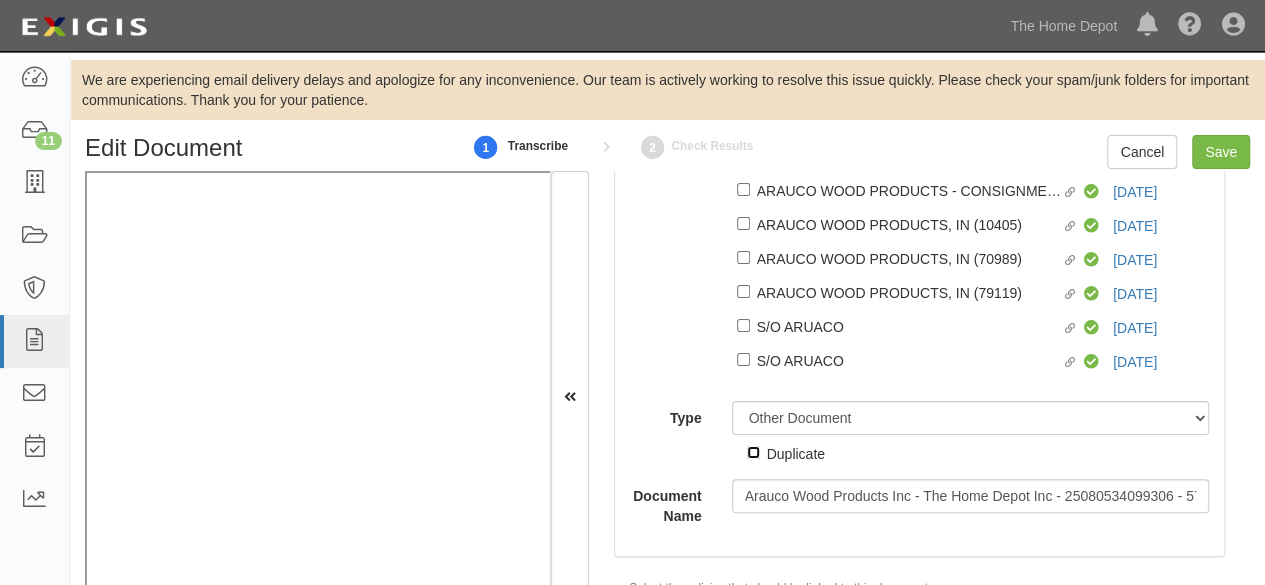 click on "Duplicate" at bounding box center [753, 452] 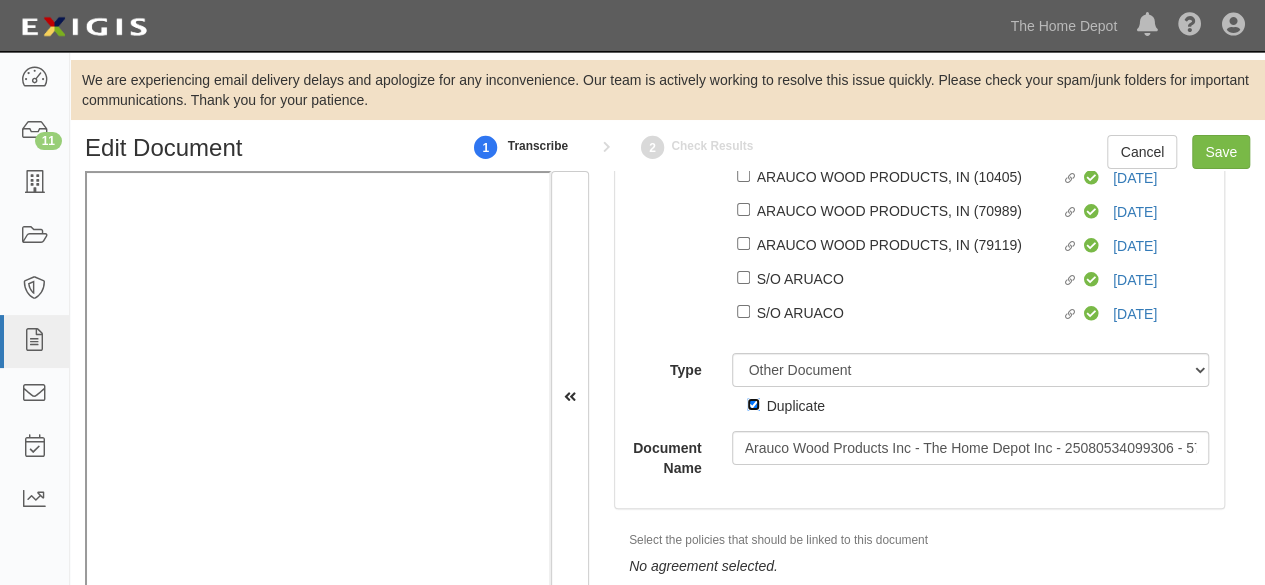 scroll, scrollTop: 278, scrollLeft: 0, axis: vertical 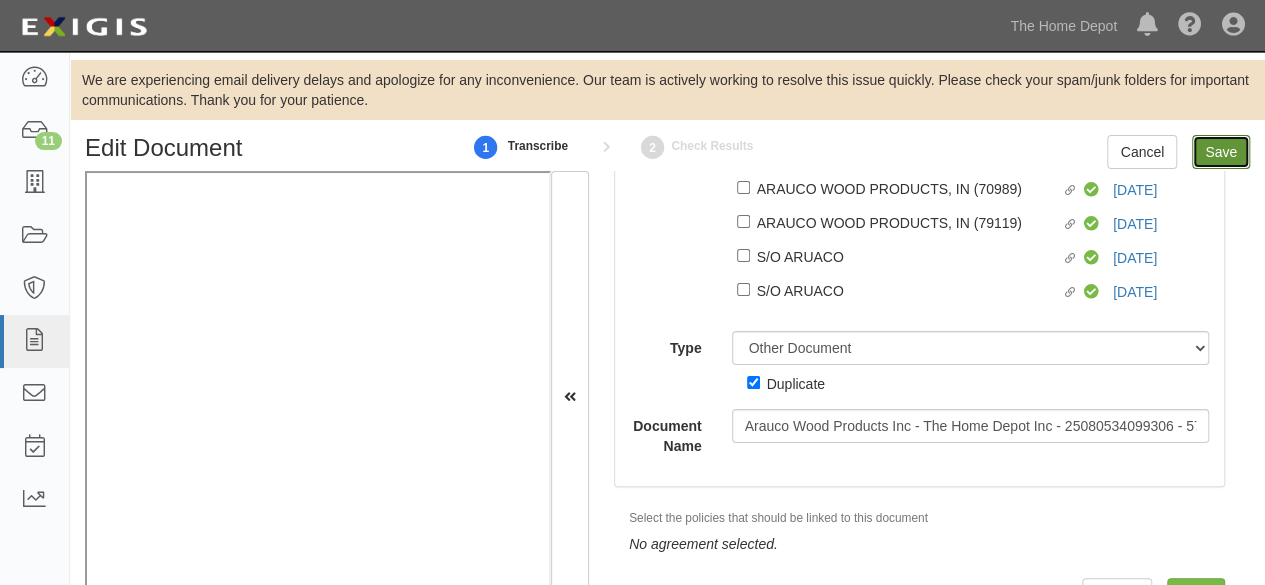 click on "Save" at bounding box center [1221, 152] 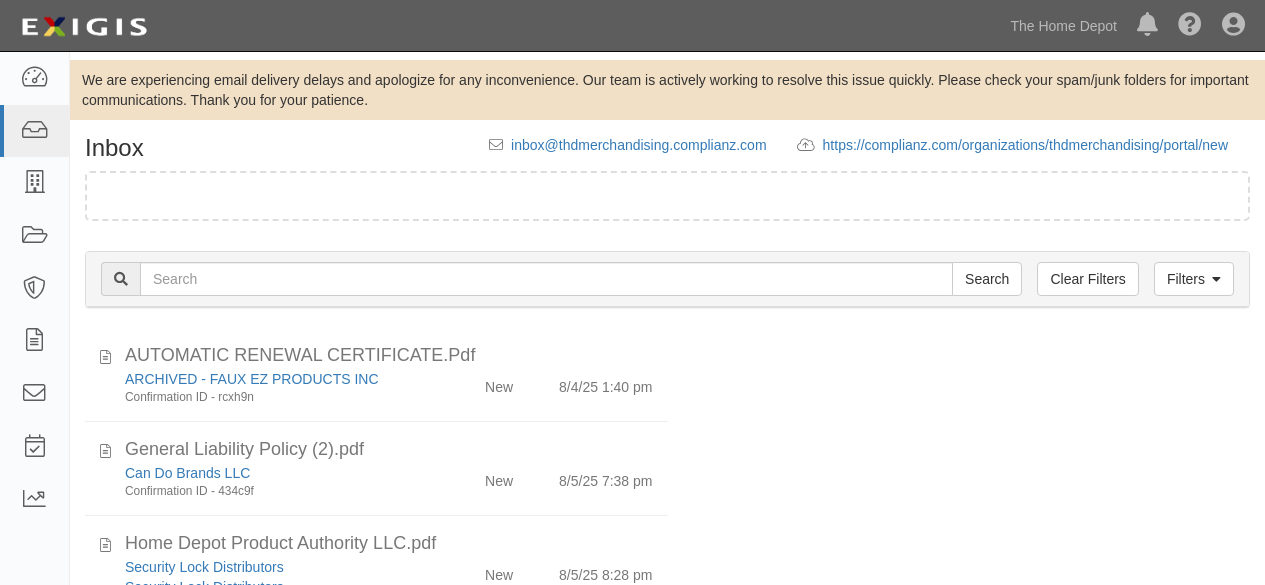 scroll, scrollTop: 0, scrollLeft: 0, axis: both 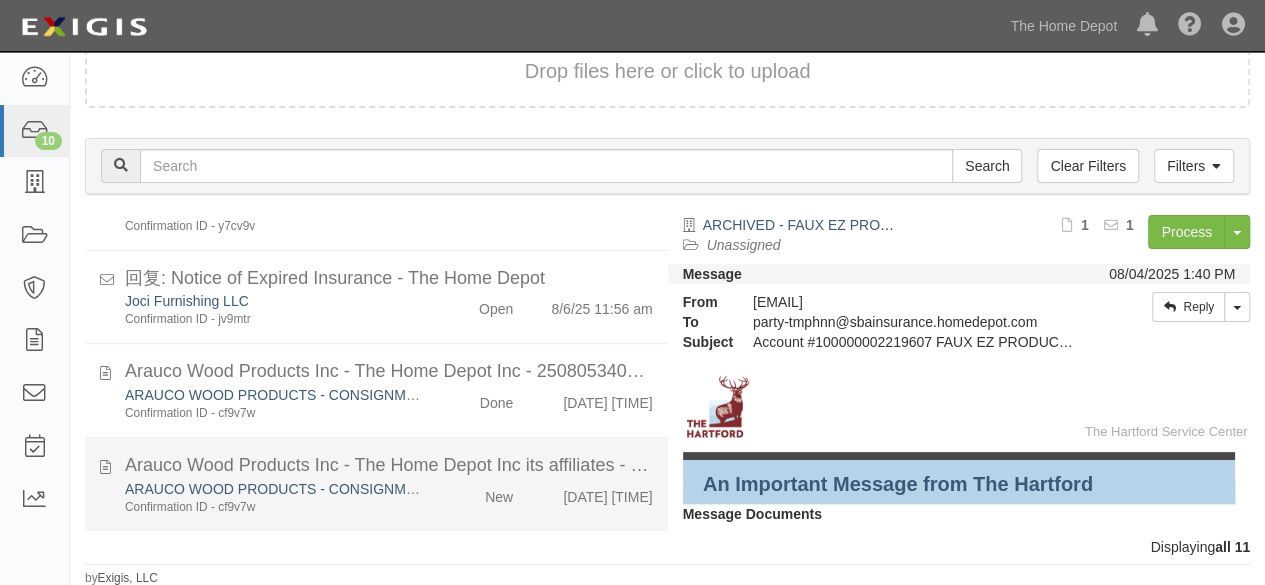 drag, startPoint x: 436, startPoint y: 491, endPoint x: 464, endPoint y: 469, distance: 35.608986 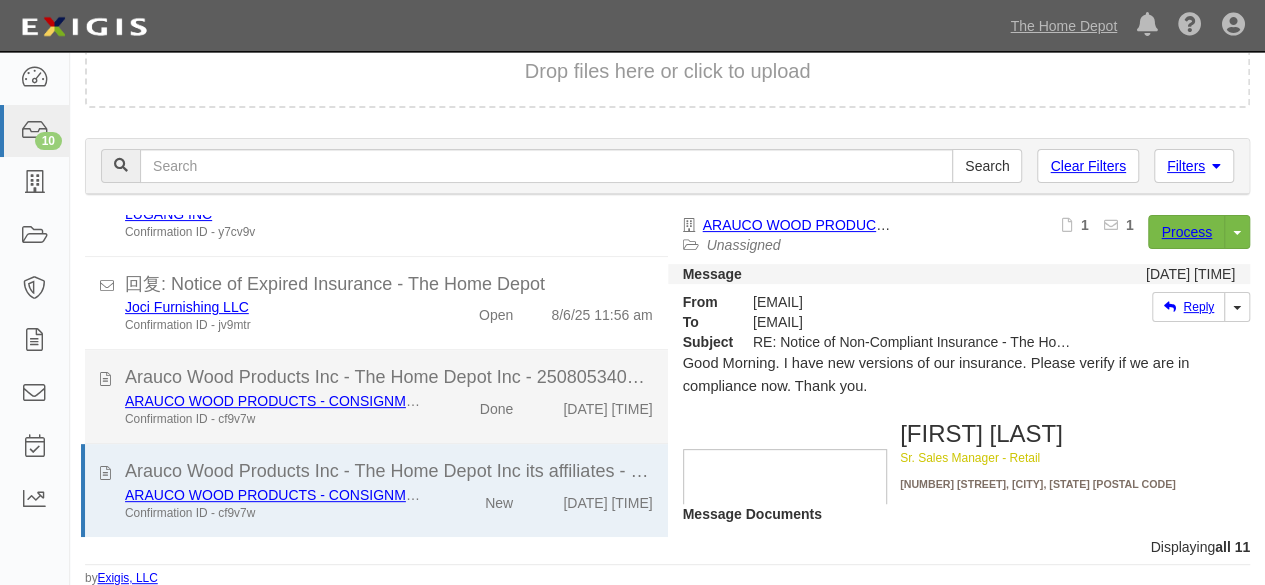 scroll, scrollTop: 784, scrollLeft: 0, axis: vertical 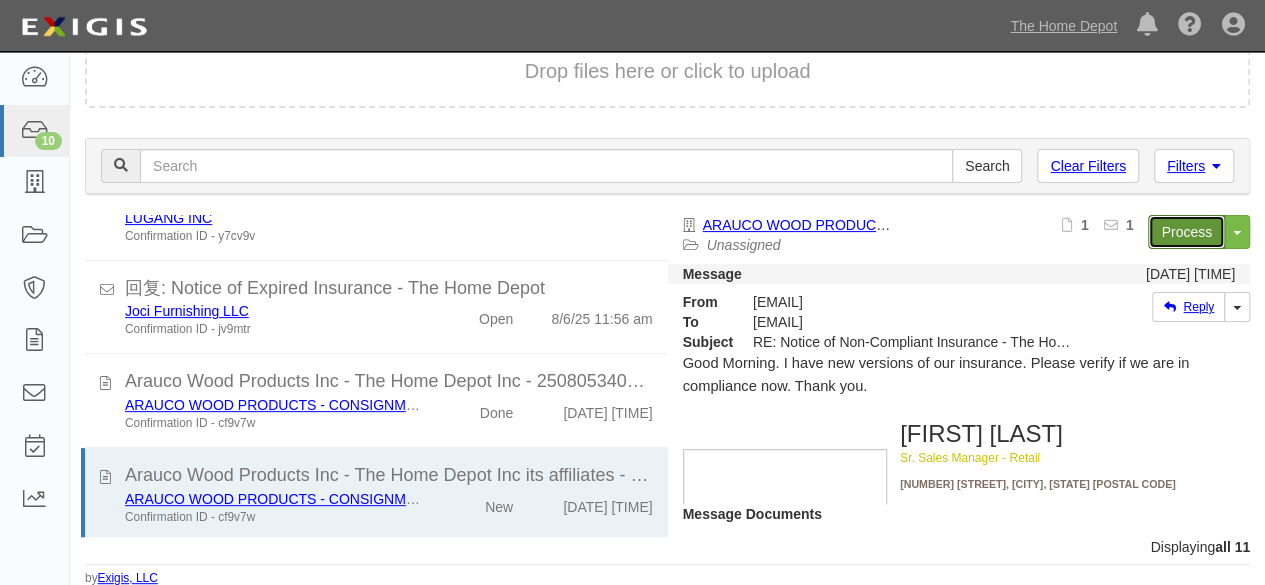 click on "Process" at bounding box center (1186, 232) 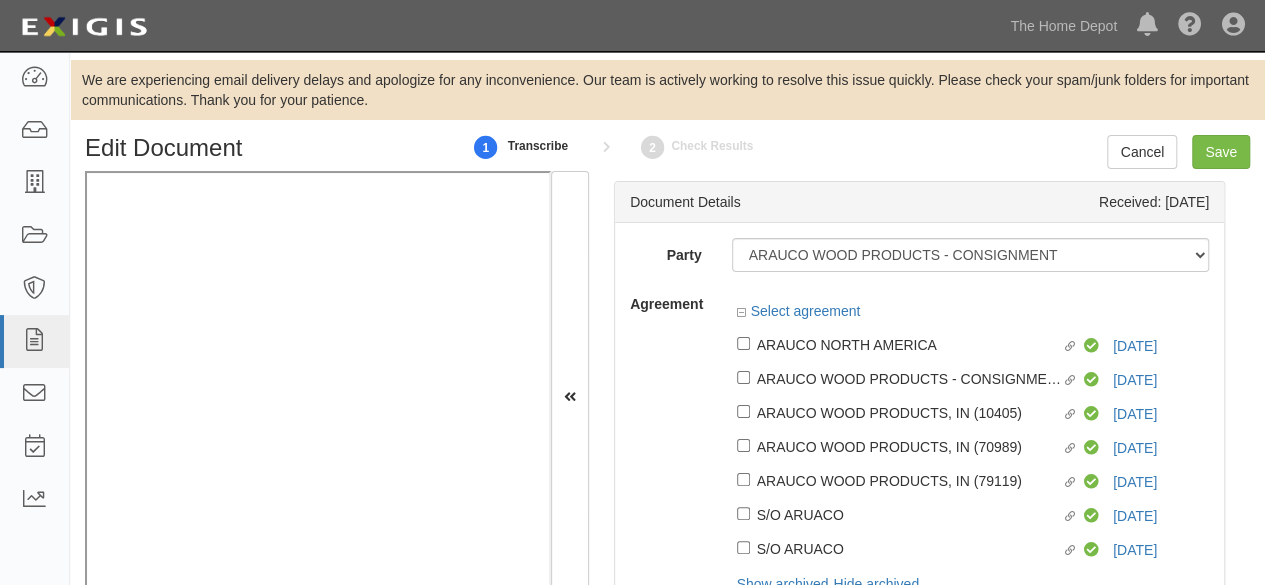 scroll, scrollTop: 65, scrollLeft: 0, axis: vertical 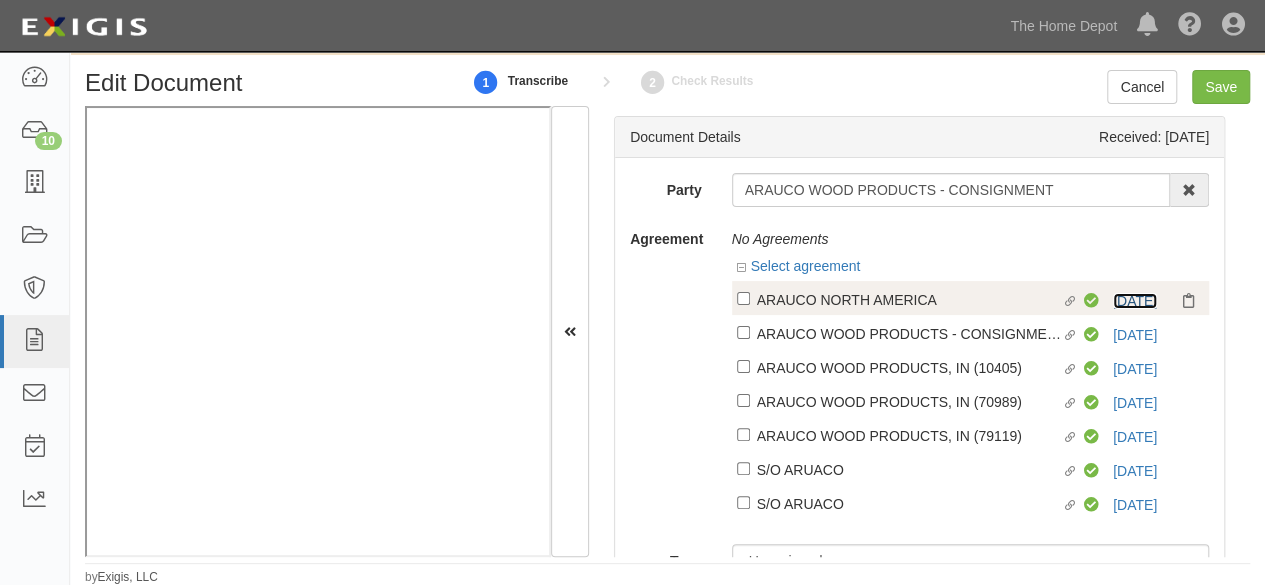click on "[DATE]" at bounding box center (1135, 301) 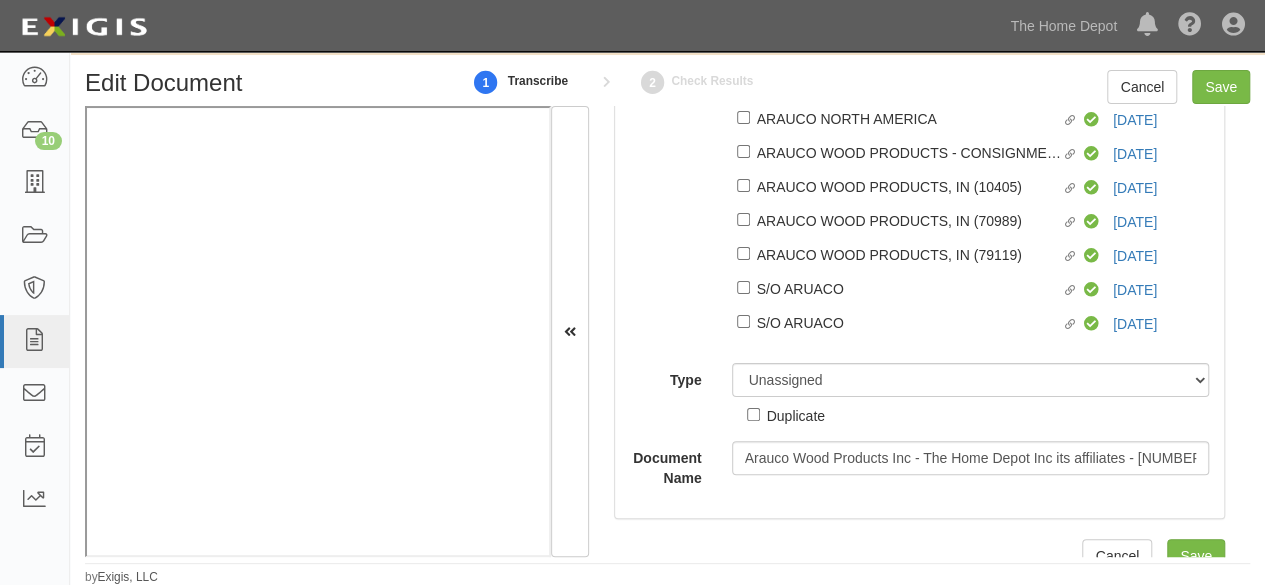 scroll, scrollTop: 200, scrollLeft: 0, axis: vertical 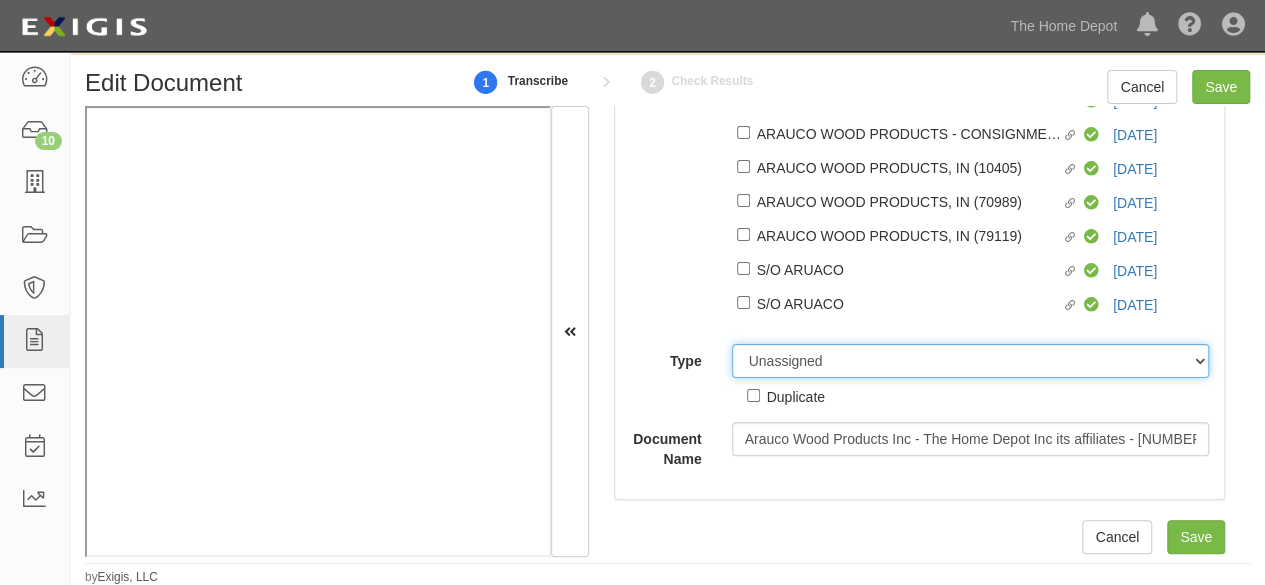 click on "Unassigned
Binder
Cancellation Notice
Certificate
Contract
Endorsement
Insurance Policy
Junk
Other Document
Policy Declarations
Reinstatement Notice
Requirements
Waiver Request" at bounding box center (971, 361) 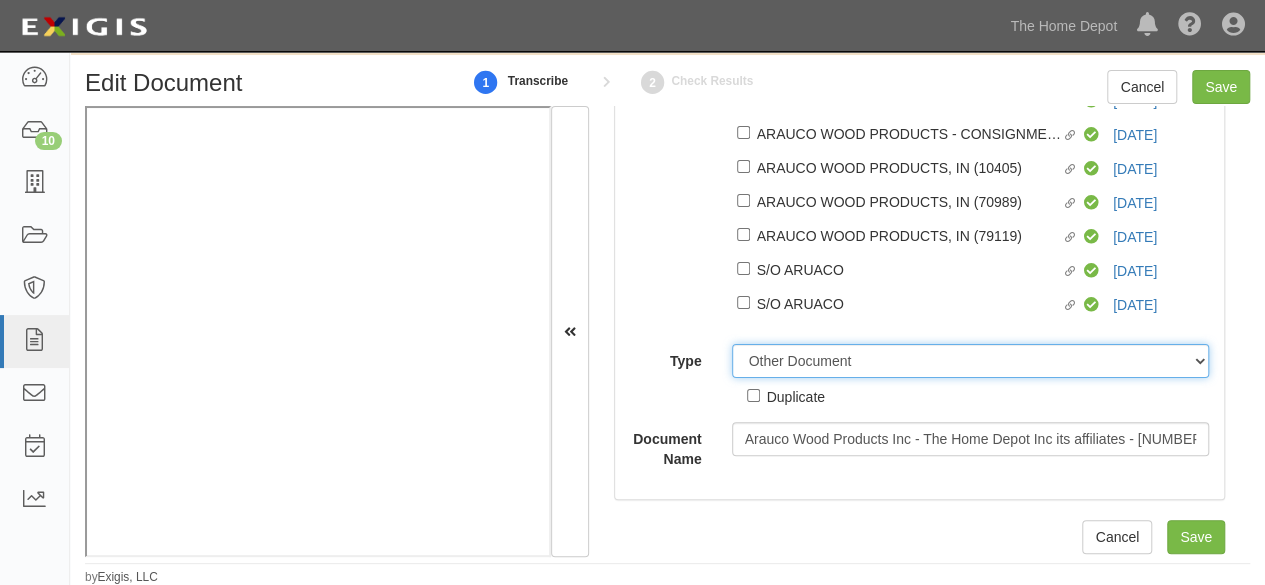 click on "Unassigned
Binder
Cancellation Notice
Certificate
Contract
Endorsement
Insurance Policy
Junk
Other Document
Policy Declarations
Reinstatement Notice
Requirements
Waiver Request" at bounding box center [971, 361] 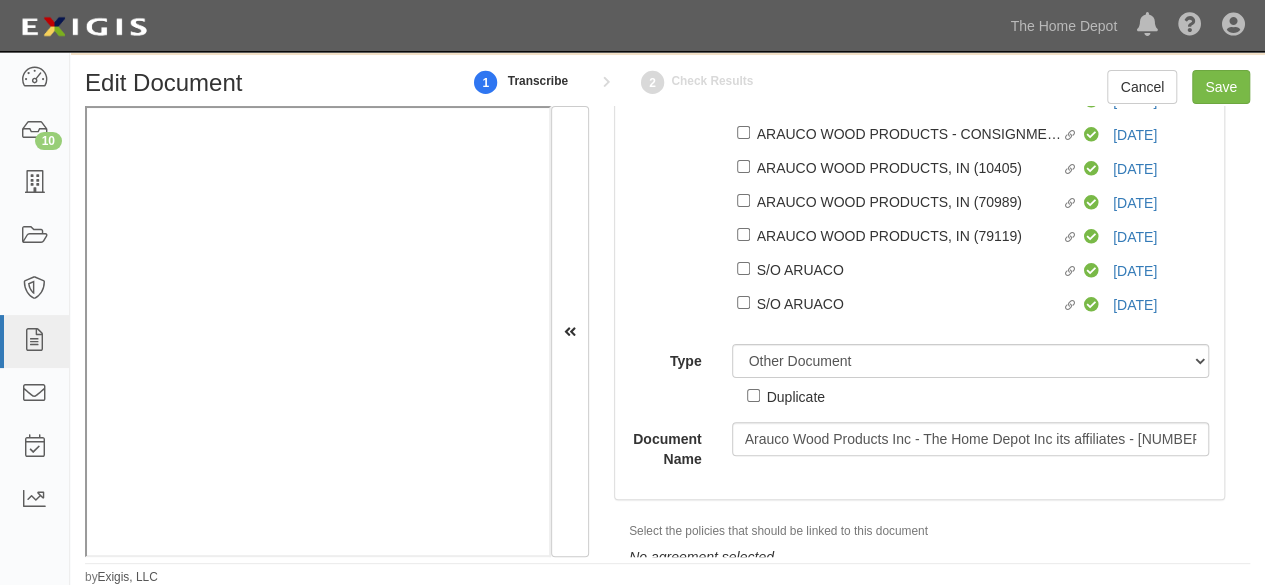 click on "Duplicate" at bounding box center (796, 396) 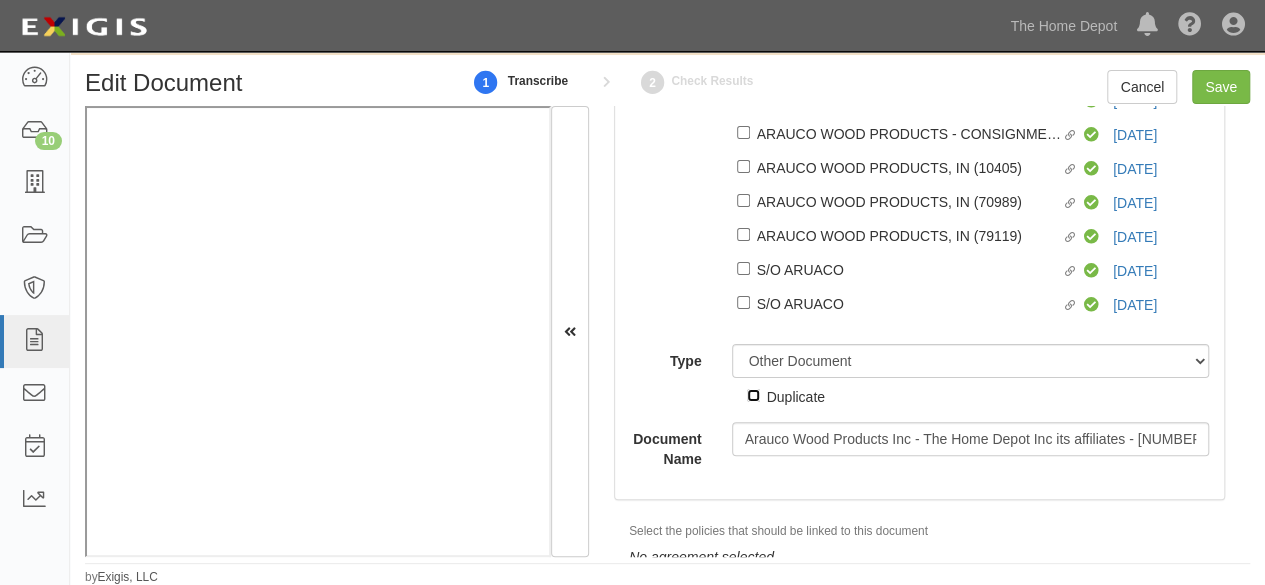 click on "Duplicate" at bounding box center [753, 395] 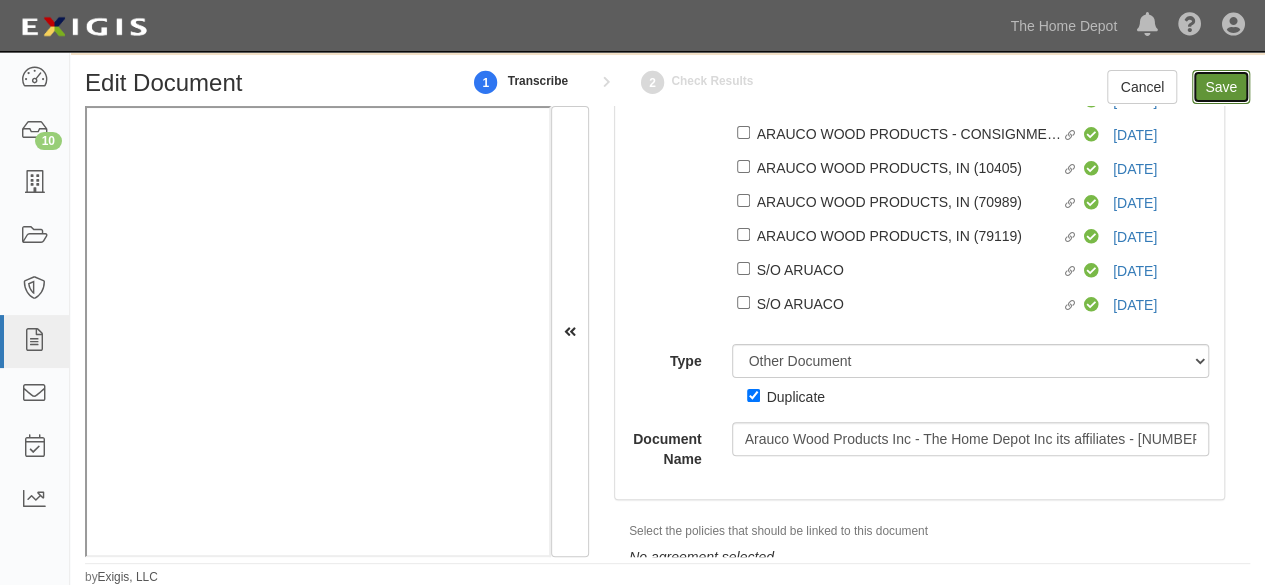 click on "Save" at bounding box center (1221, 87) 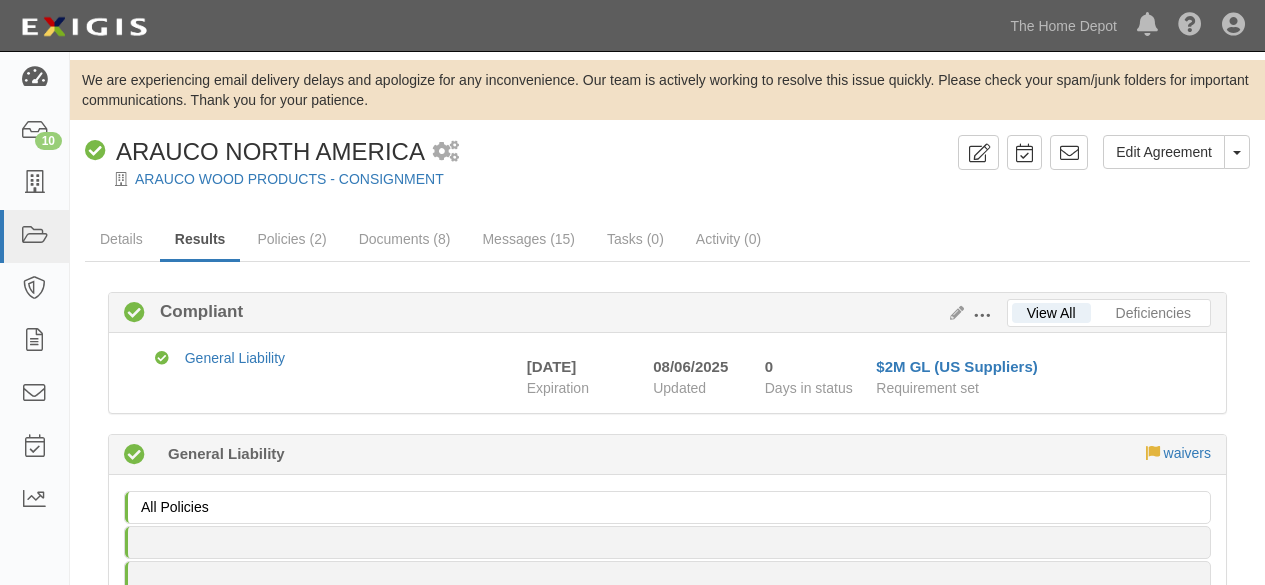 scroll, scrollTop: 0, scrollLeft: 0, axis: both 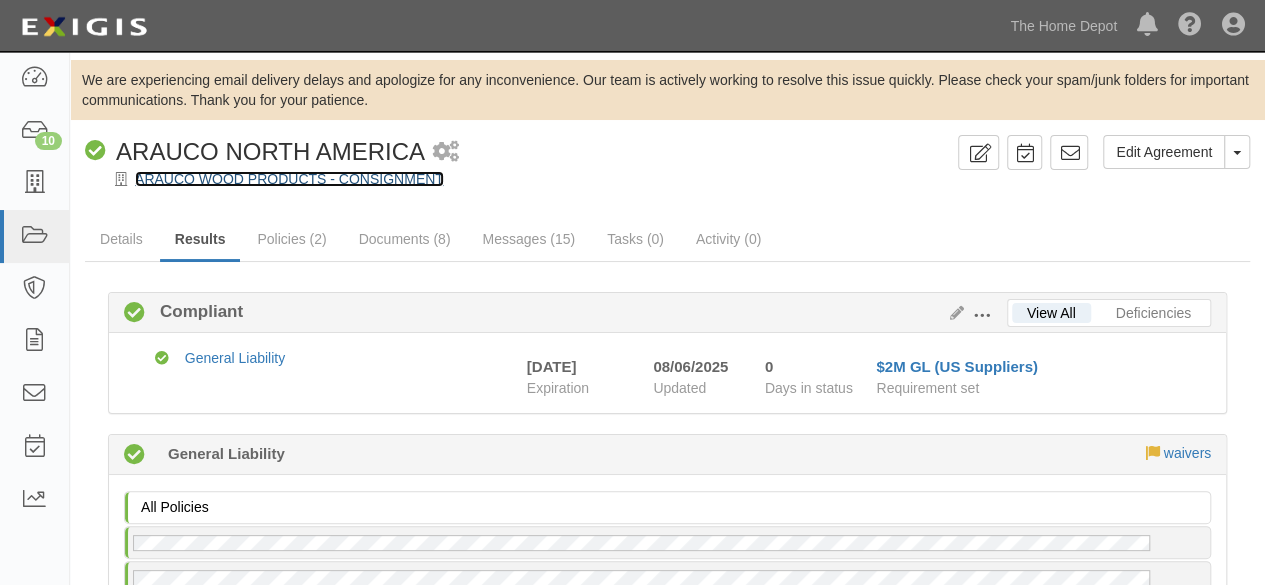 click on "ARAUCO WOOD PRODUCTS - CONSIGNMENT" at bounding box center [289, 179] 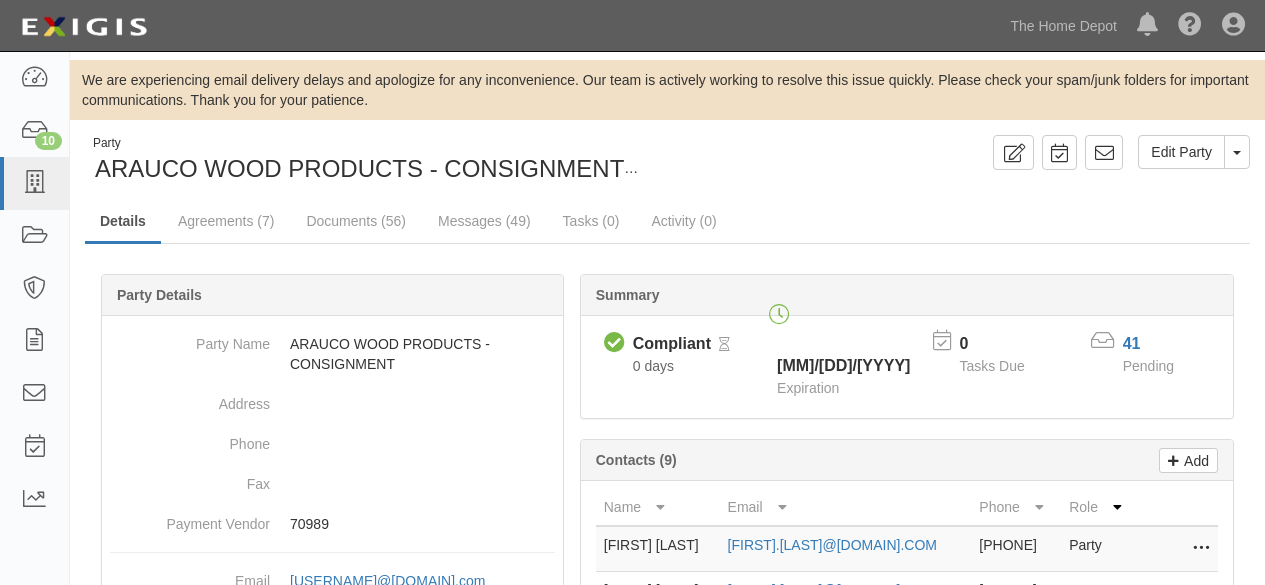 scroll, scrollTop: 0, scrollLeft: 0, axis: both 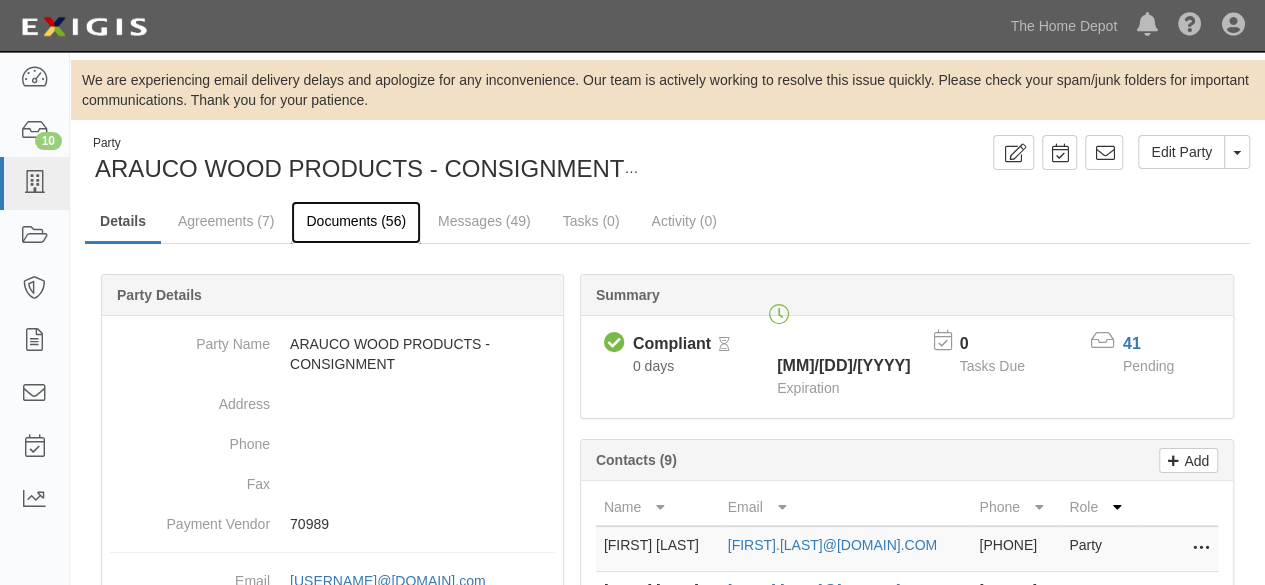 click on "Documents (56)" at bounding box center (356, 222) 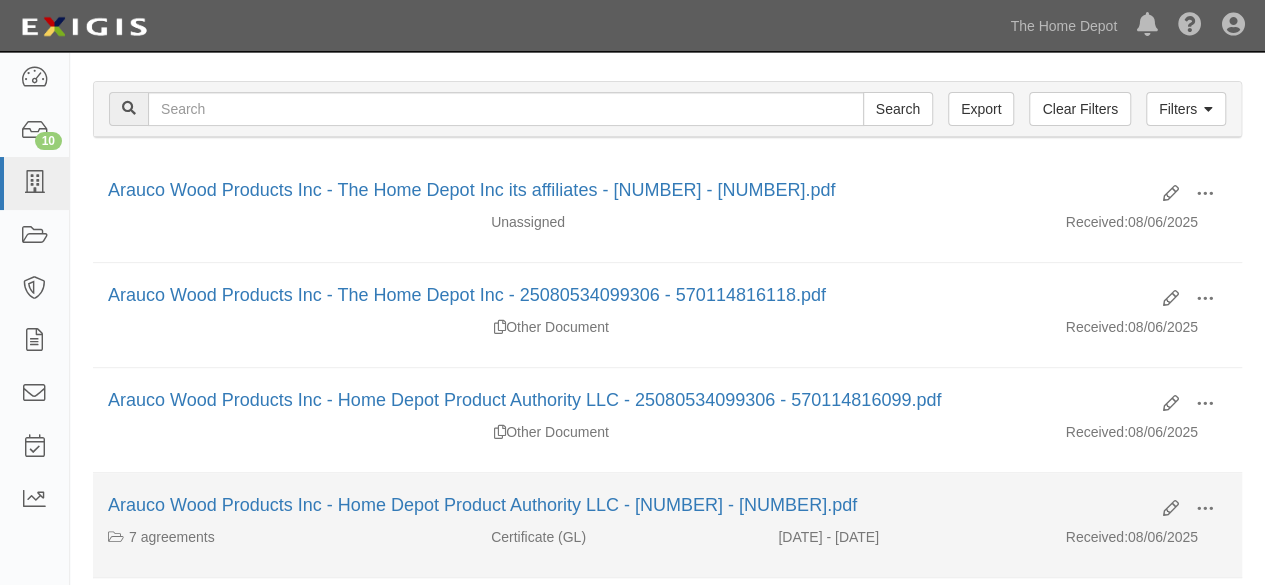 scroll, scrollTop: 300, scrollLeft: 0, axis: vertical 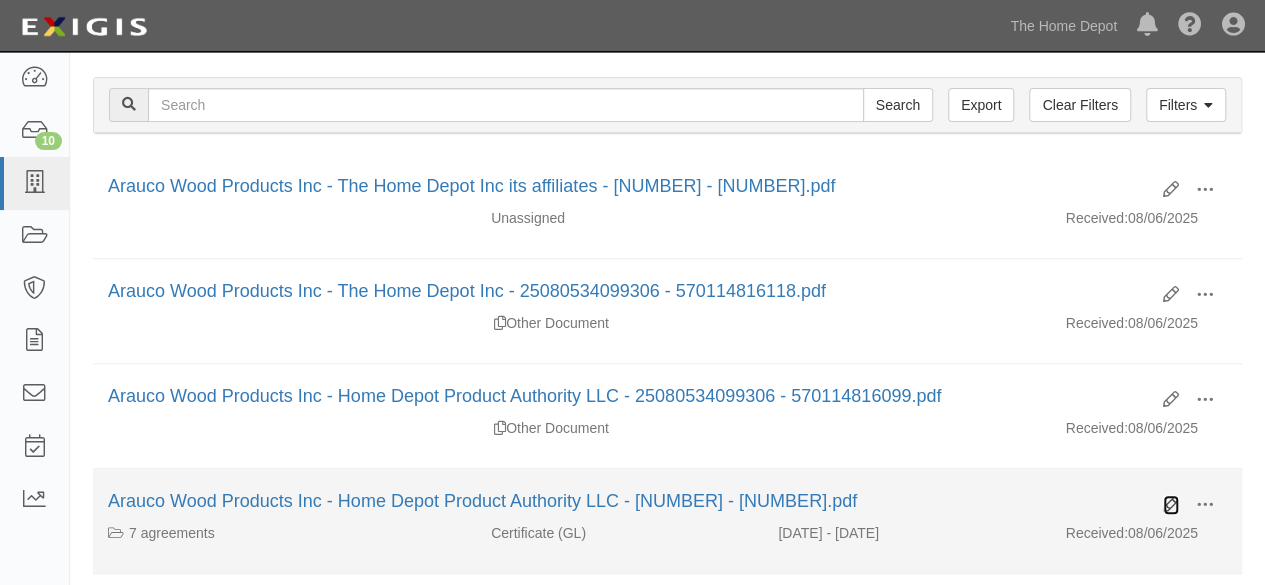 click at bounding box center (1171, 505) 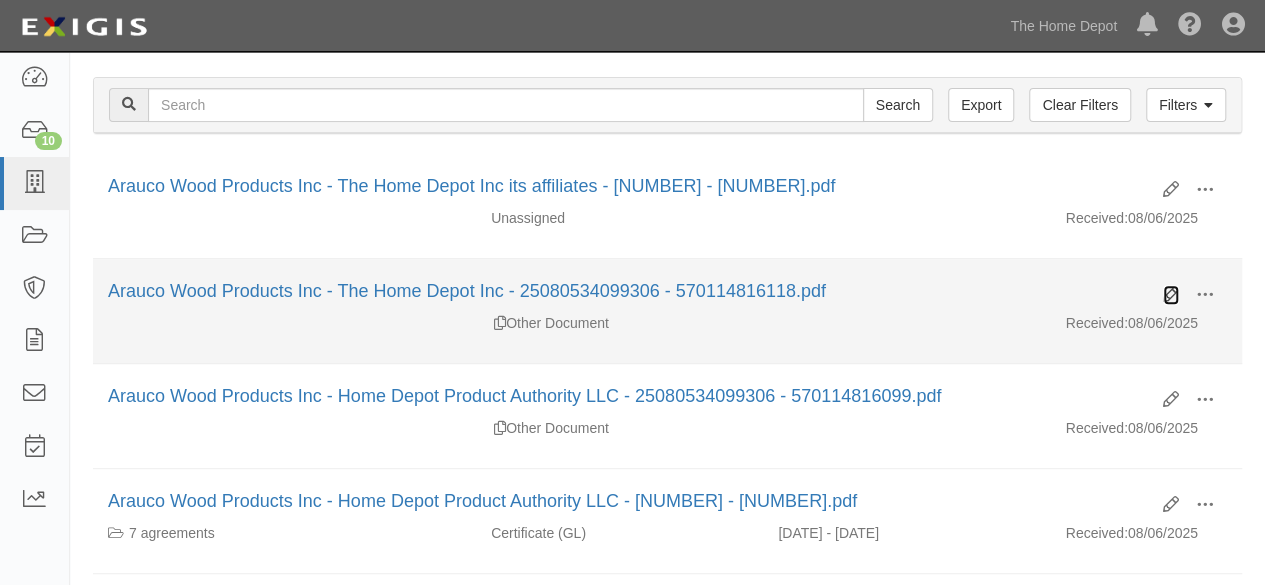 click at bounding box center [1171, 295] 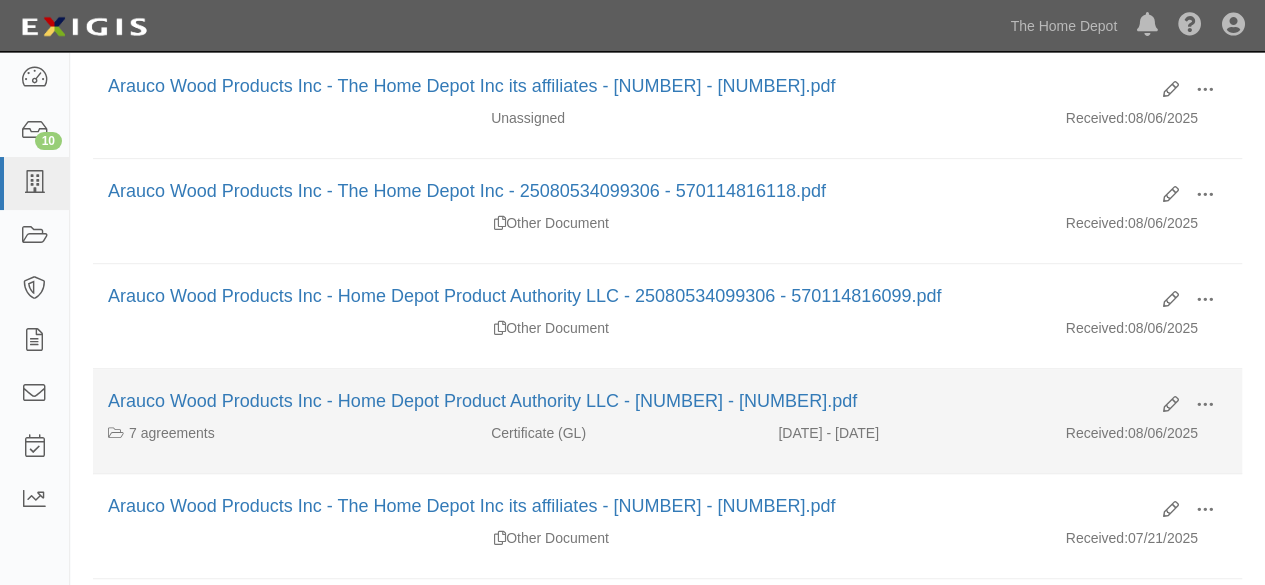 scroll, scrollTop: 500, scrollLeft: 0, axis: vertical 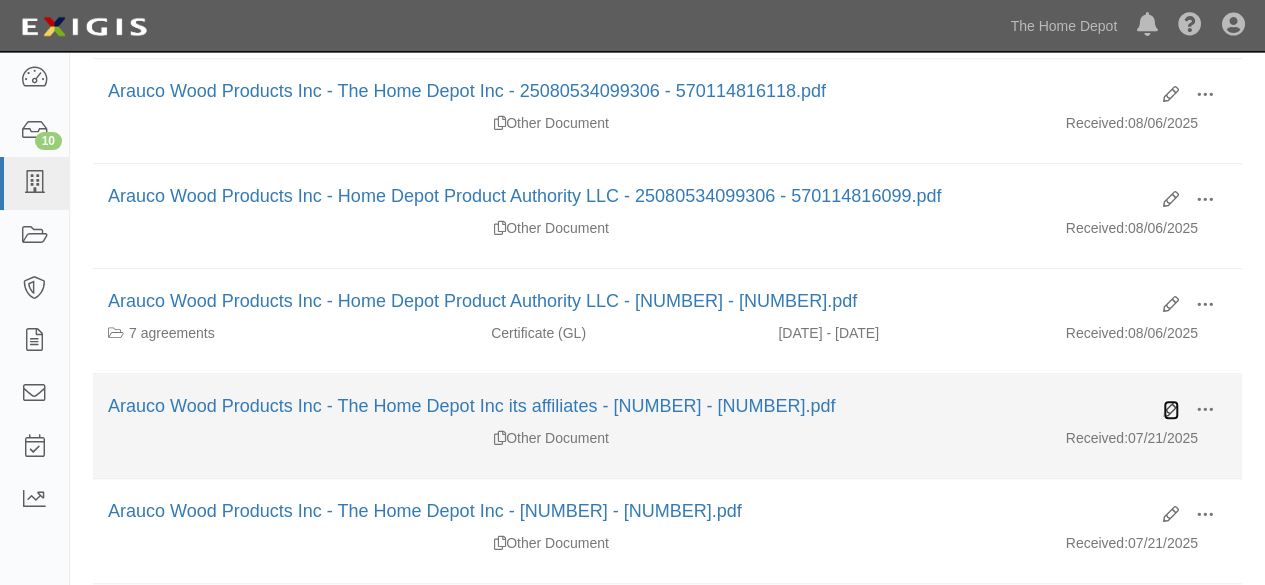click at bounding box center [1171, 410] 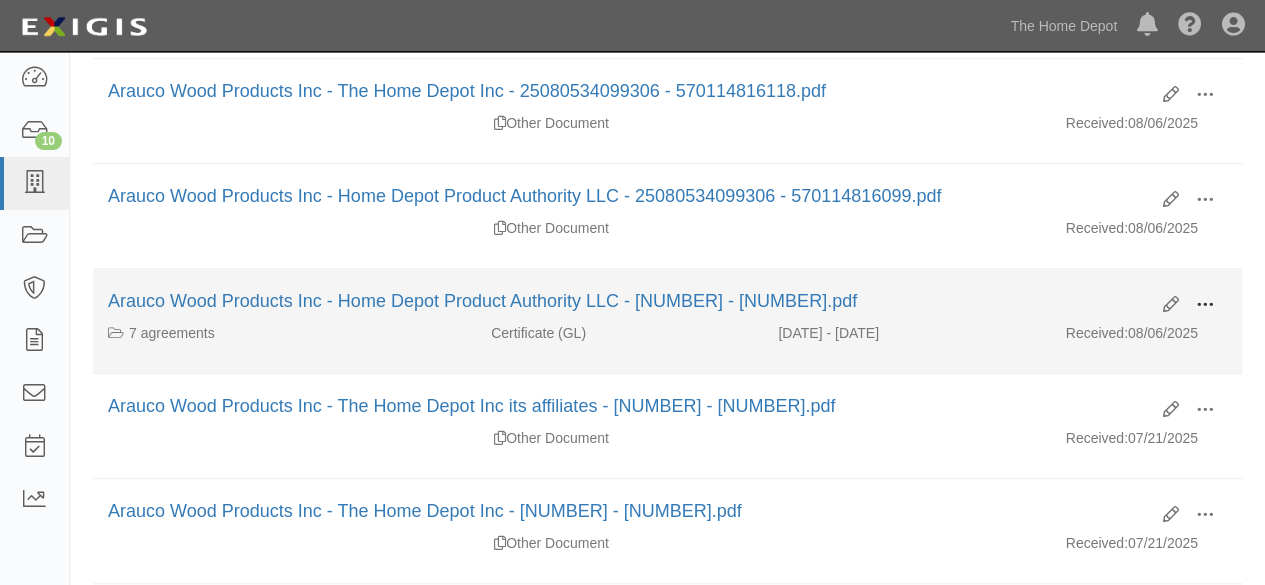 click at bounding box center (1205, 305) 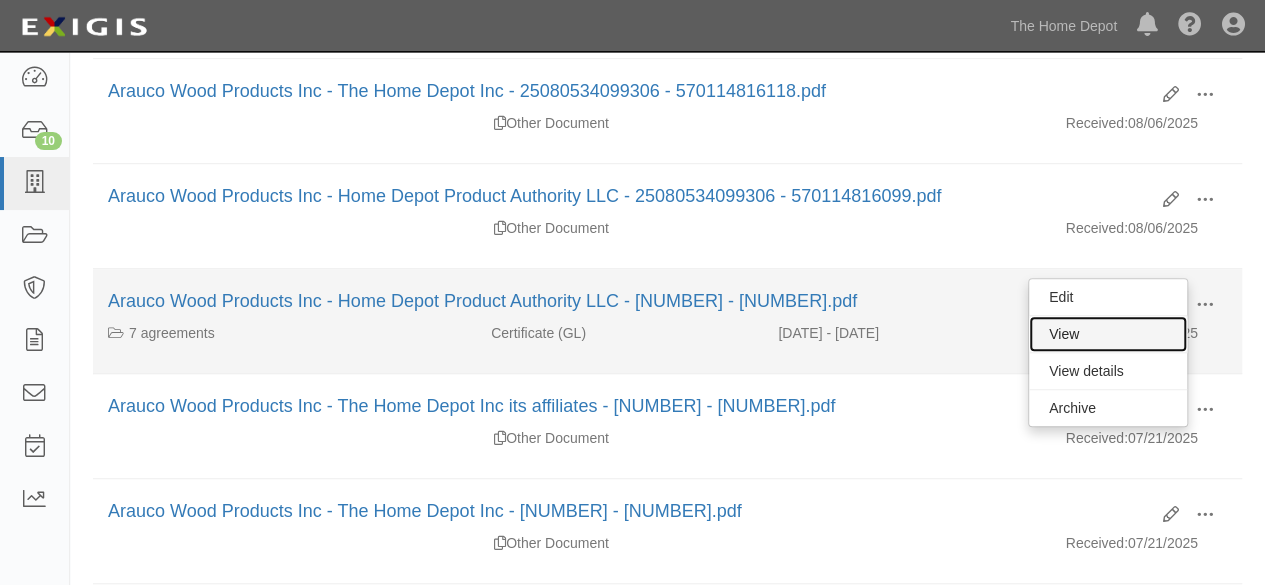 click on "View" at bounding box center (1108, 334) 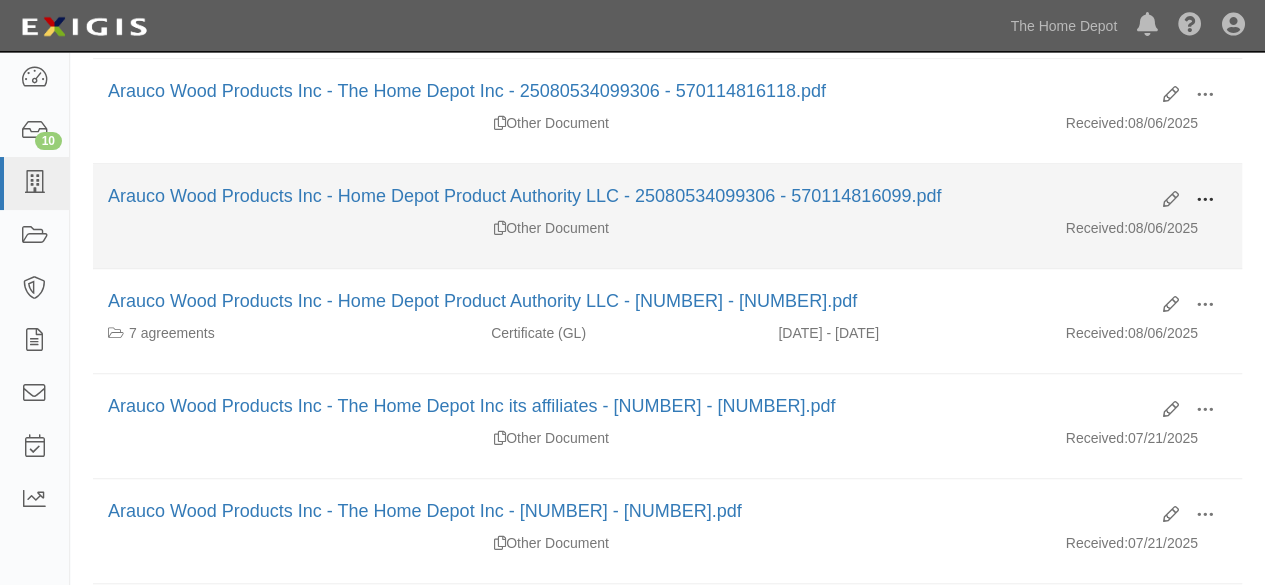 click at bounding box center [1205, 200] 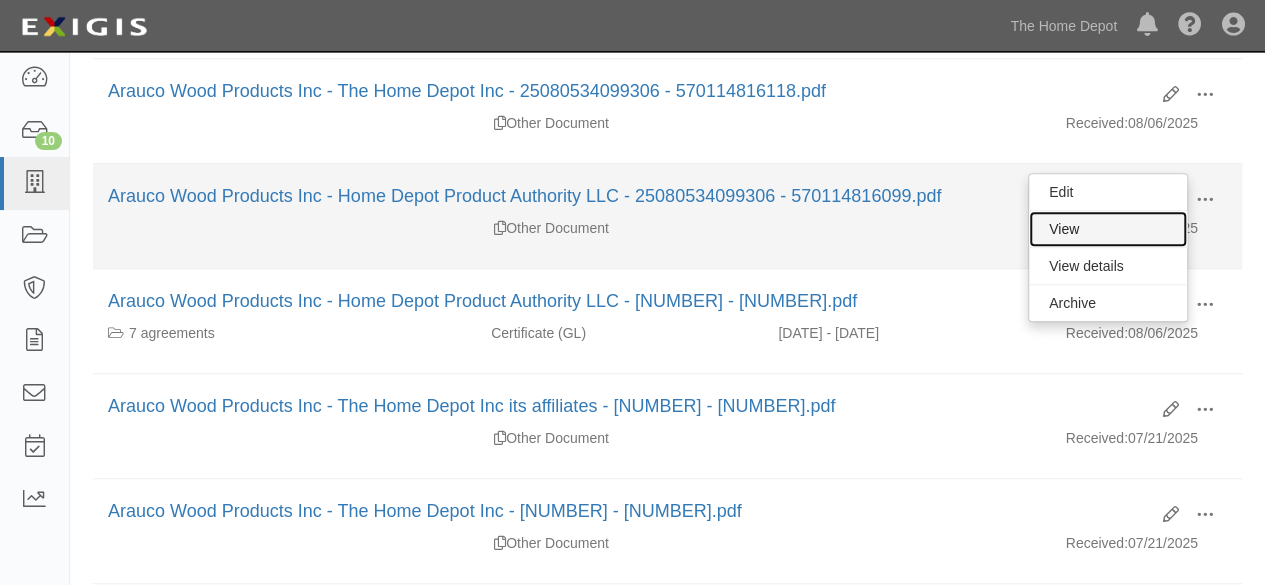 click on "View" at bounding box center [1108, 229] 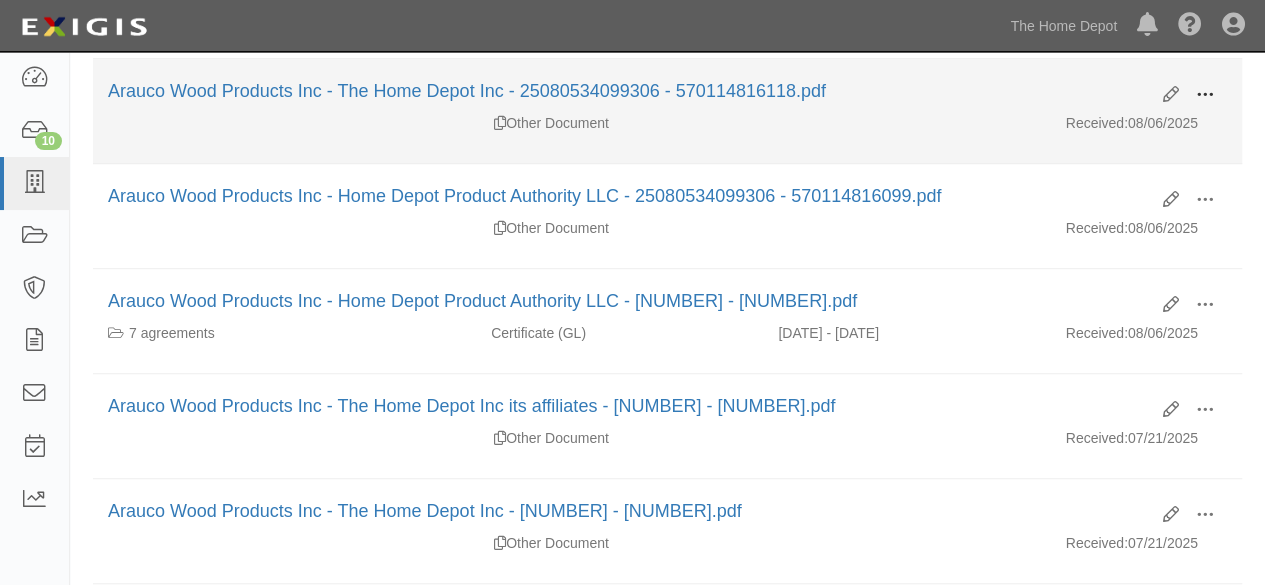 click at bounding box center [1205, 95] 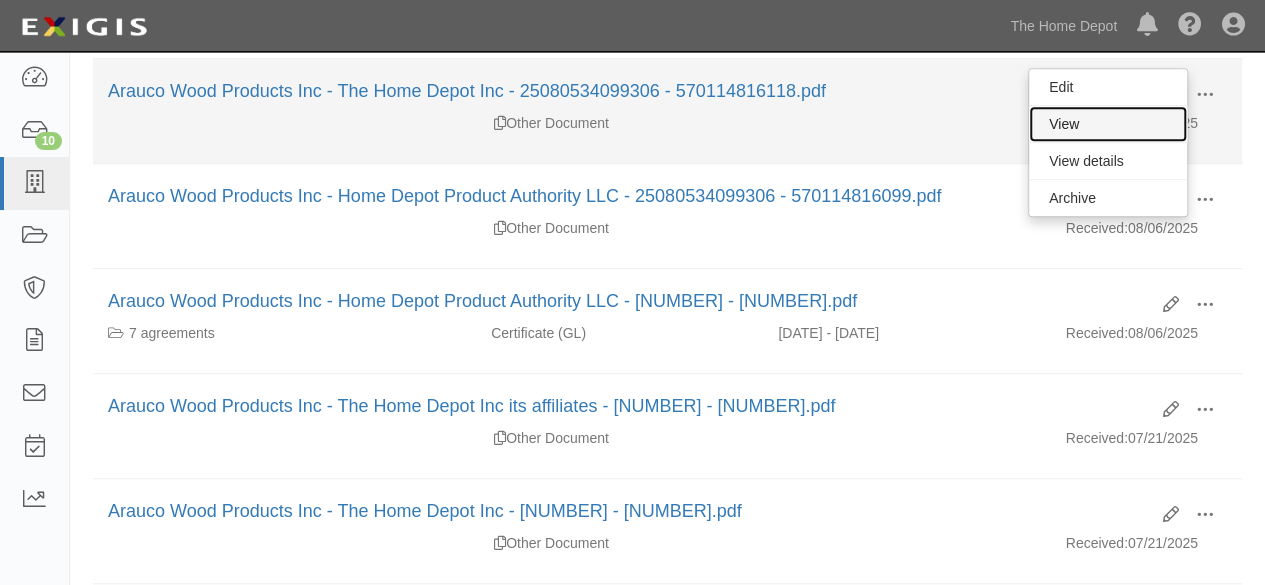 click on "View" at bounding box center (1108, 124) 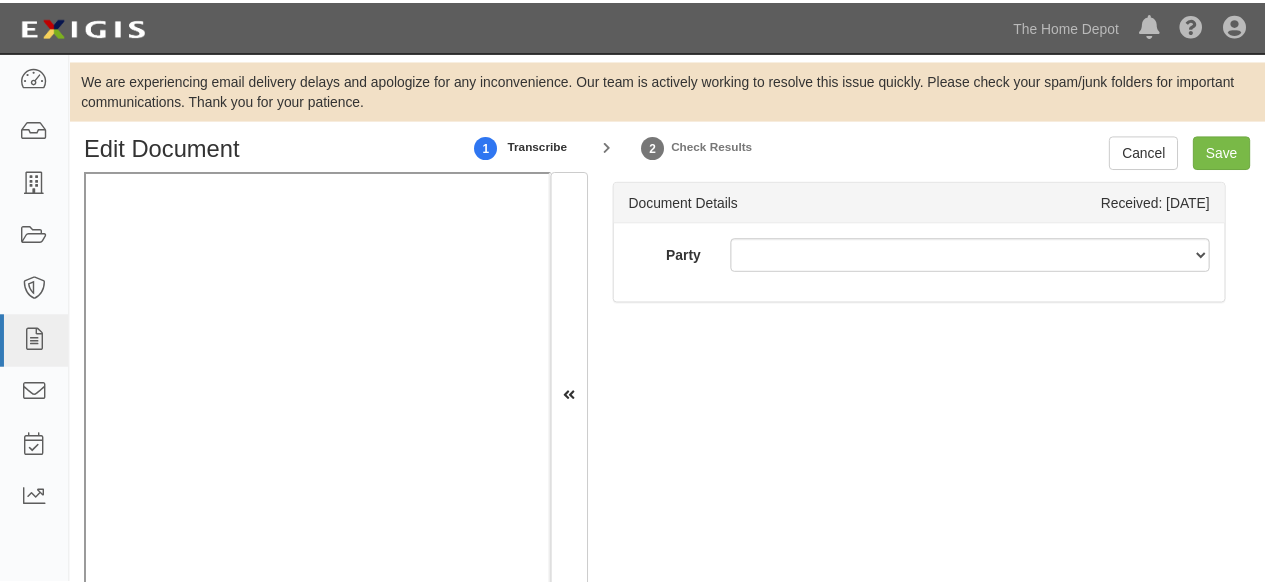 scroll, scrollTop: 0, scrollLeft: 0, axis: both 